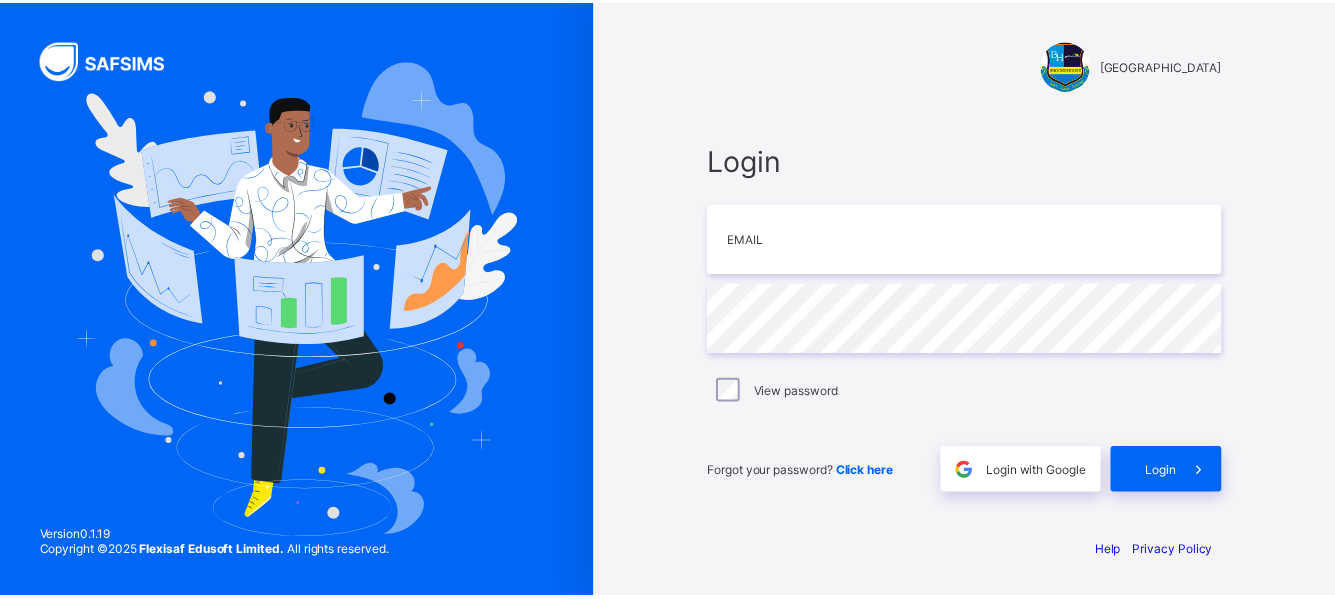 scroll, scrollTop: 0, scrollLeft: 0, axis: both 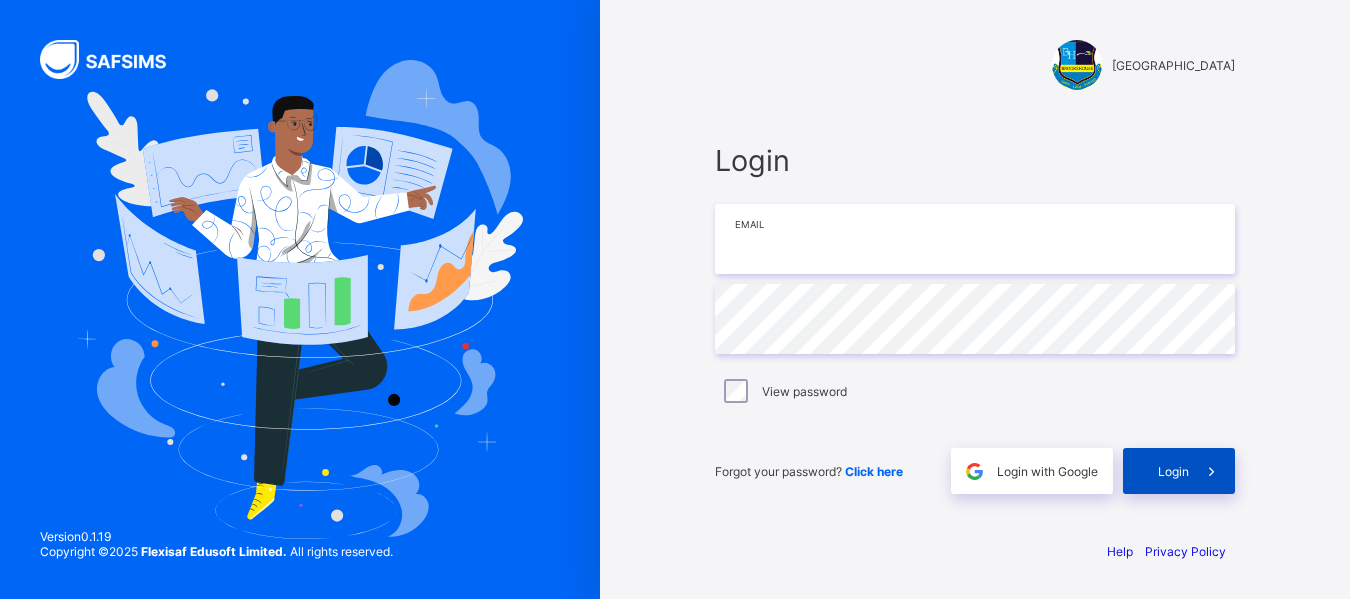 type on "**********" 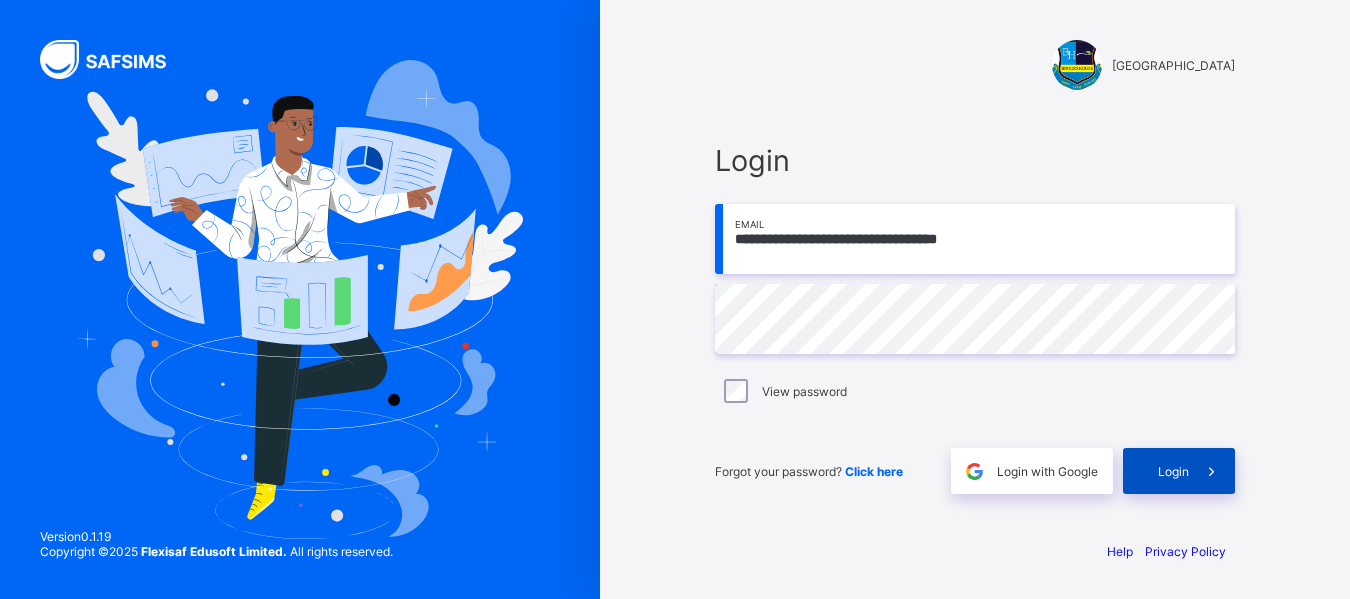 click on "Login" at bounding box center [1173, 471] 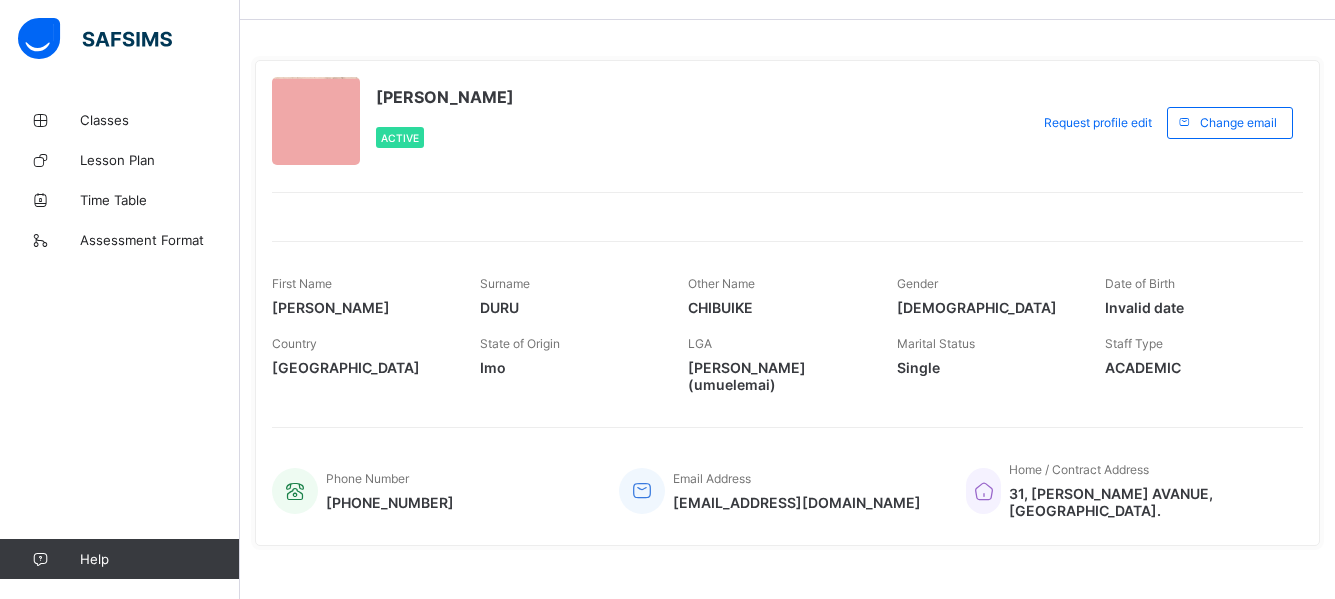scroll, scrollTop: 0, scrollLeft: 0, axis: both 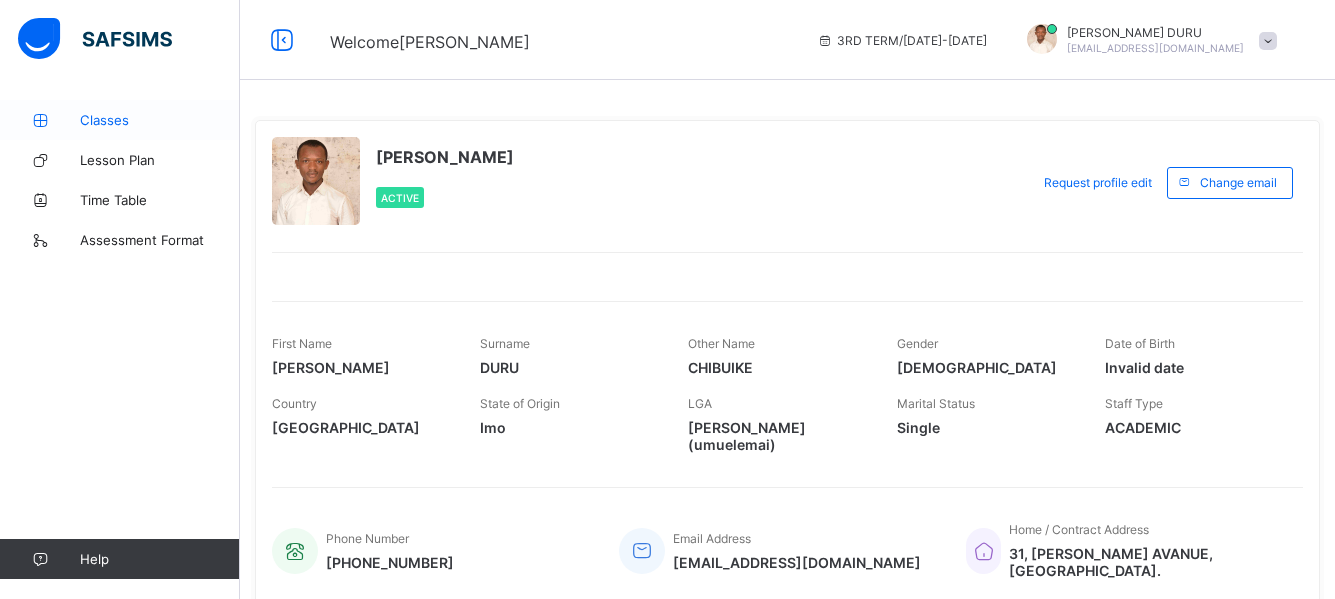 click on "Classes" at bounding box center [160, 120] 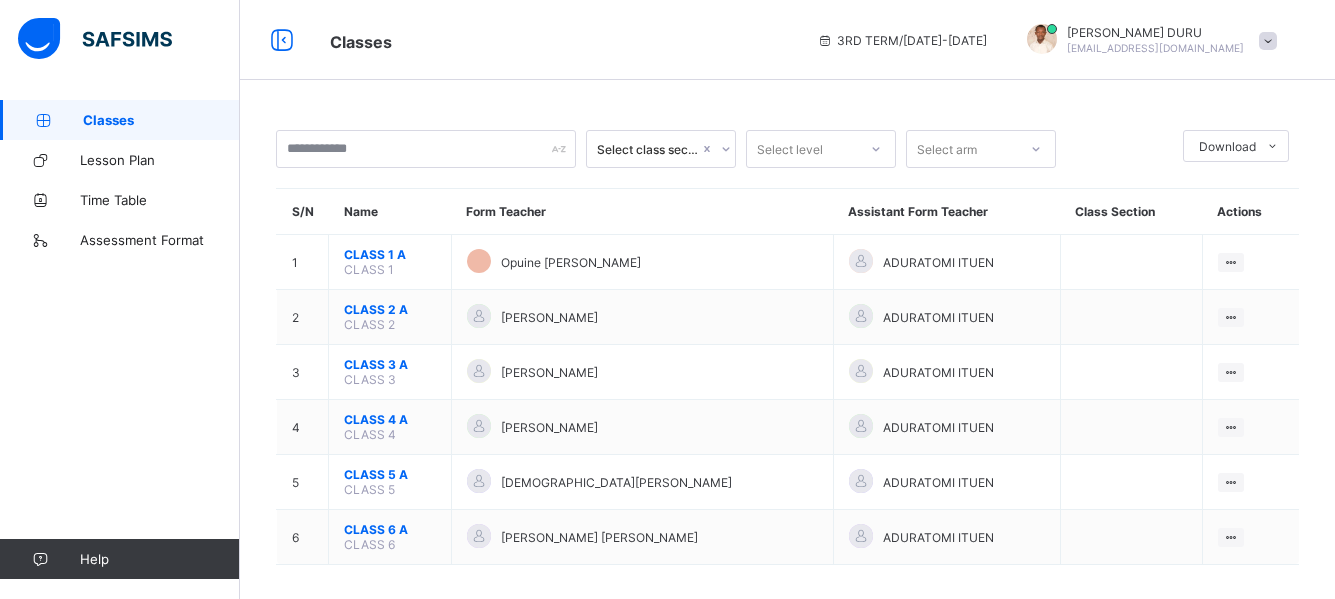 click on "CLASS 1   A" at bounding box center (390, 254) 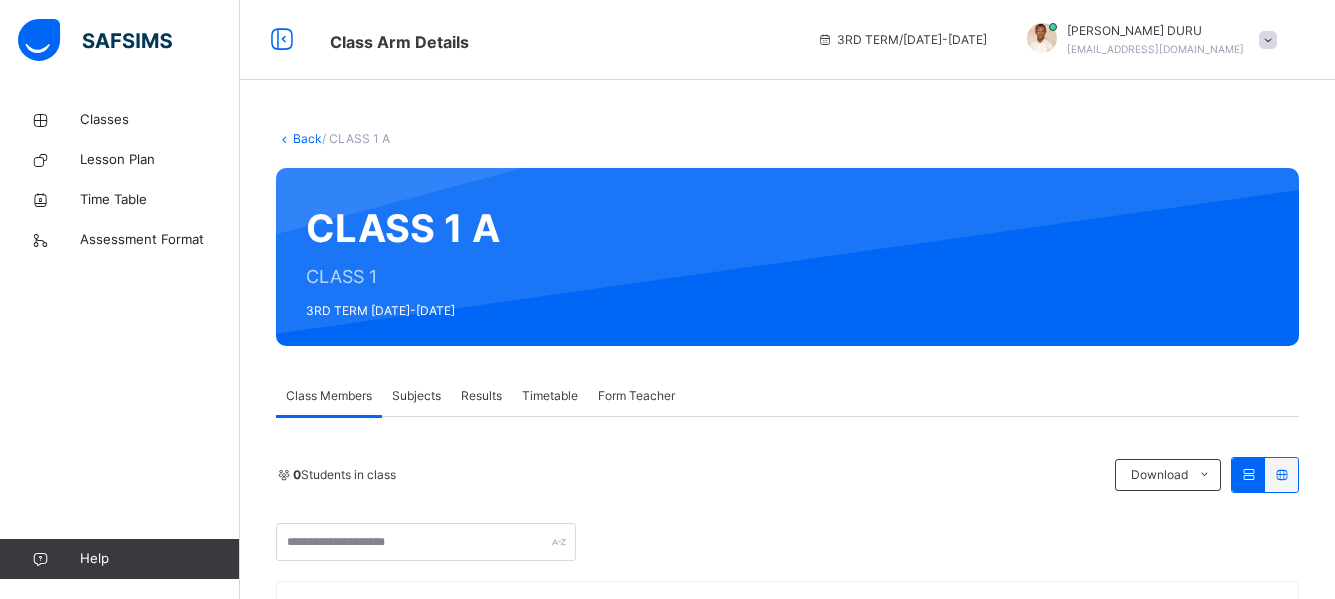 click on "Subjects" at bounding box center (416, 396) 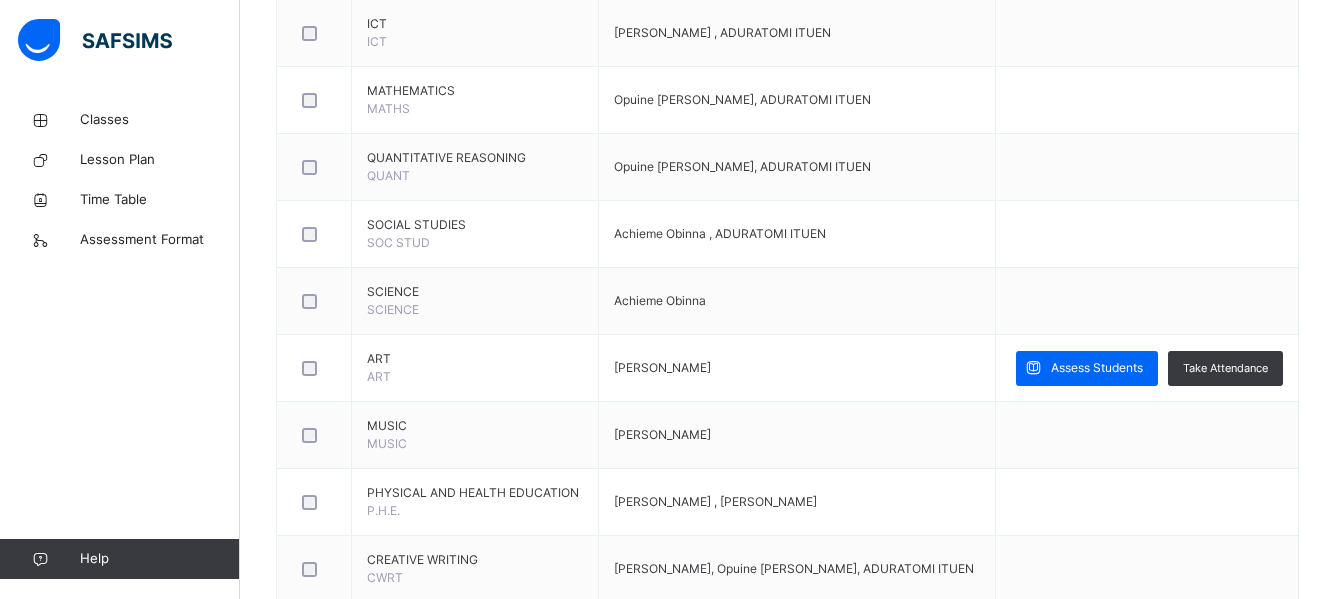 scroll, scrollTop: 1100, scrollLeft: 0, axis: vertical 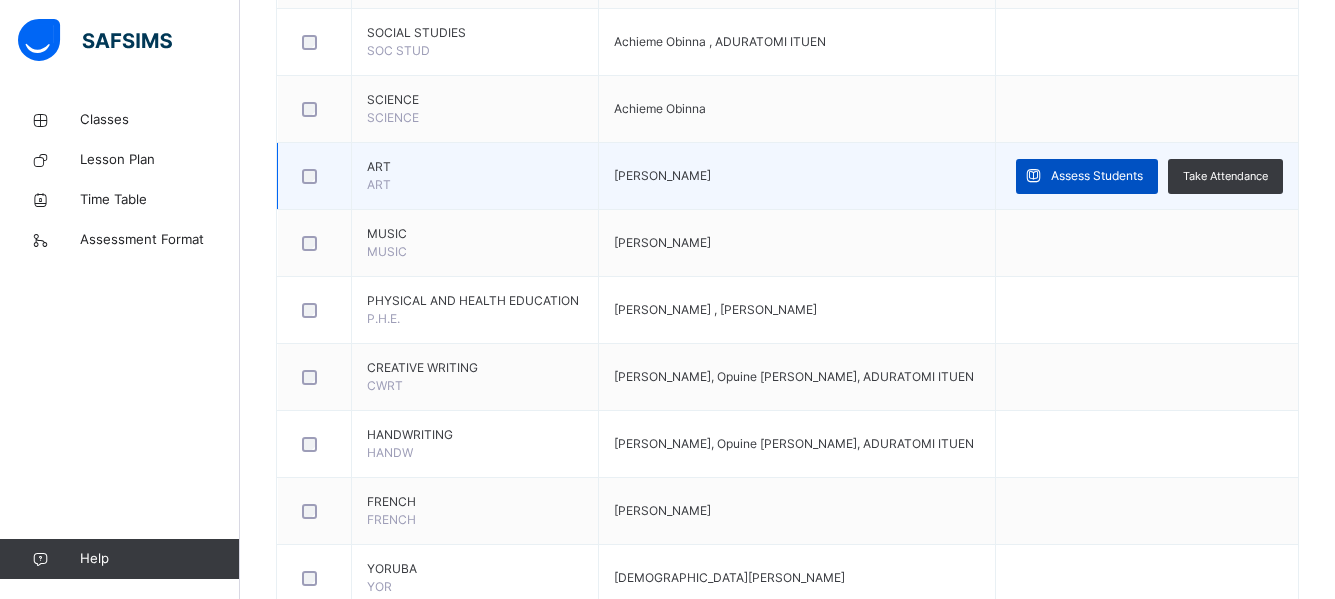 click on "Assess Students" at bounding box center [1097, 176] 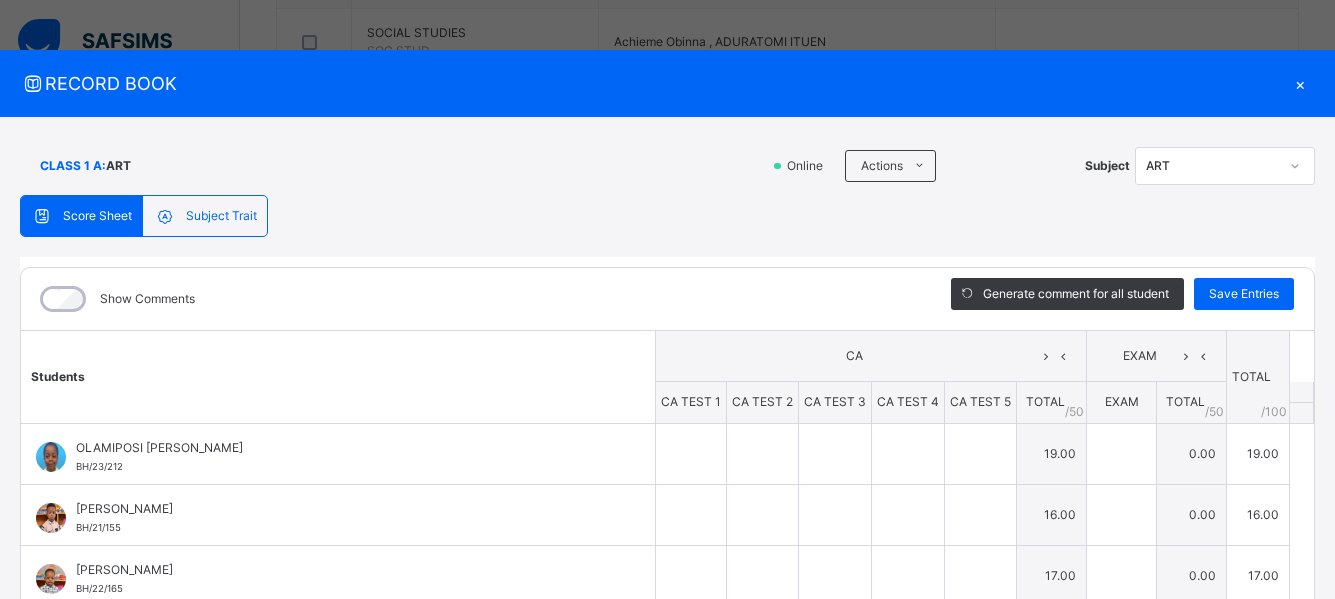 type on "**" 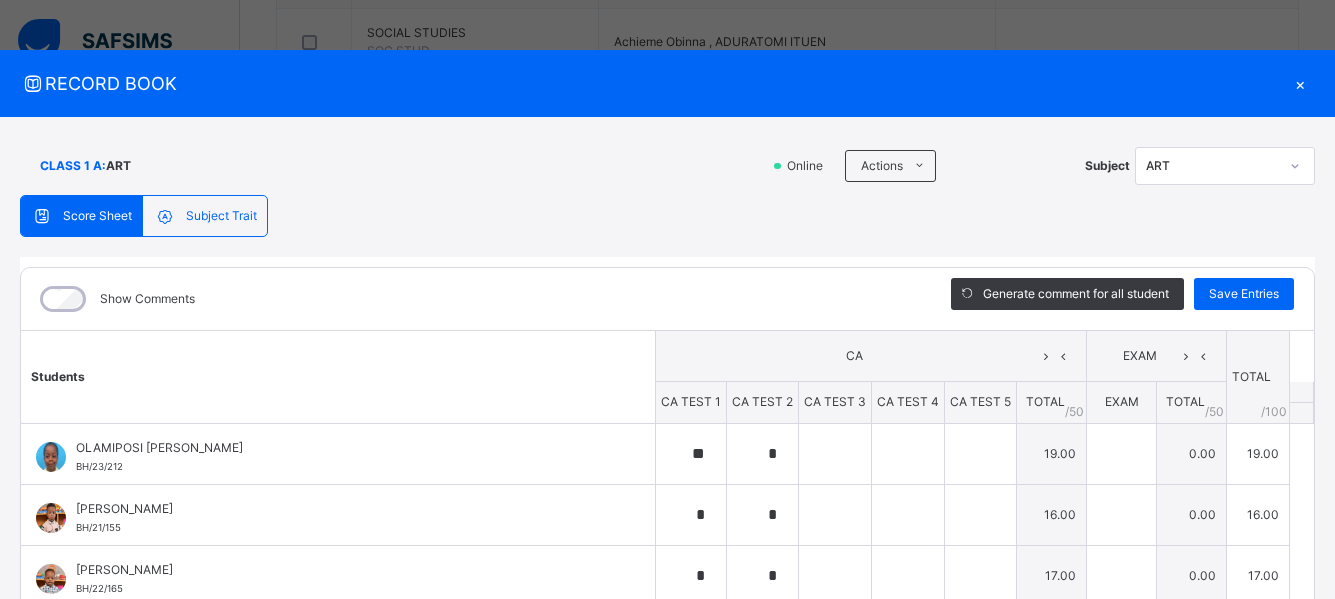 type on "**" 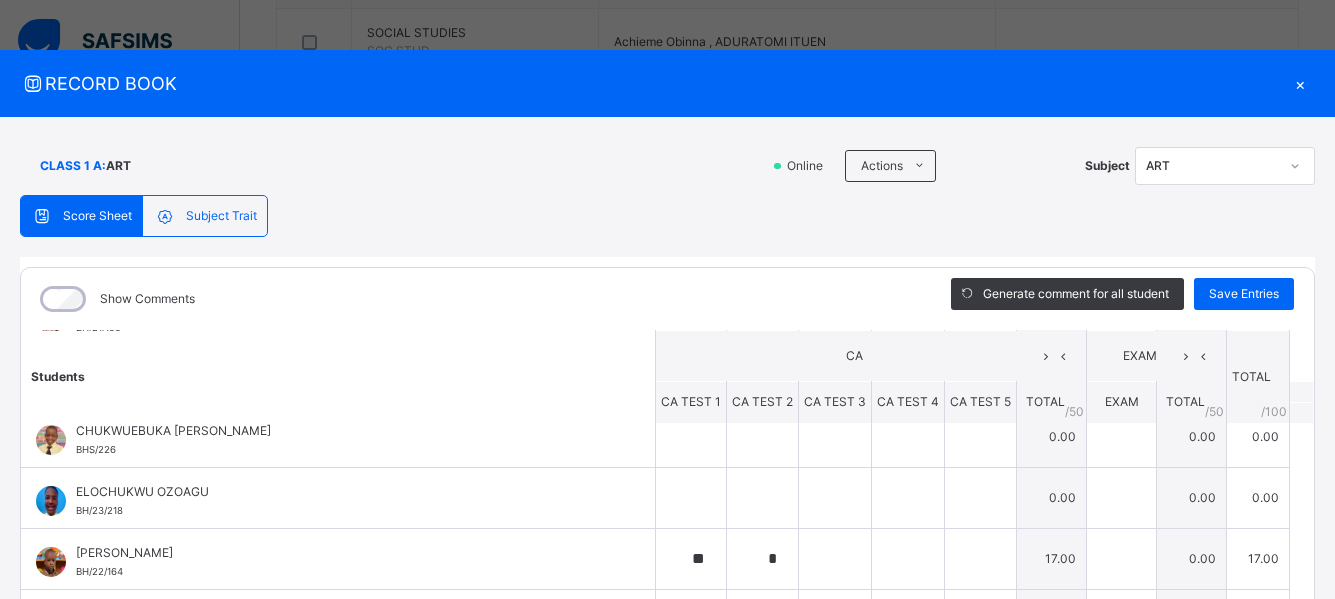 scroll, scrollTop: 0, scrollLeft: 0, axis: both 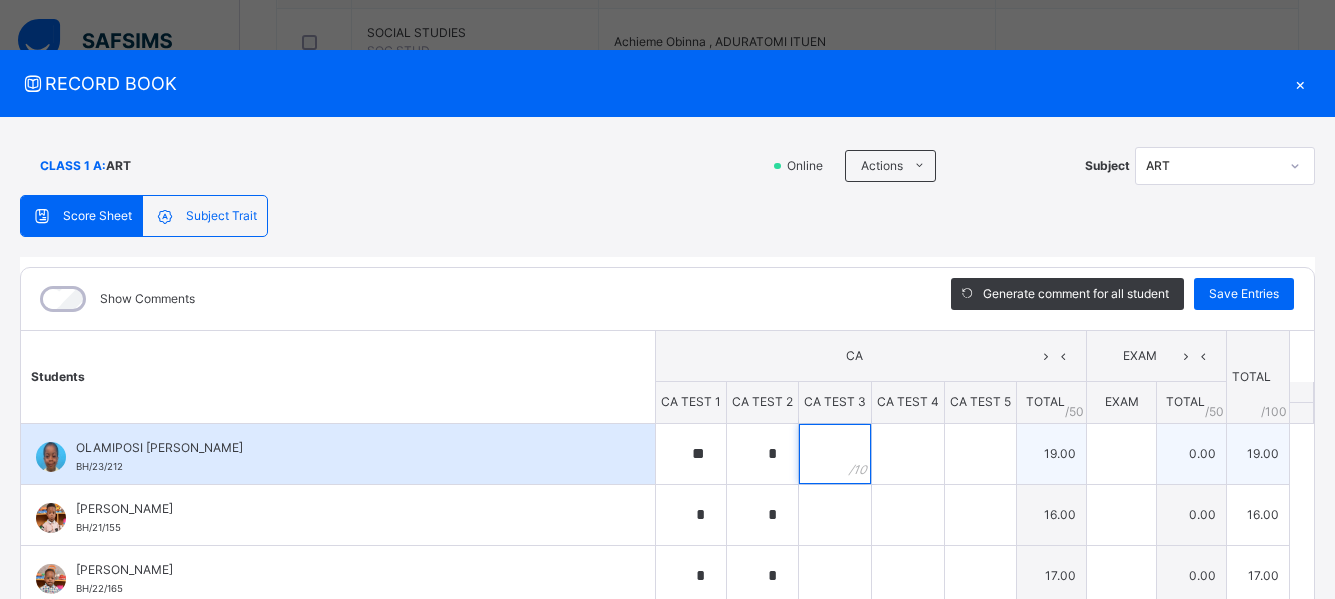 click at bounding box center (835, 454) 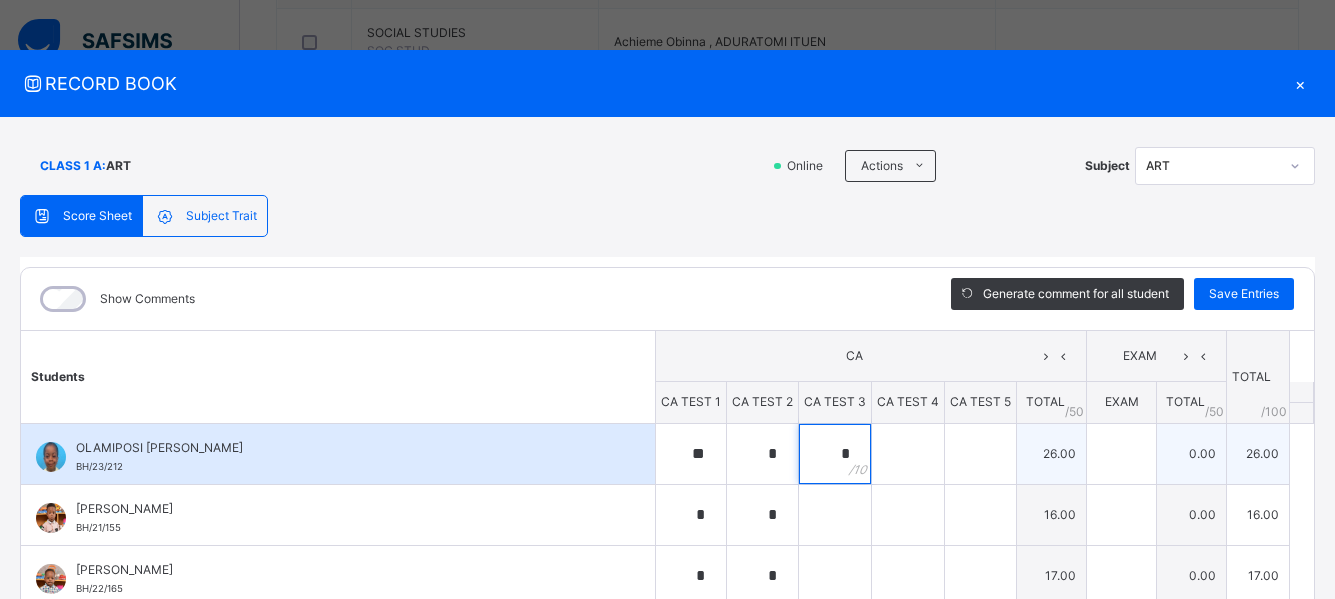 type on "*" 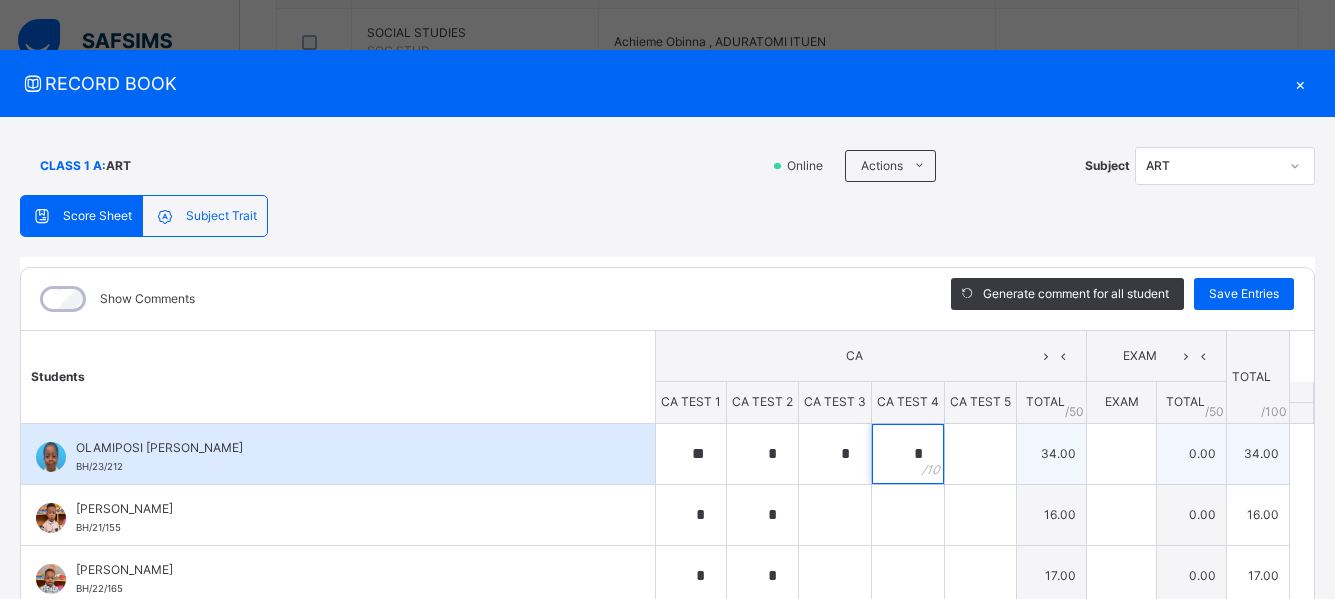 type on "*" 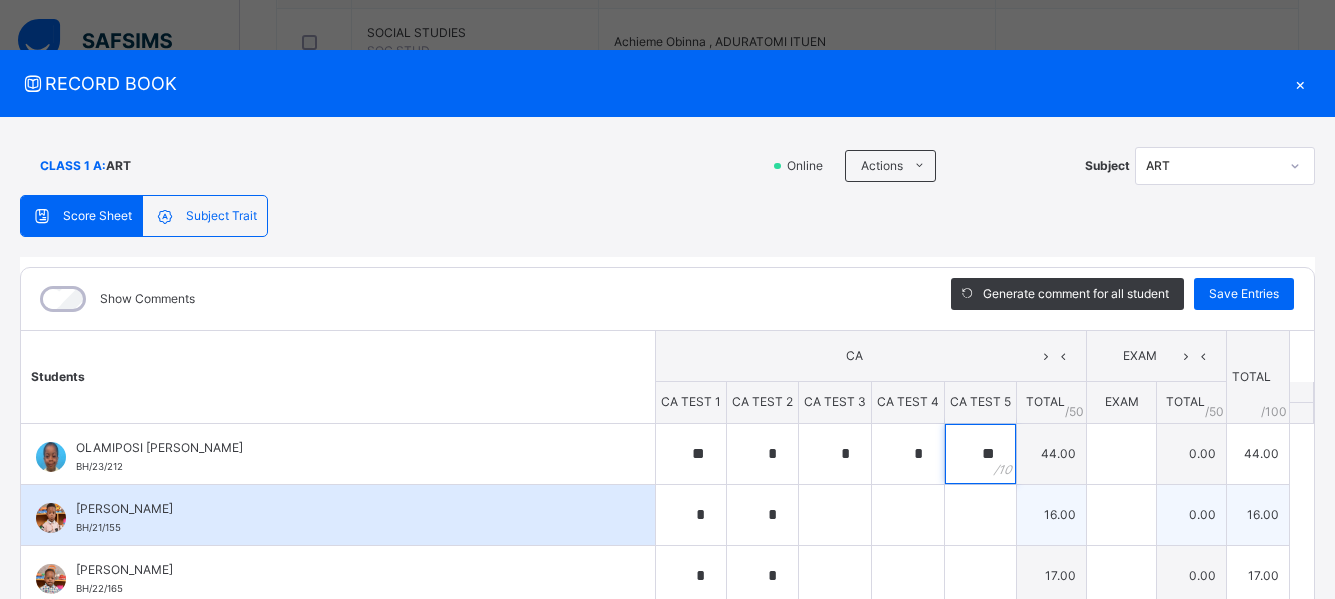 type on "**" 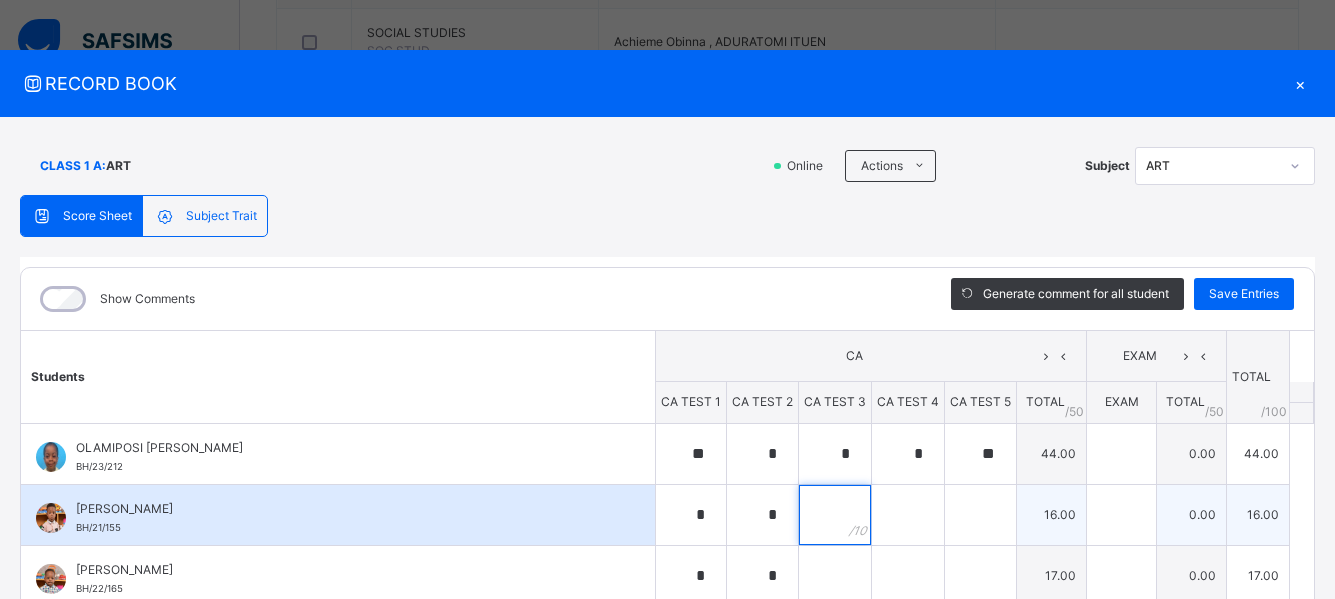 click at bounding box center (835, 515) 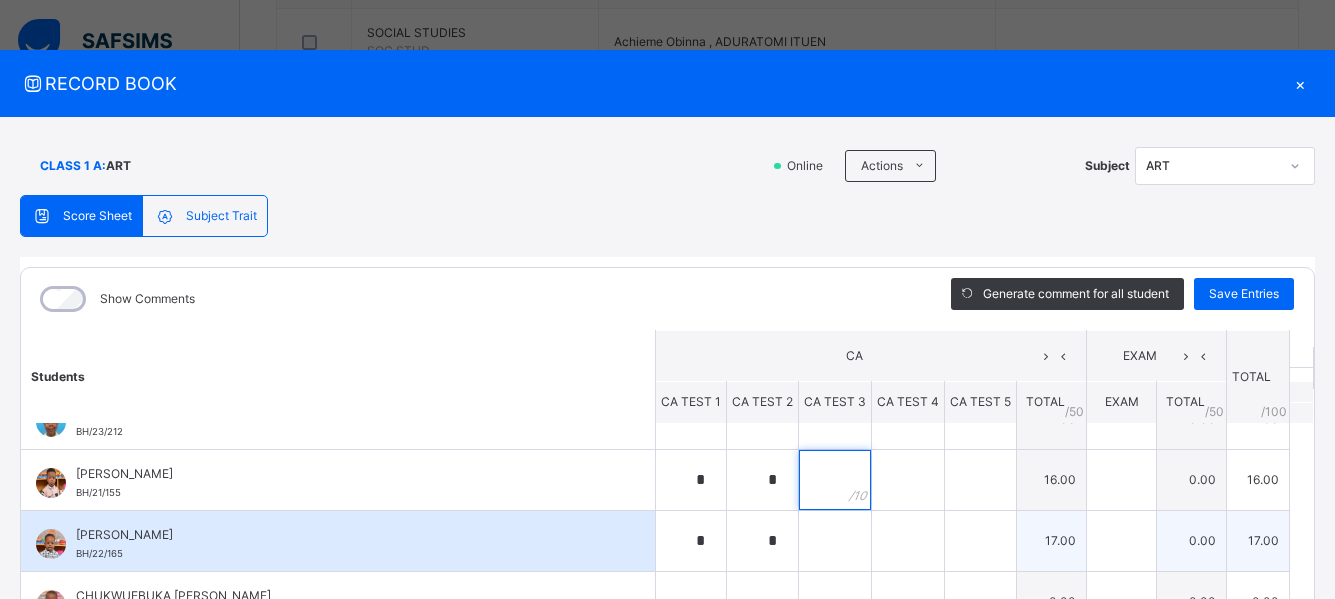 scroll, scrollTop: 0, scrollLeft: 0, axis: both 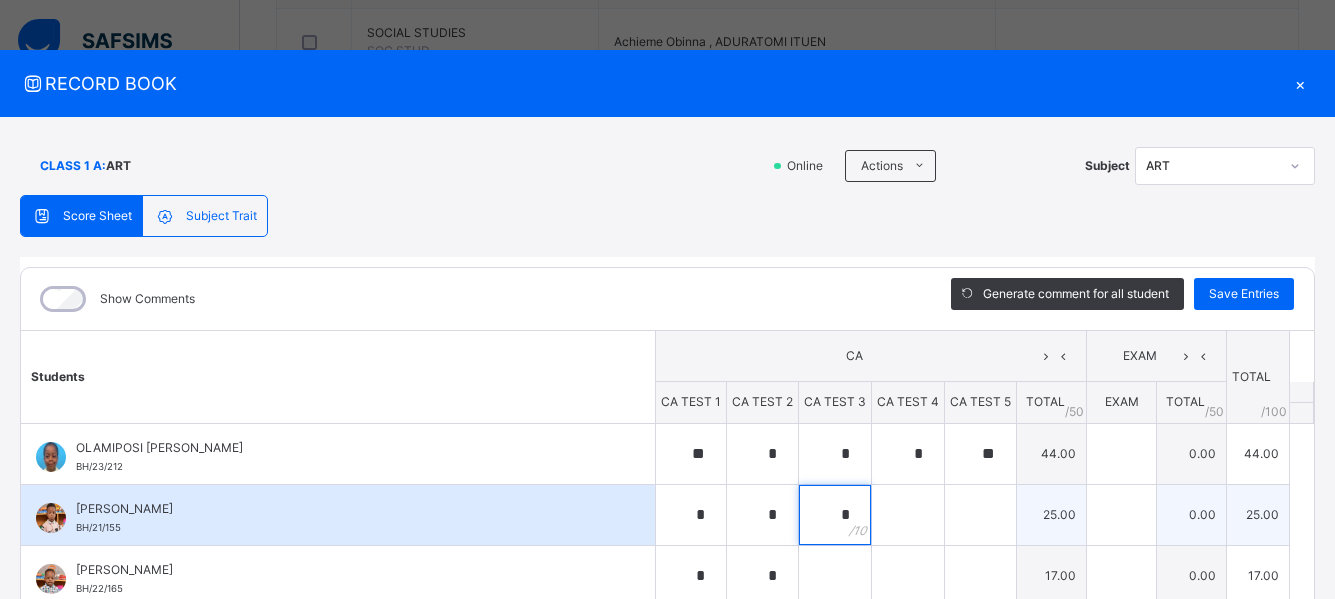 type on "*" 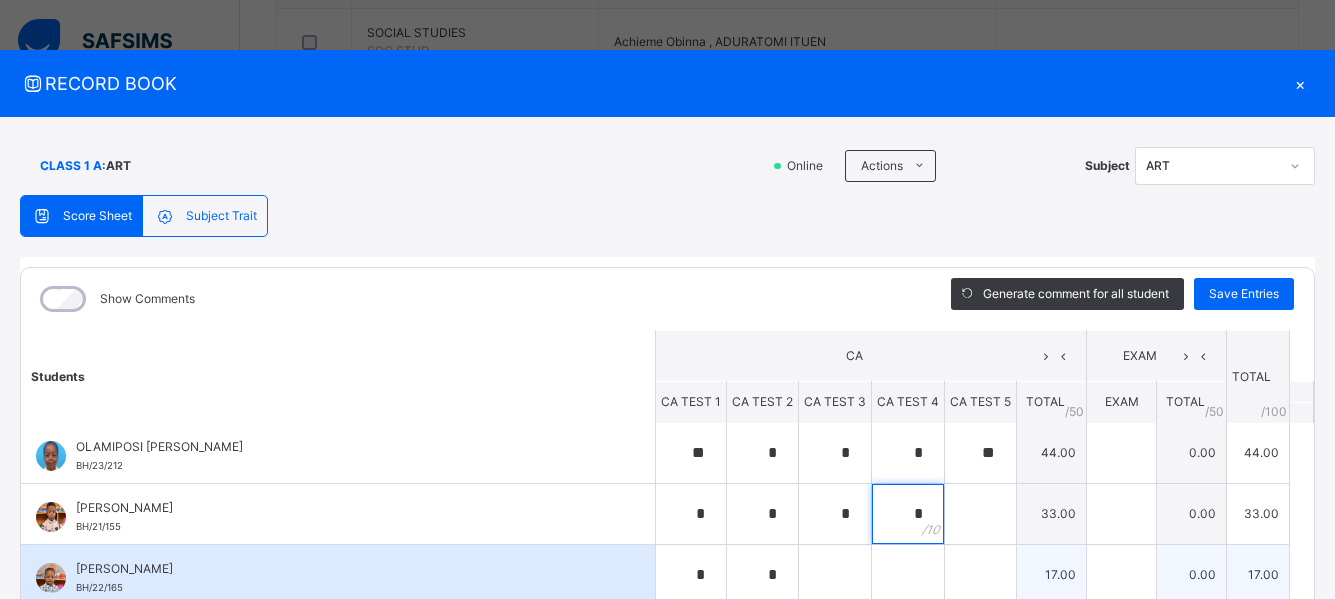 scroll, scrollTop: 0, scrollLeft: 0, axis: both 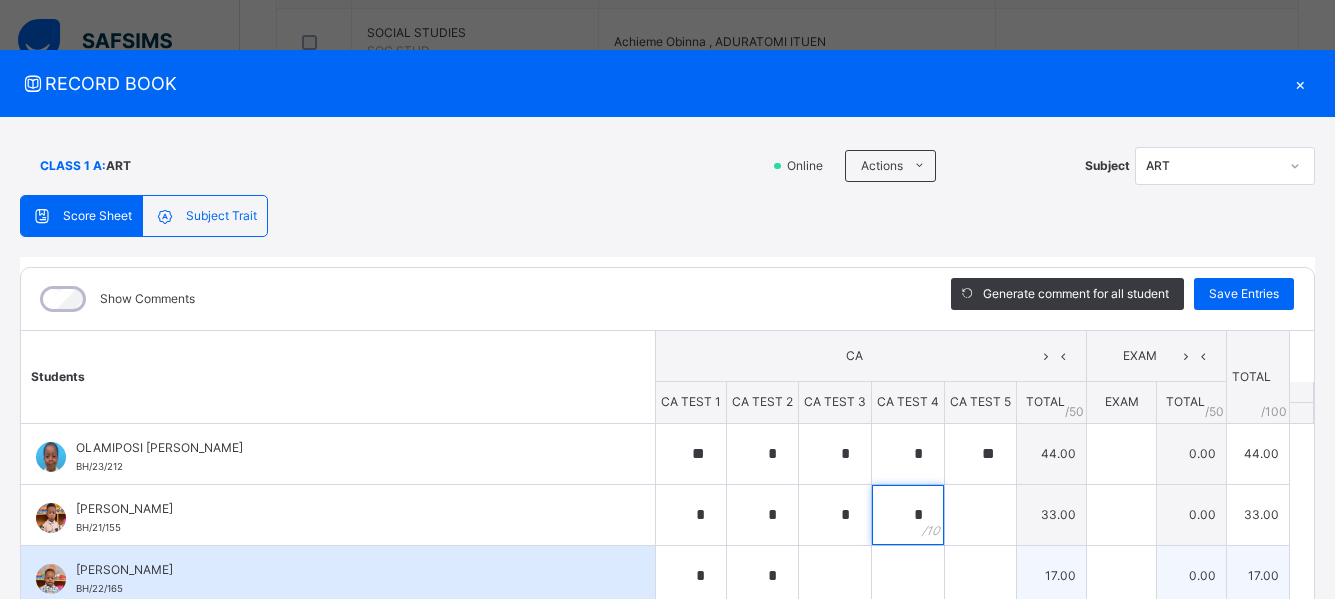 type on "*" 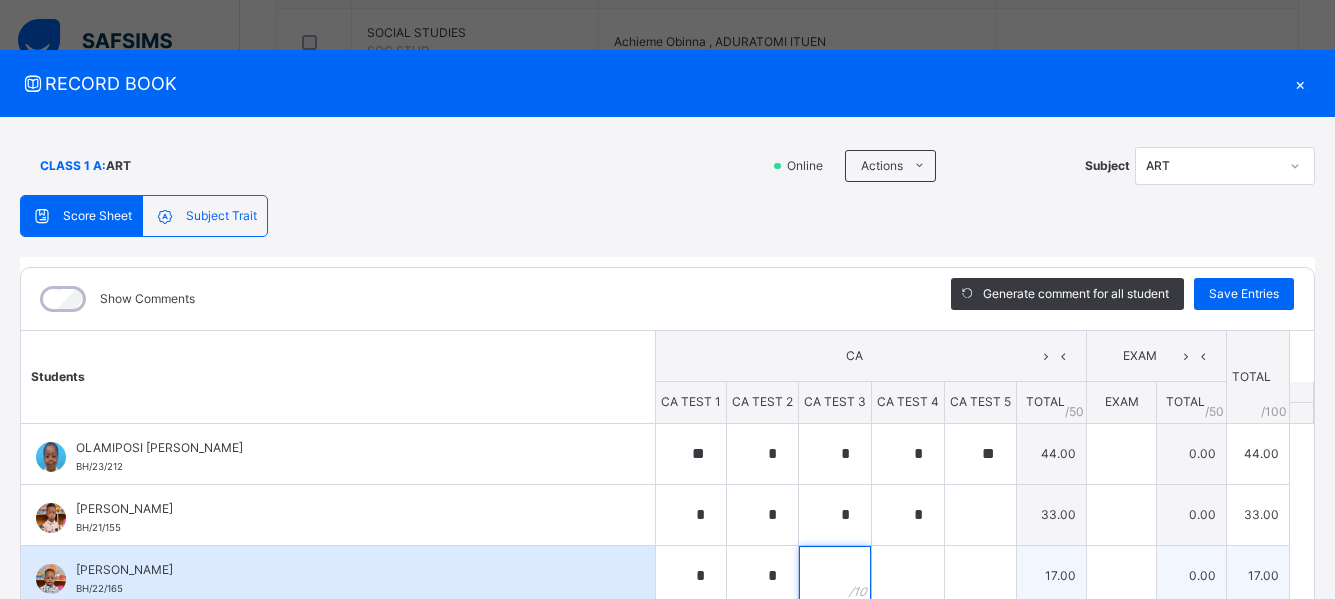 click at bounding box center (835, 576) 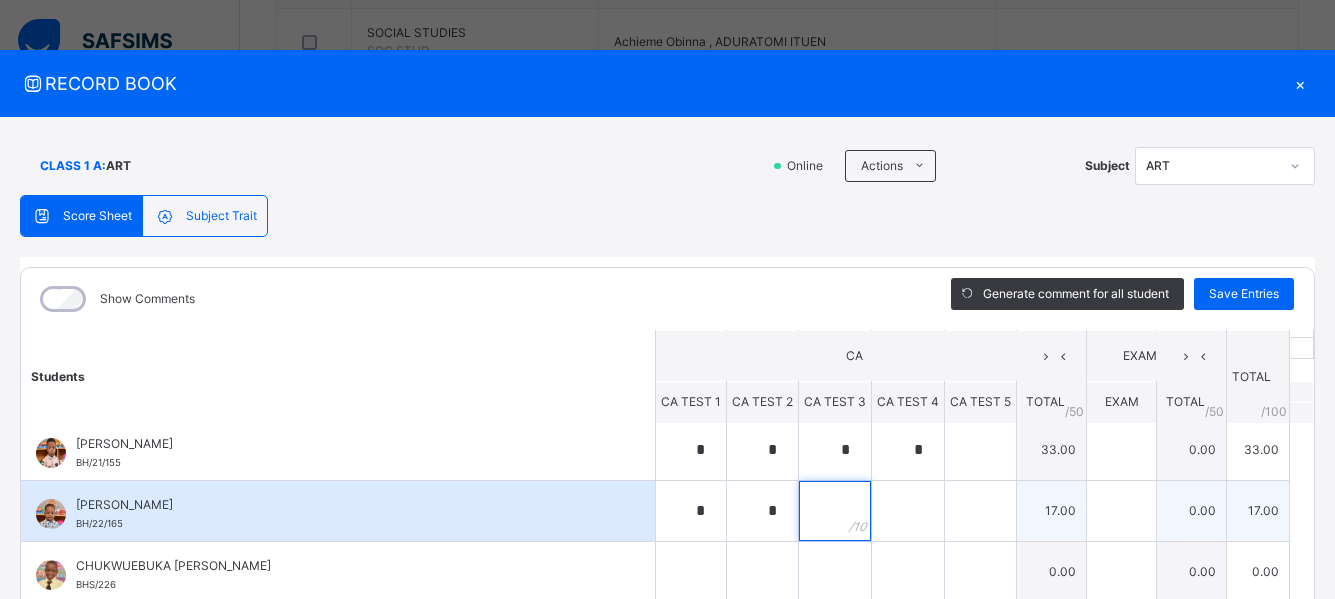 scroll, scrollTop: 100, scrollLeft: 0, axis: vertical 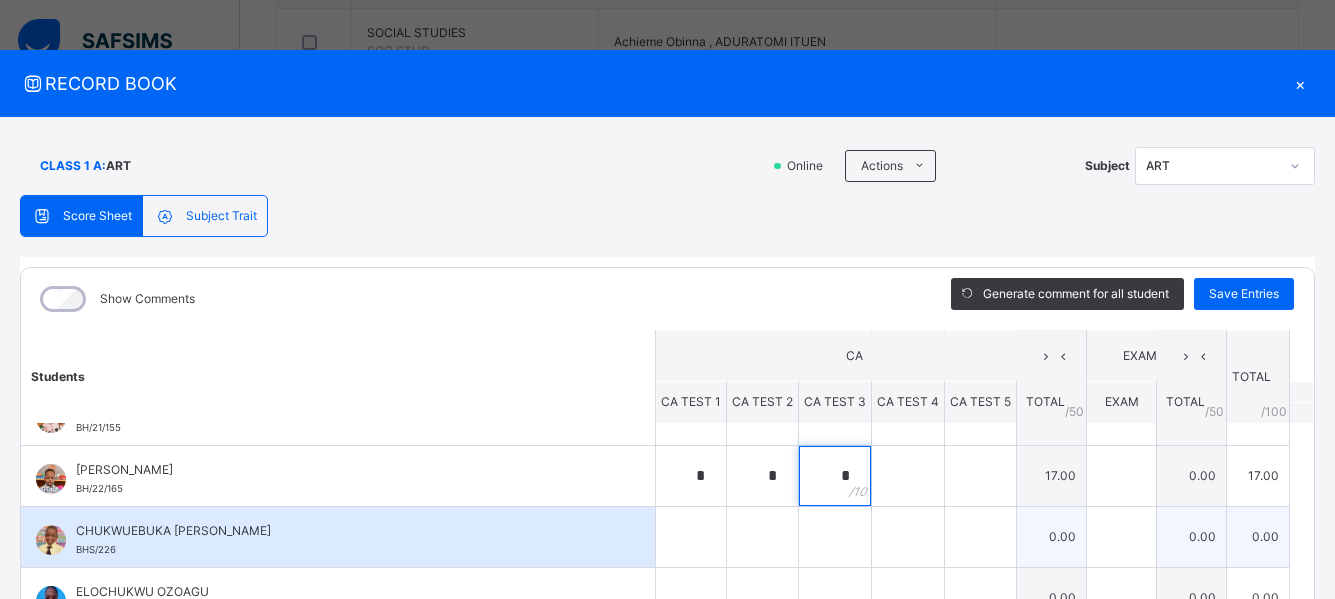 type on "*" 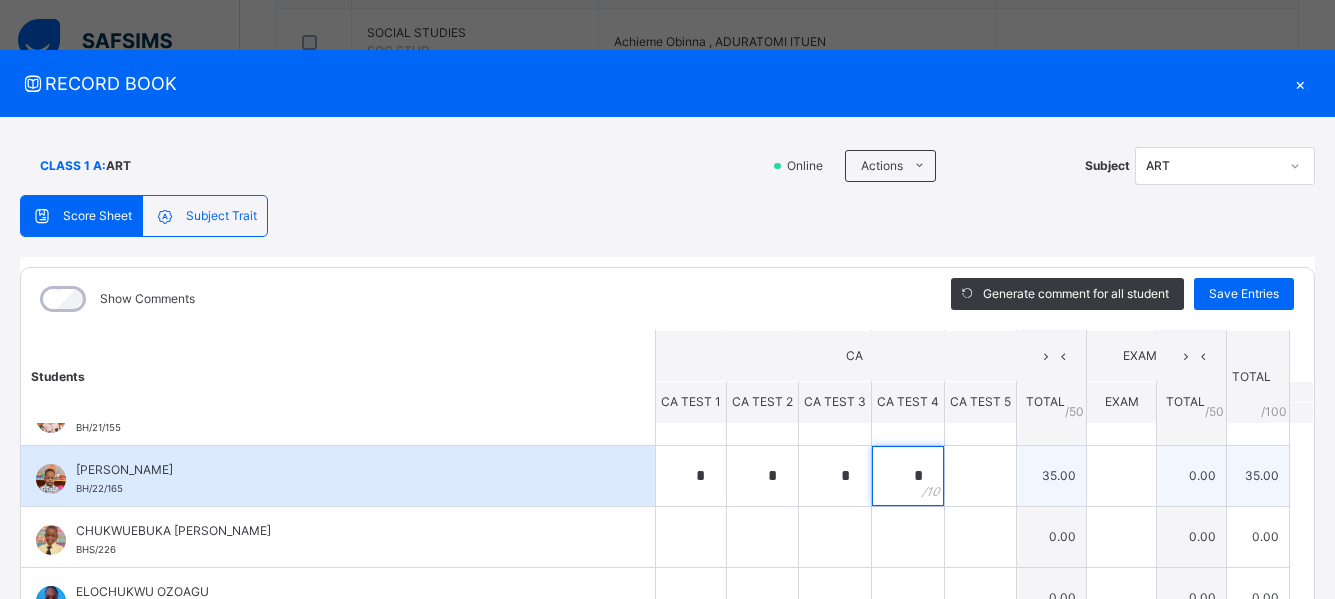 type on "*" 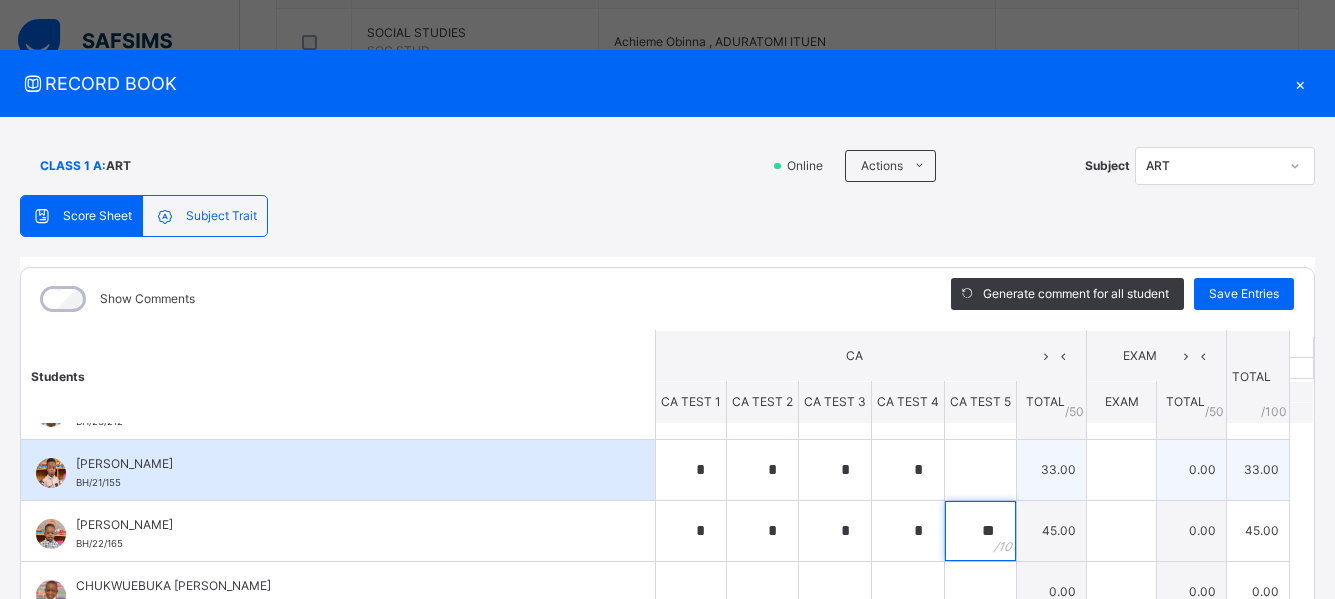 scroll, scrollTop: 0, scrollLeft: 0, axis: both 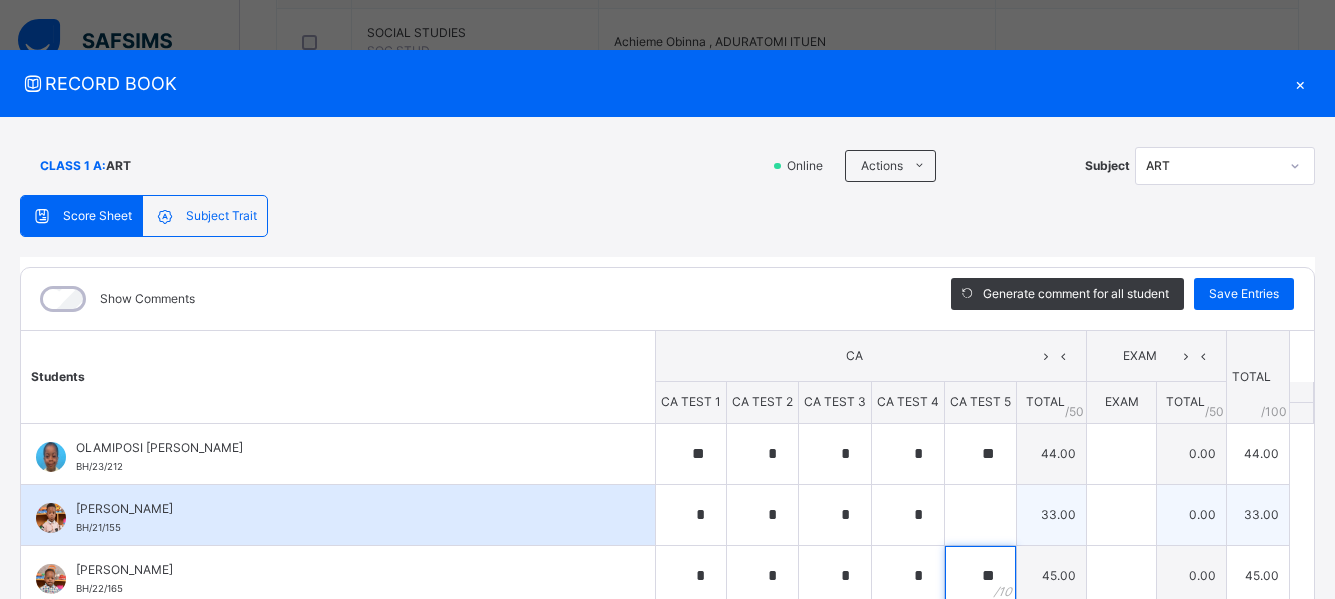 type on "**" 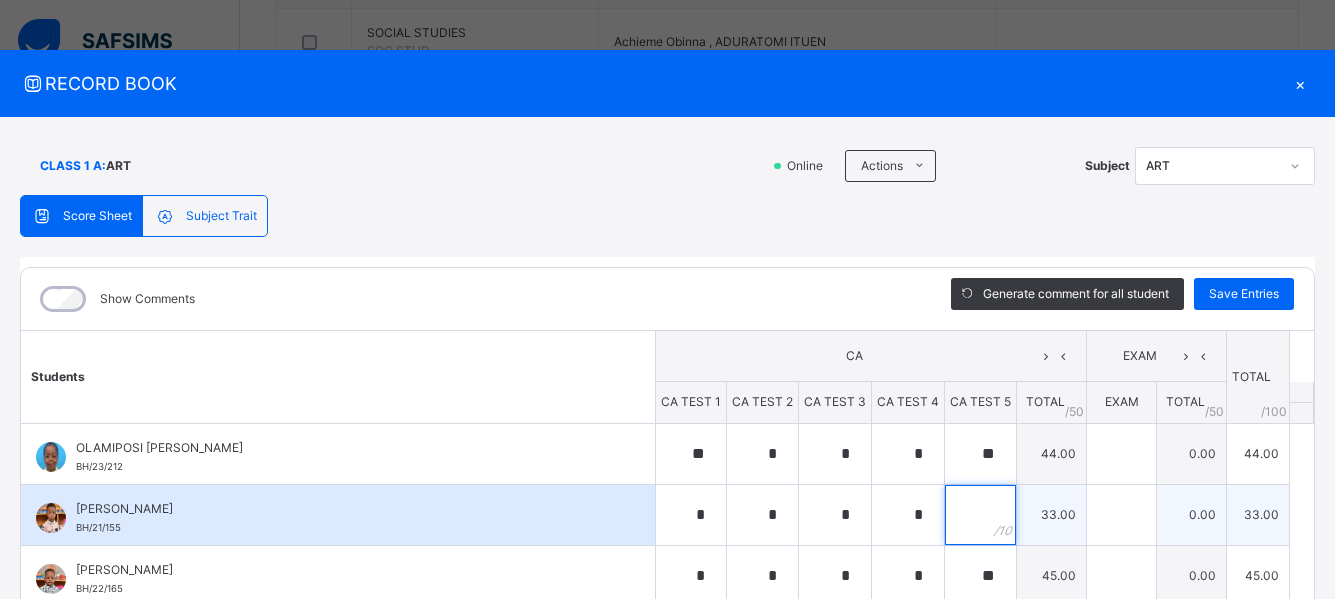 click at bounding box center (980, 515) 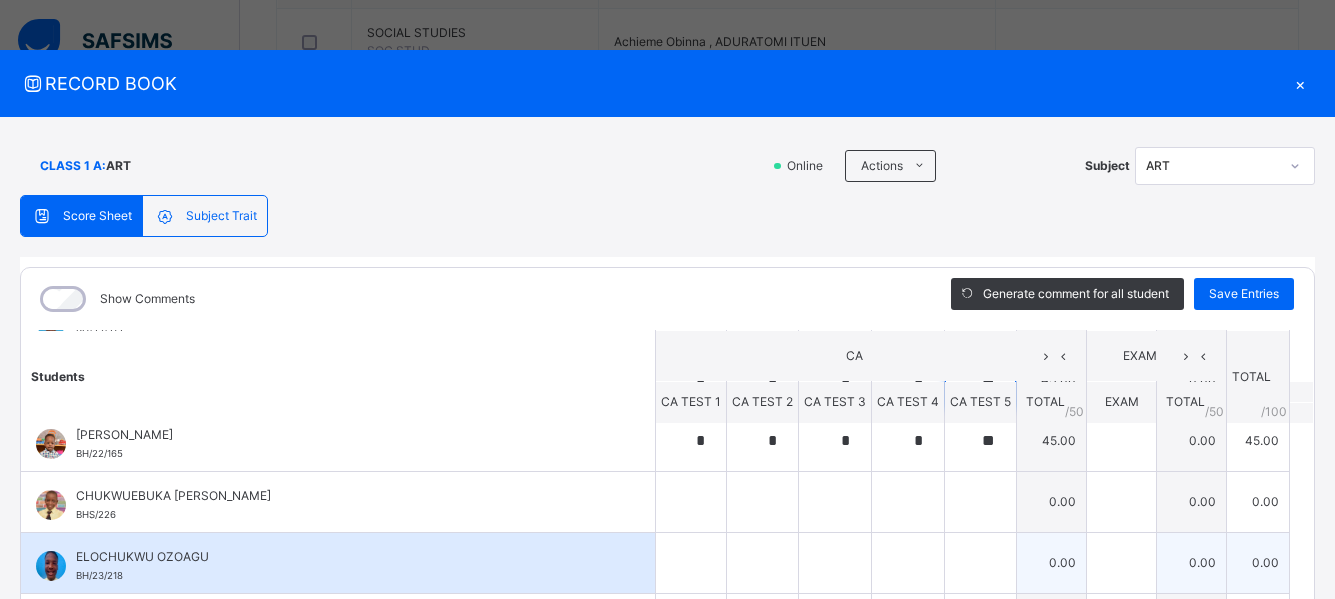 scroll, scrollTop: 100, scrollLeft: 0, axis: vertical 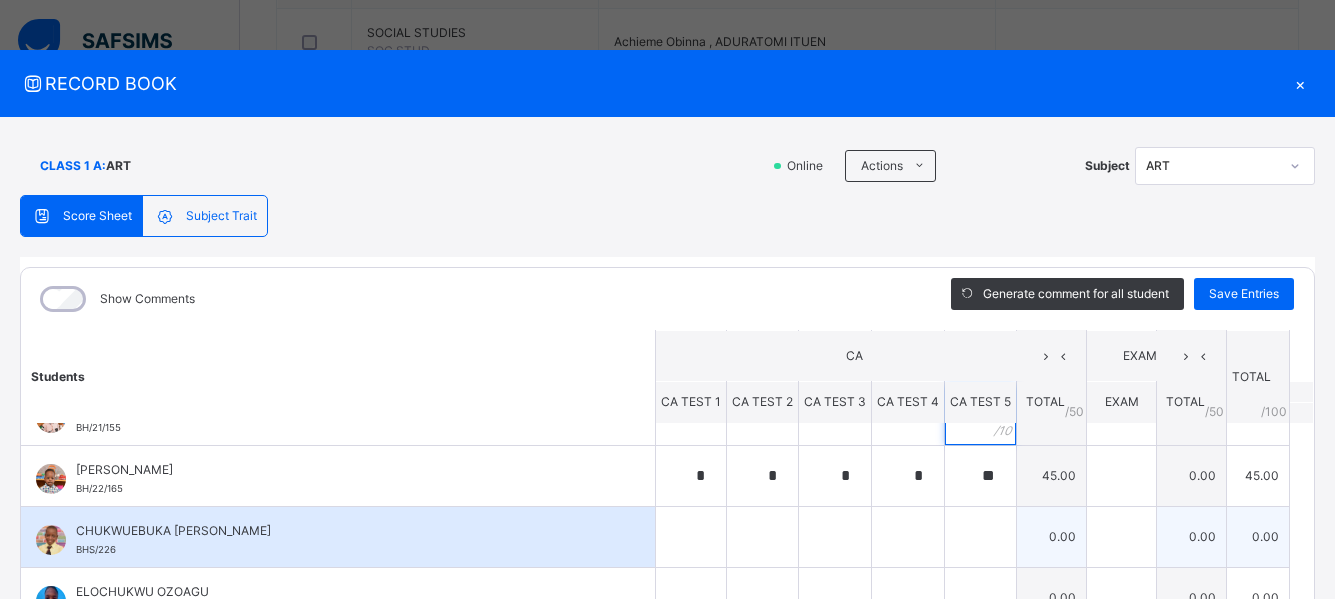 type on "**" 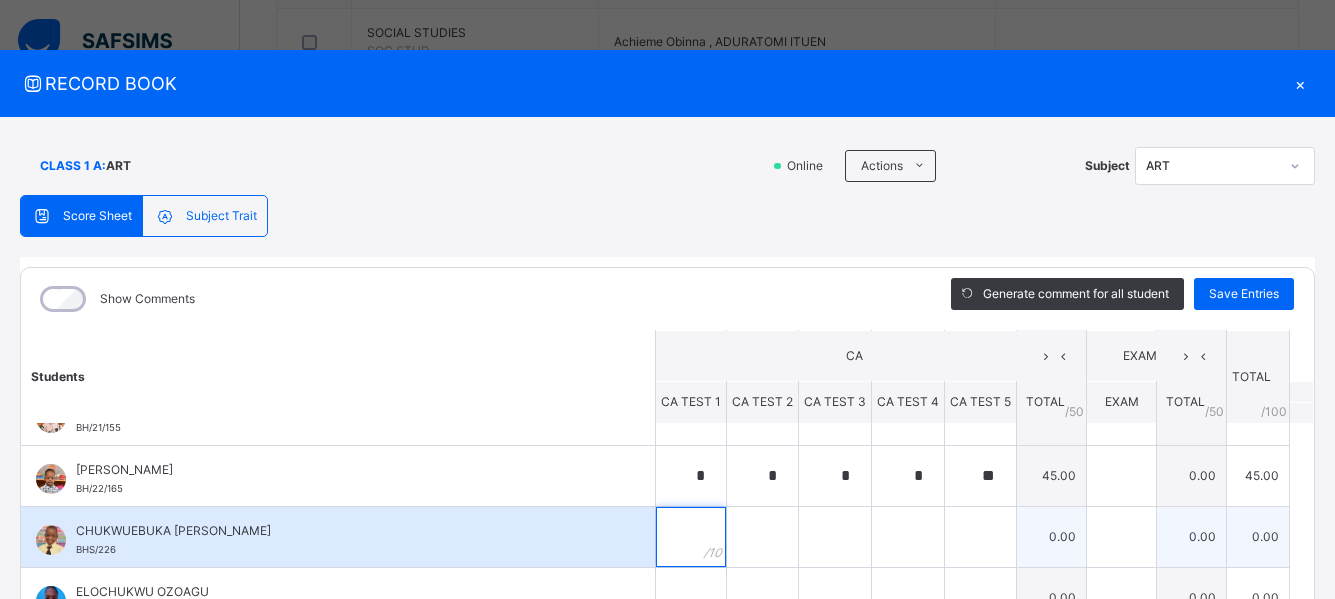 click at bounding box center (691, 537) 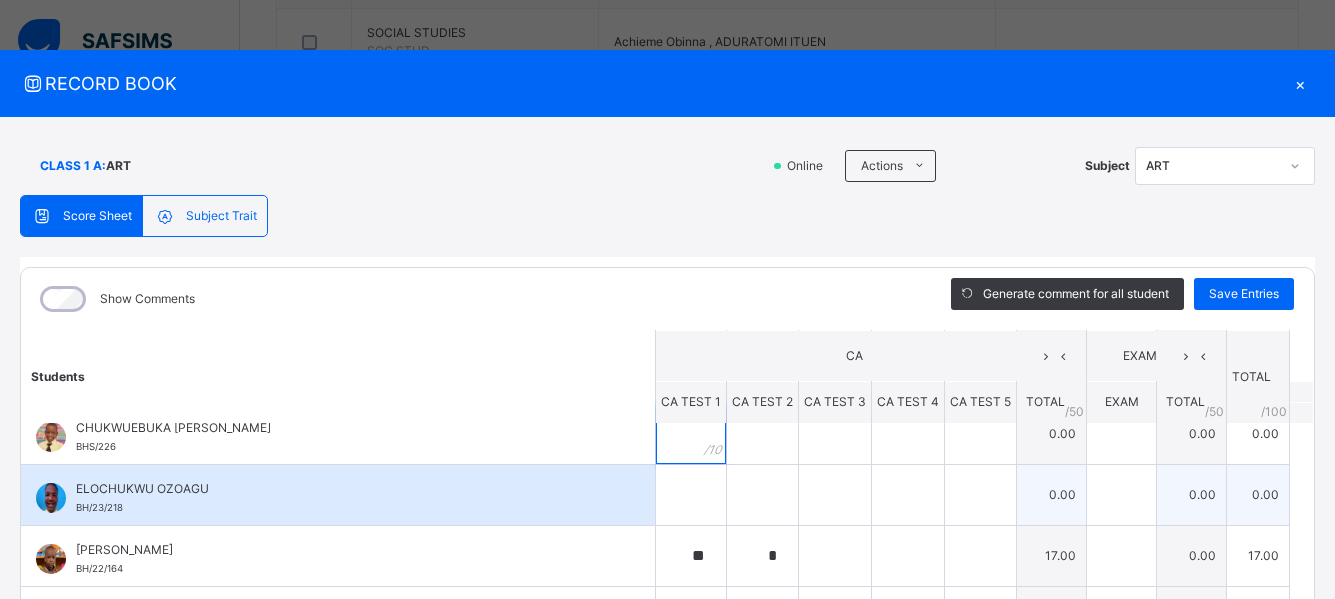 scroll, scrollTop: 204, scrollLeft: 0, axis: vertical 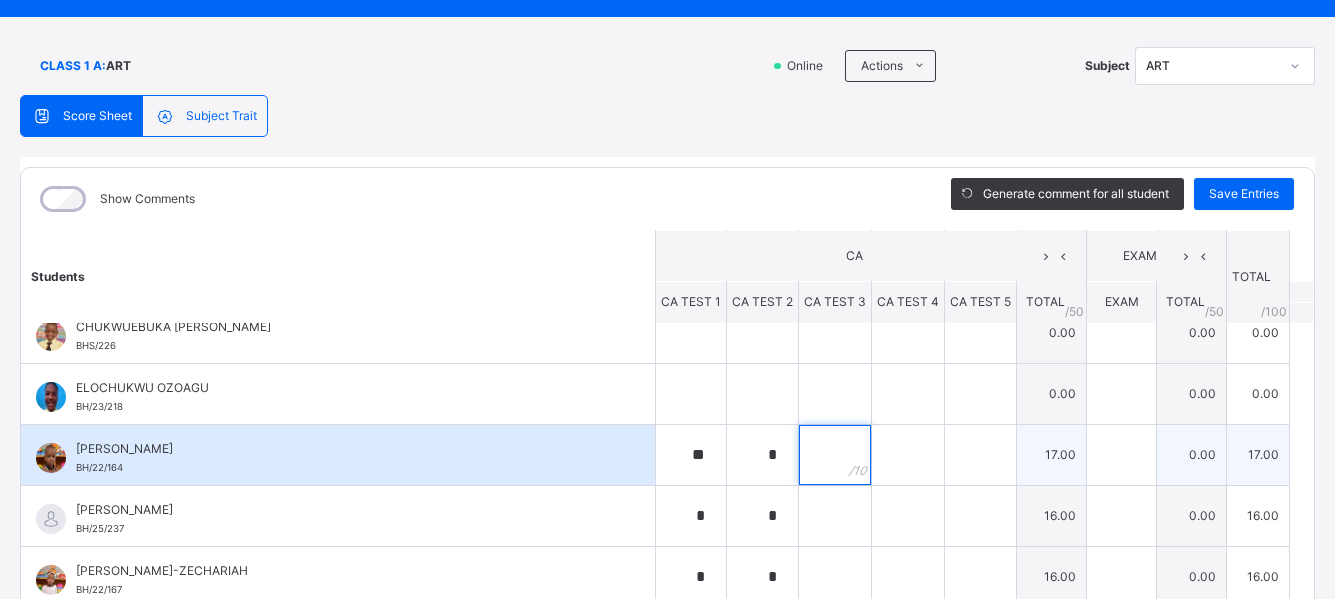 click at bounding box center [835, 455] 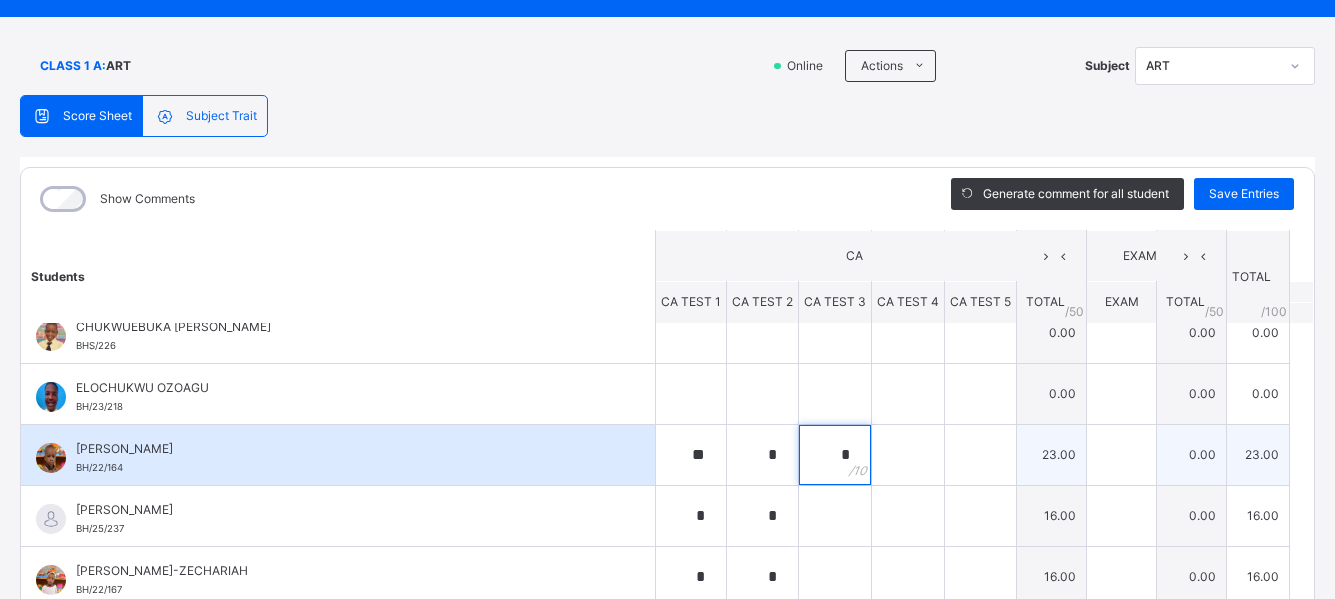 type on "*" 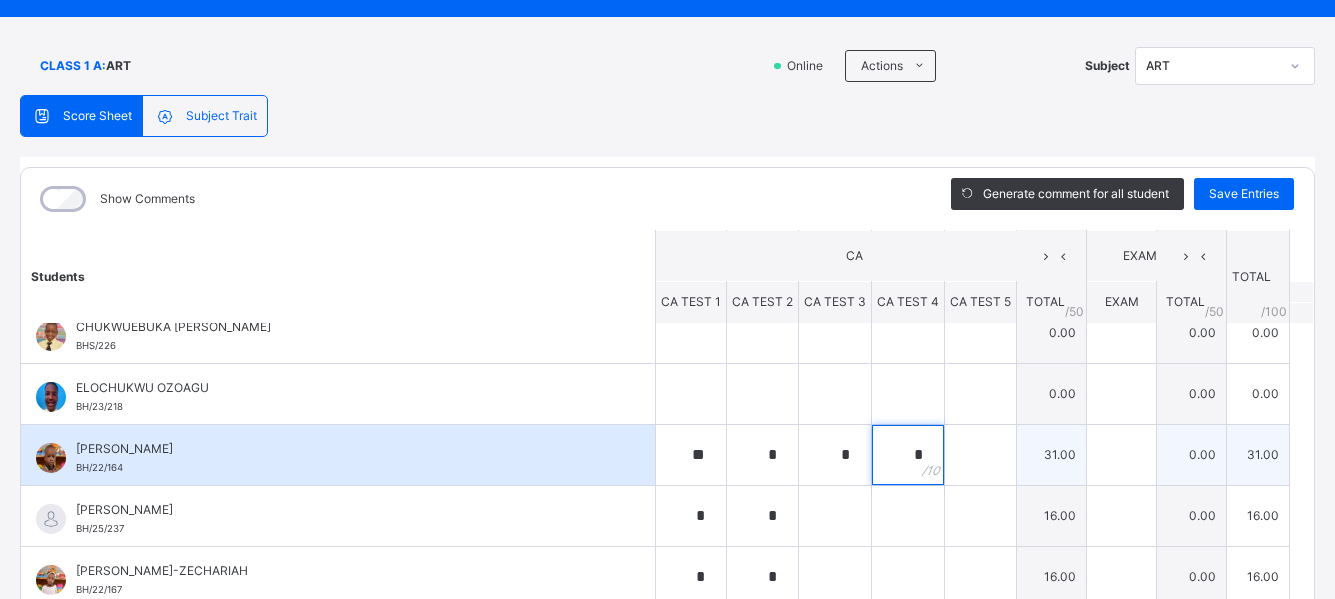 type on "*" 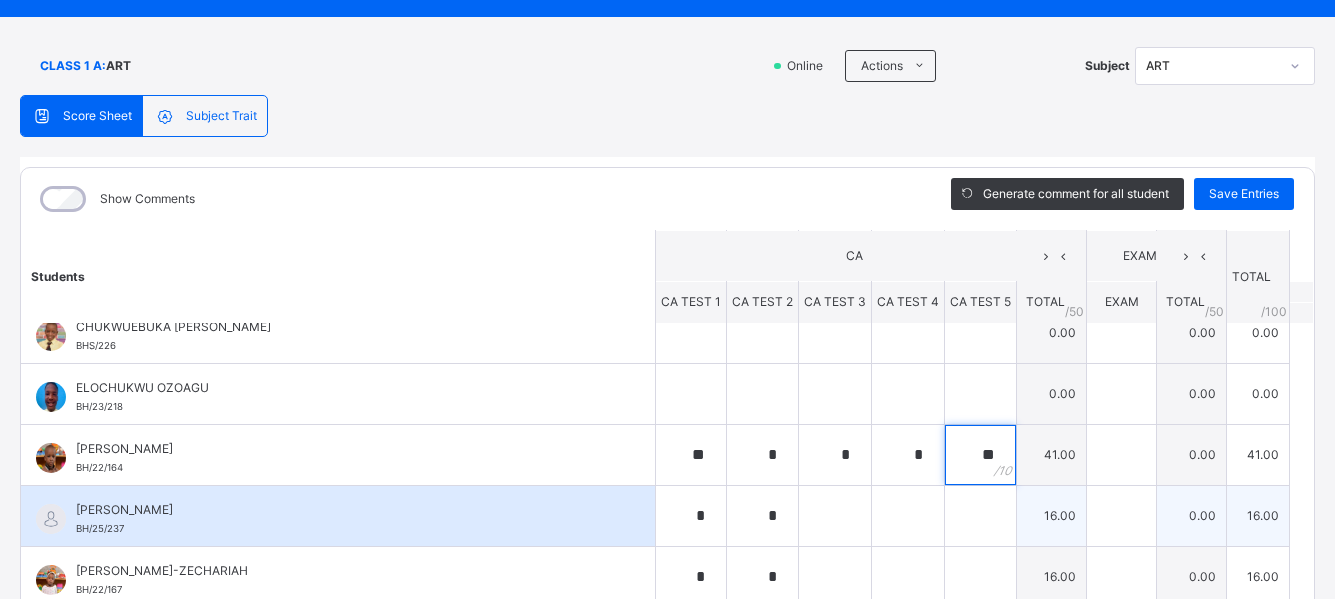 type on "**" 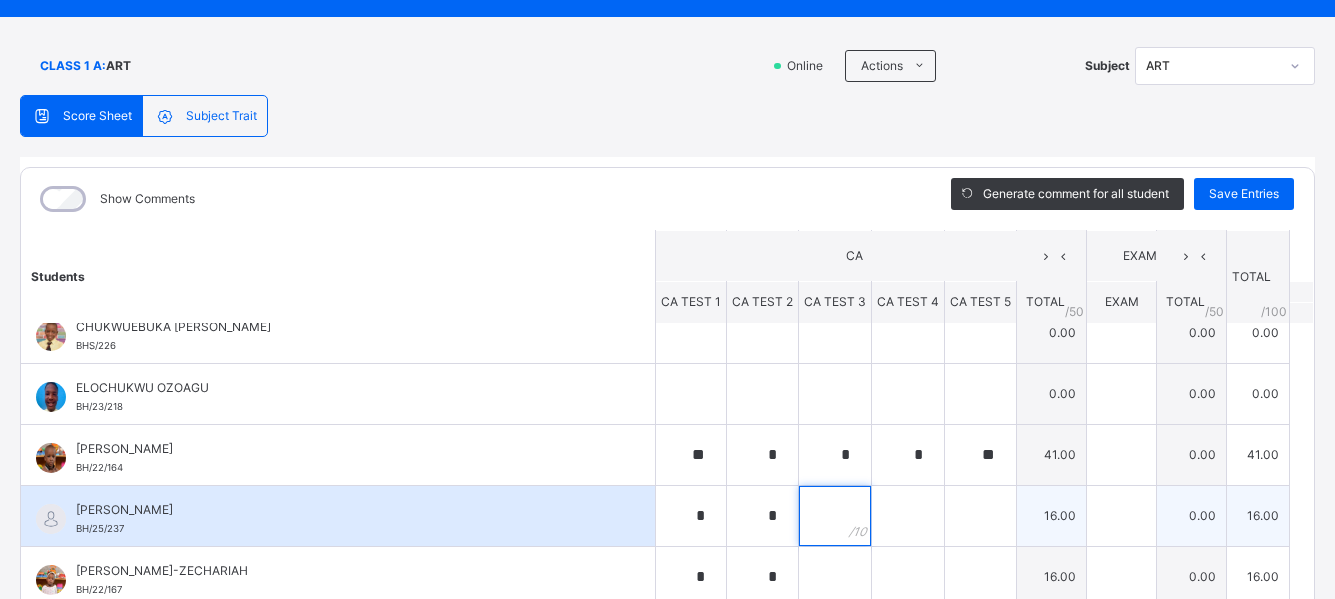 click at bounding box center [835, 516] 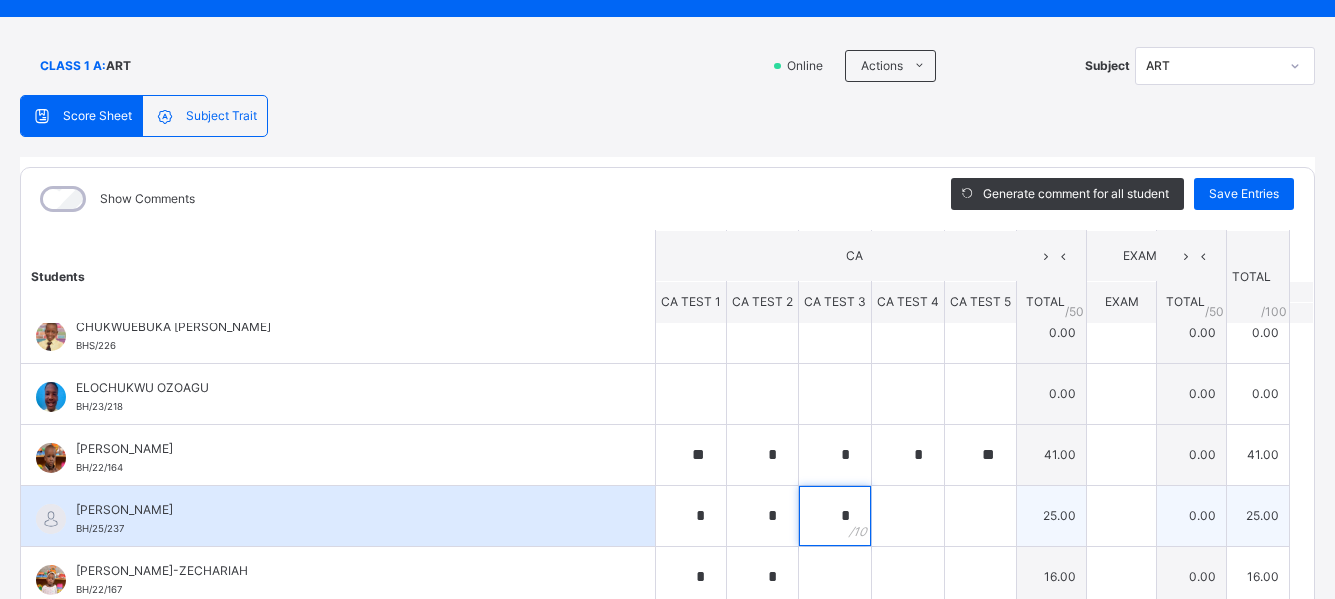 type on "*" 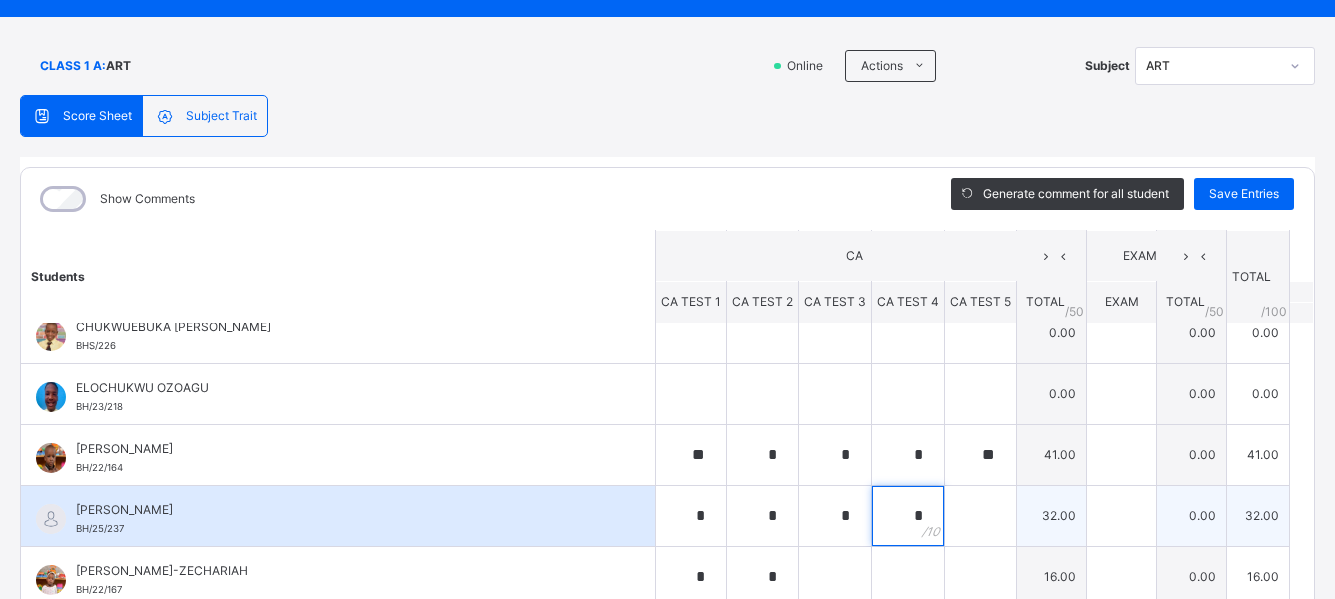 type on "*" 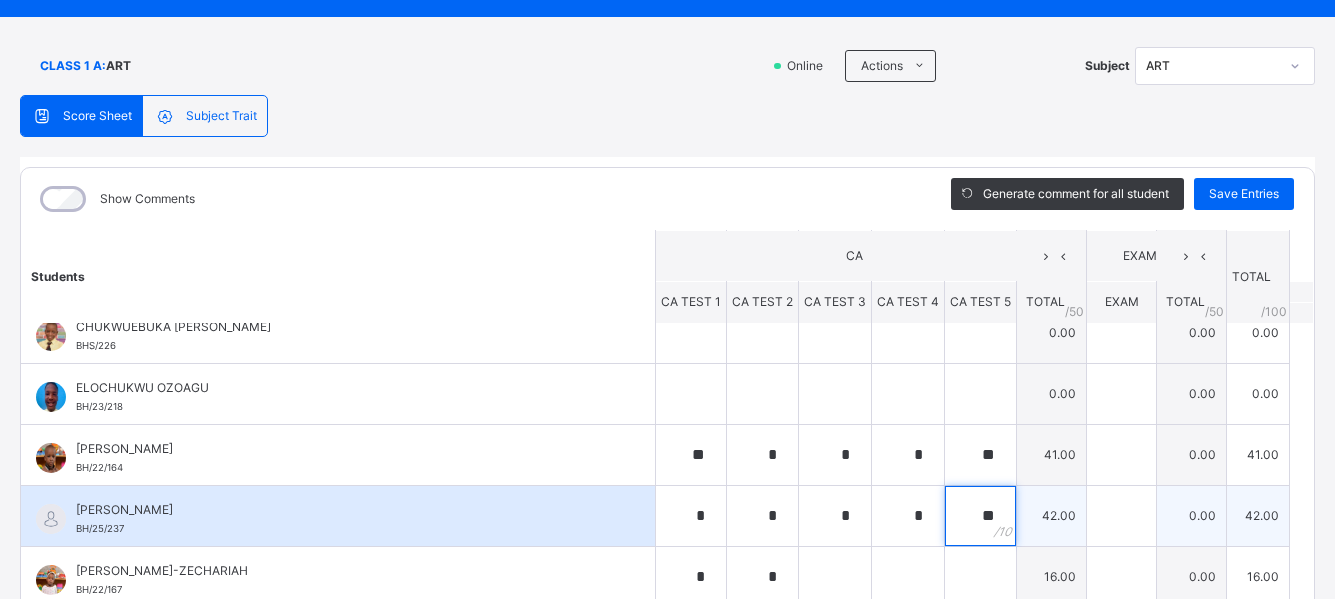 scroll, scrollTop: 200, scrollLeft: 0, axis: vertical 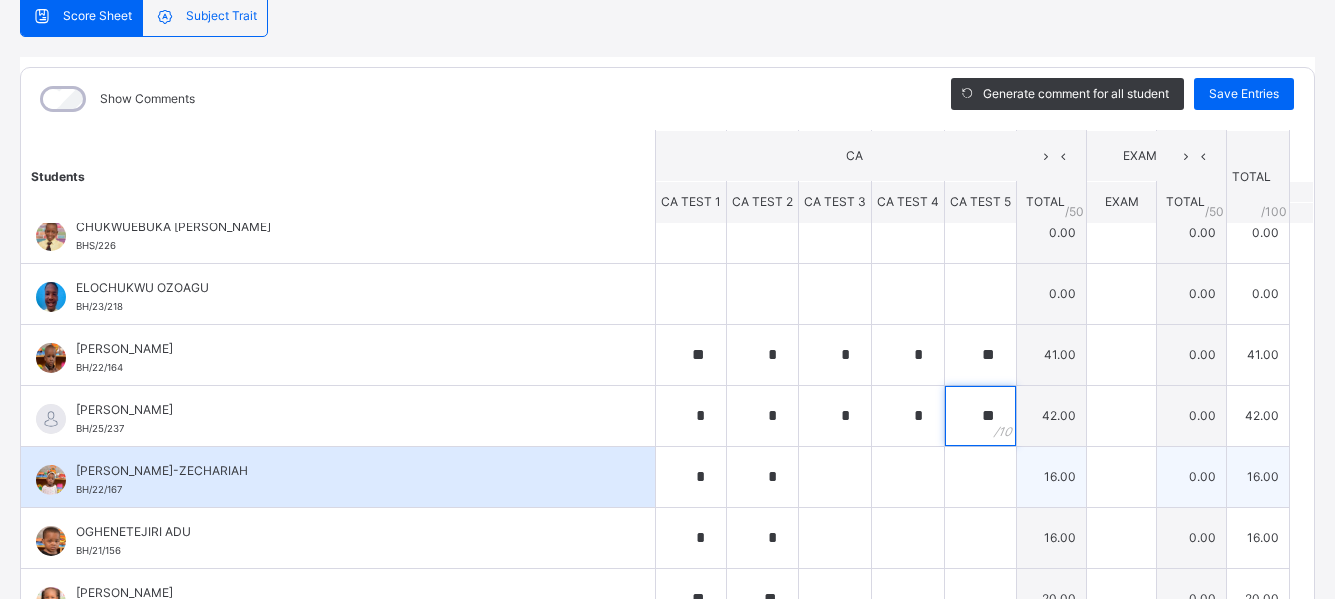 type on "**" 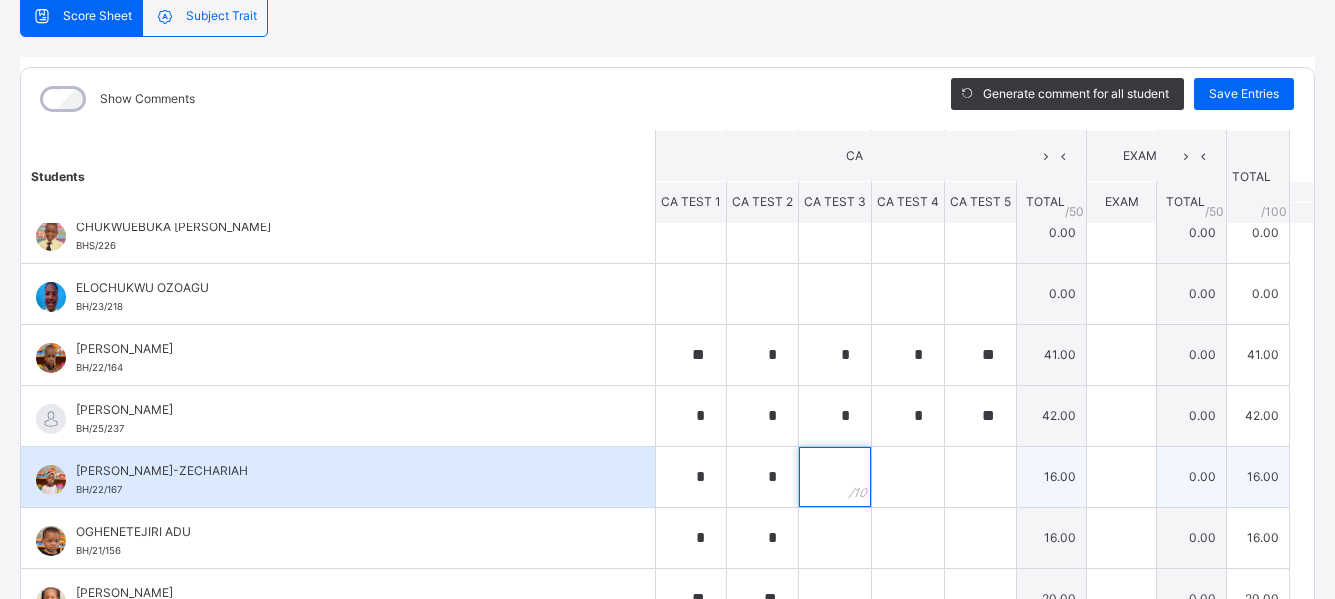 click at bounding box center (835, 477) 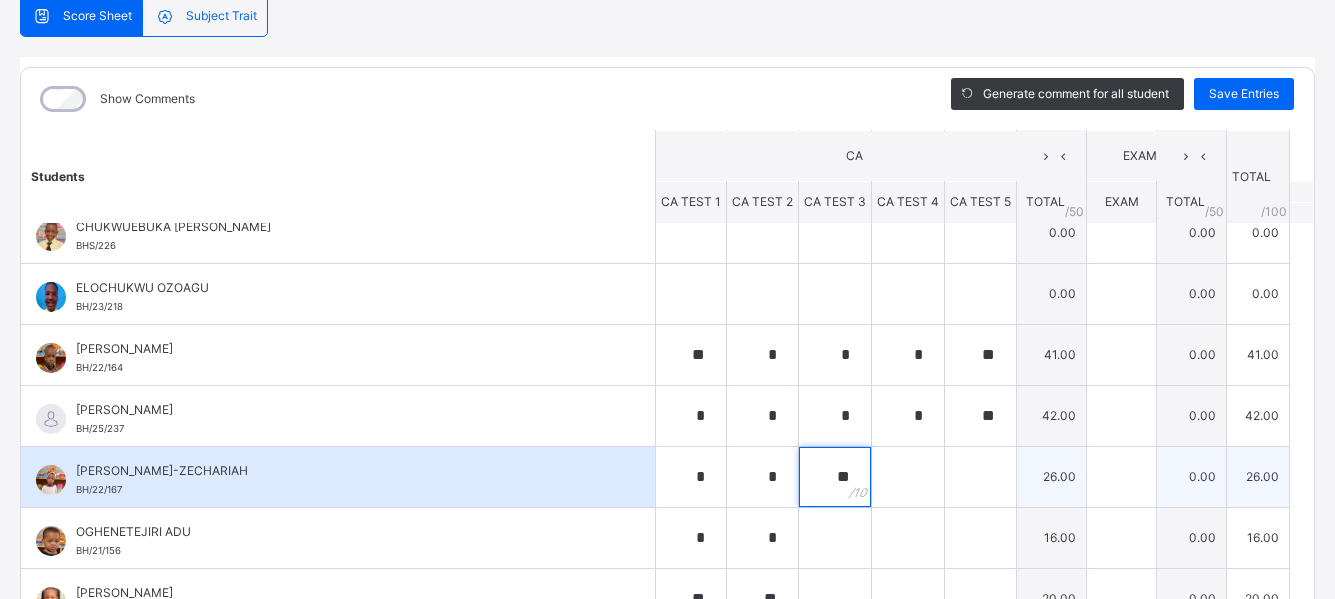 type on "**" 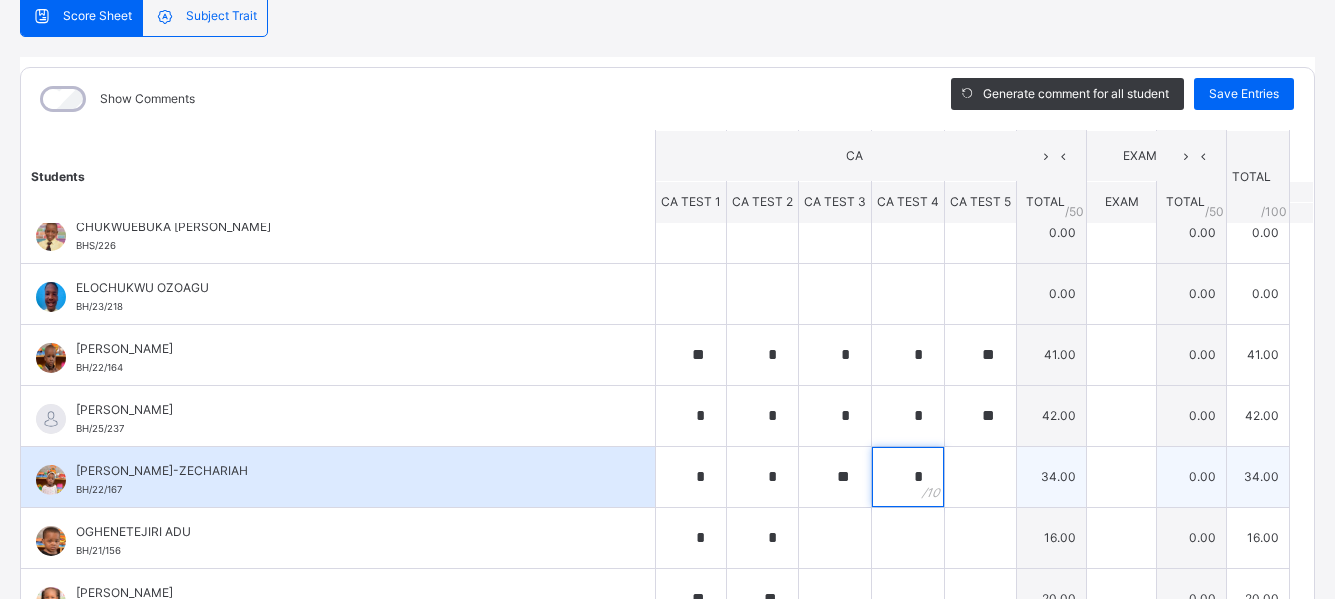 type on "*" 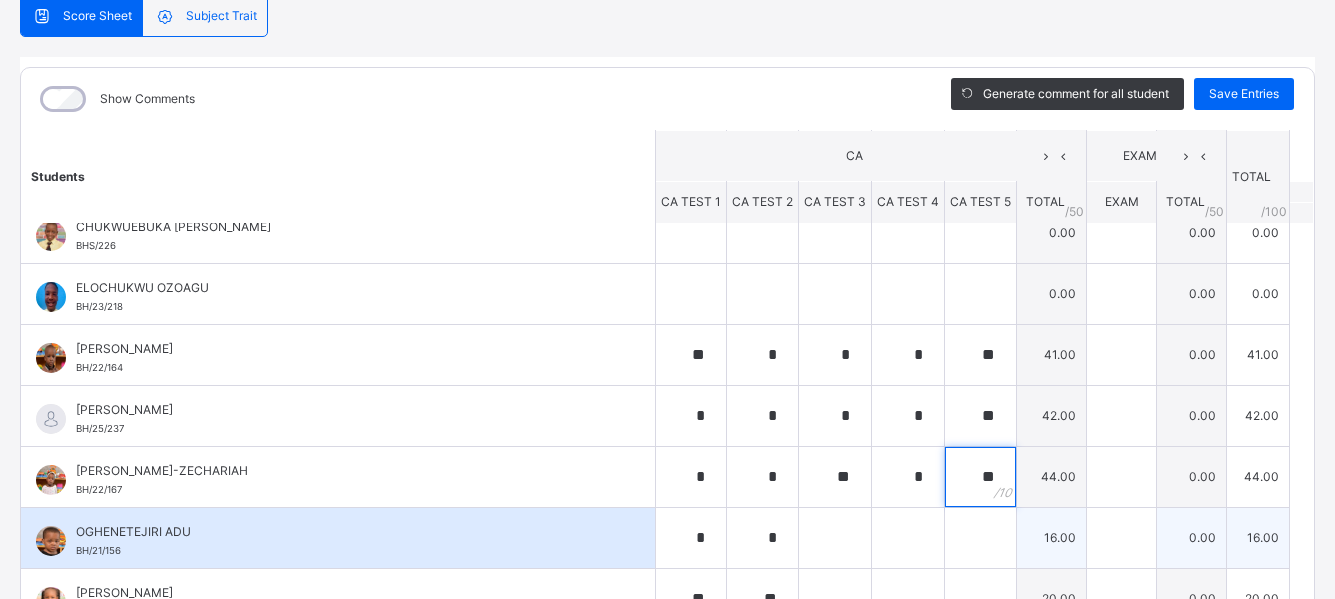 type on "**" 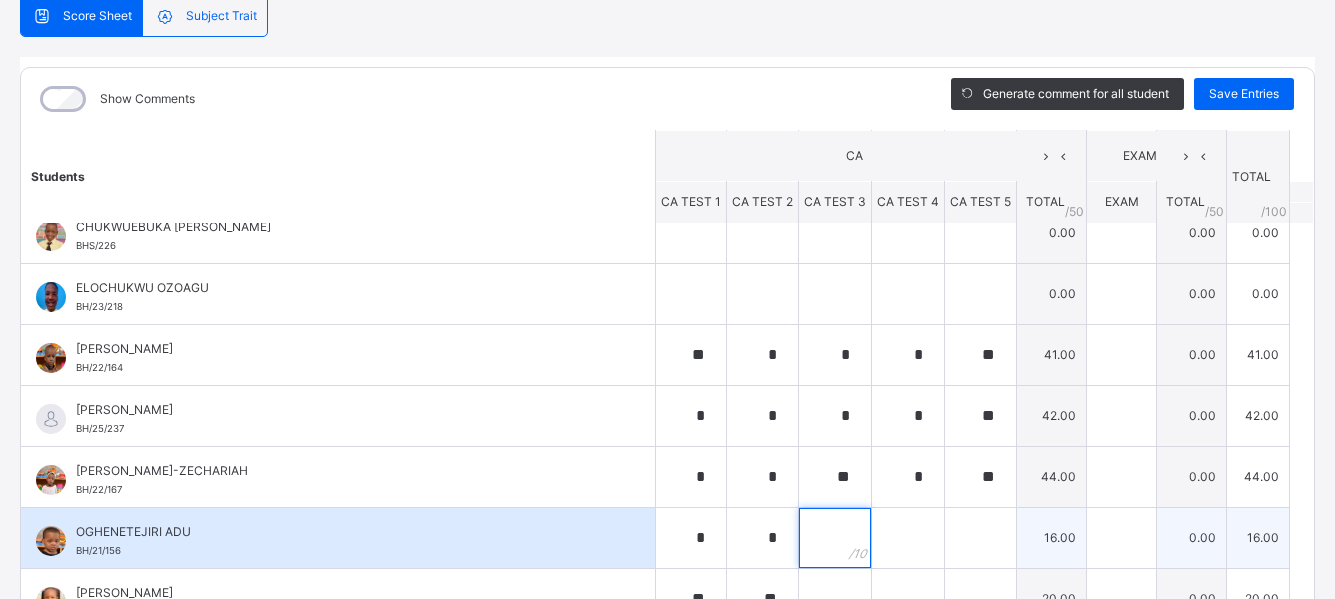 click at bounding box center (835, 538) 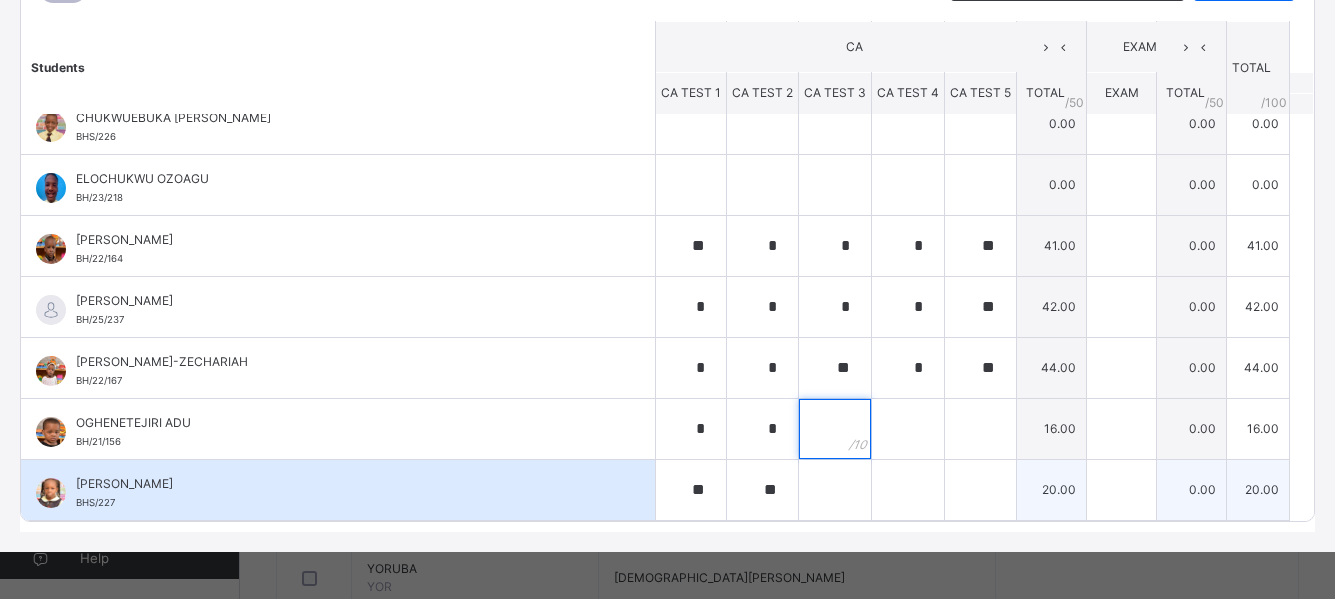 scroll, scrollTop: 312, scrollLeft: 0, axis: vertical 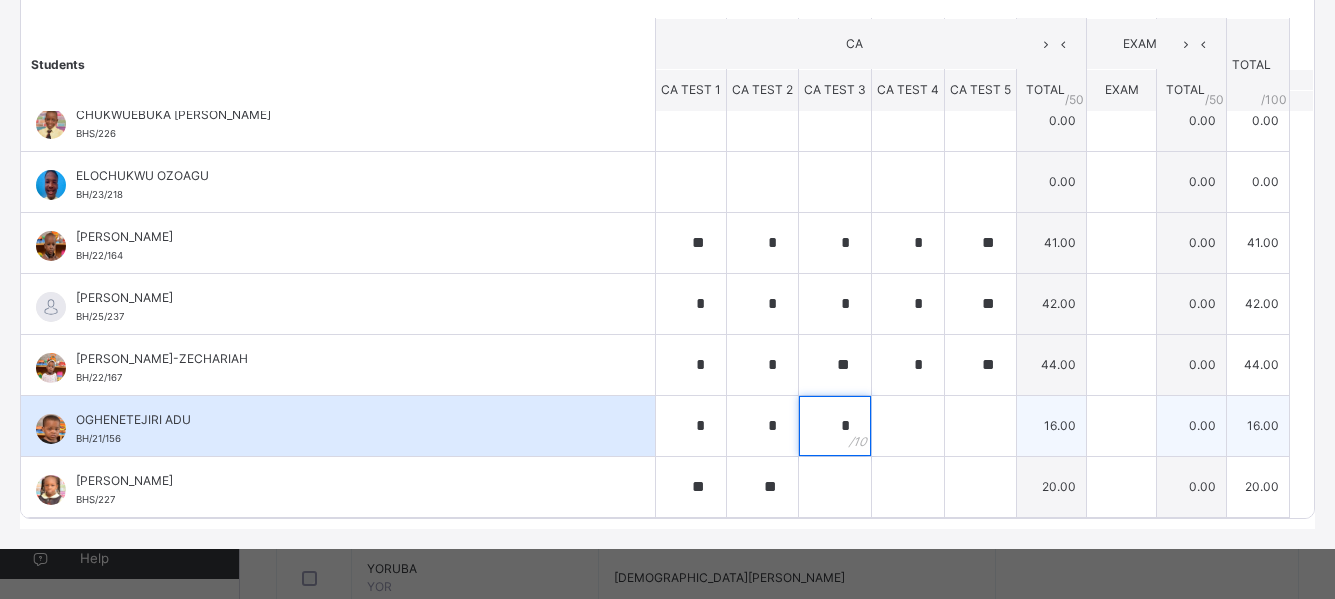 type on "*" 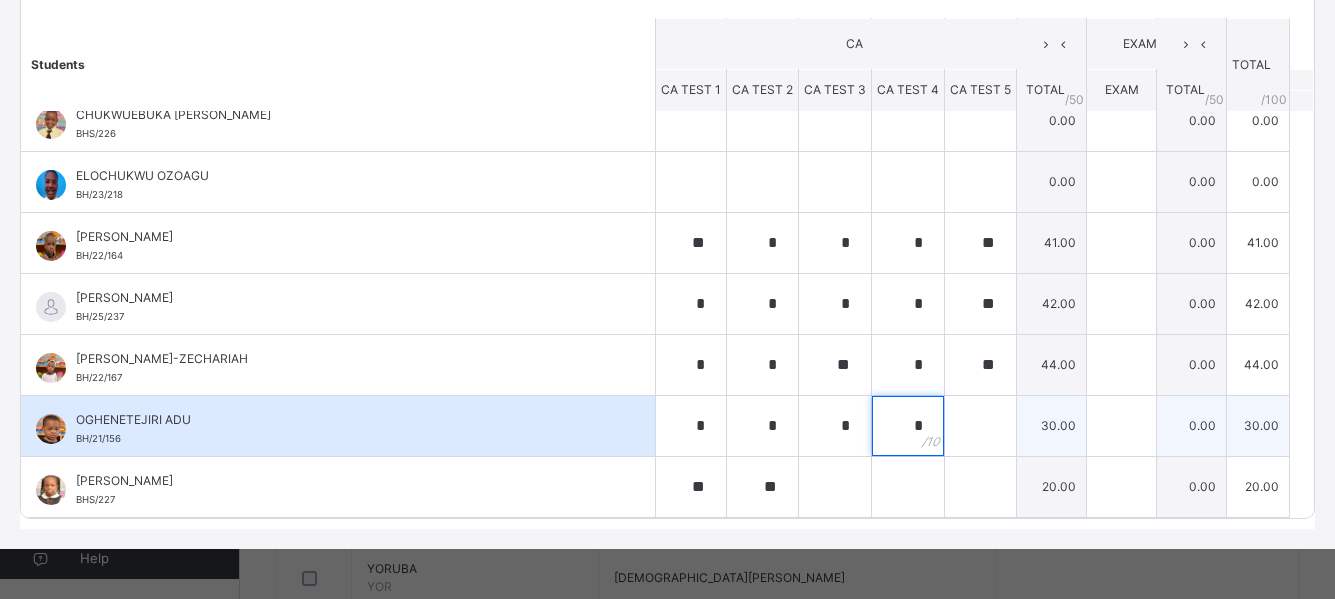 type on "*" 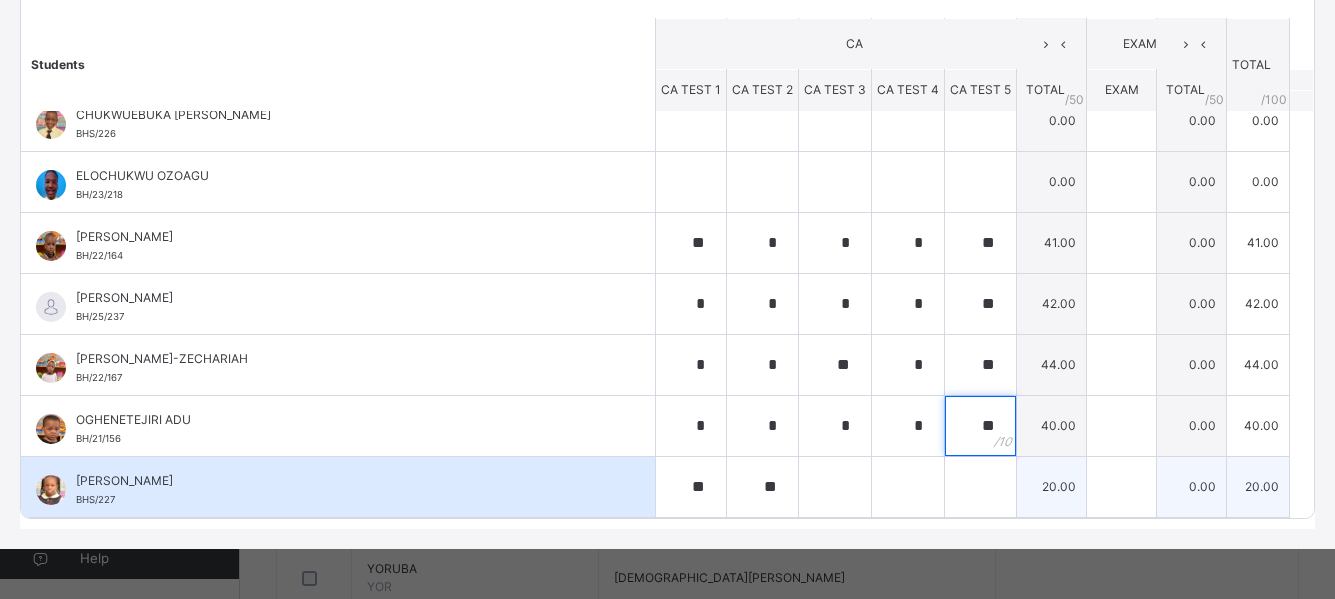 type on "**" 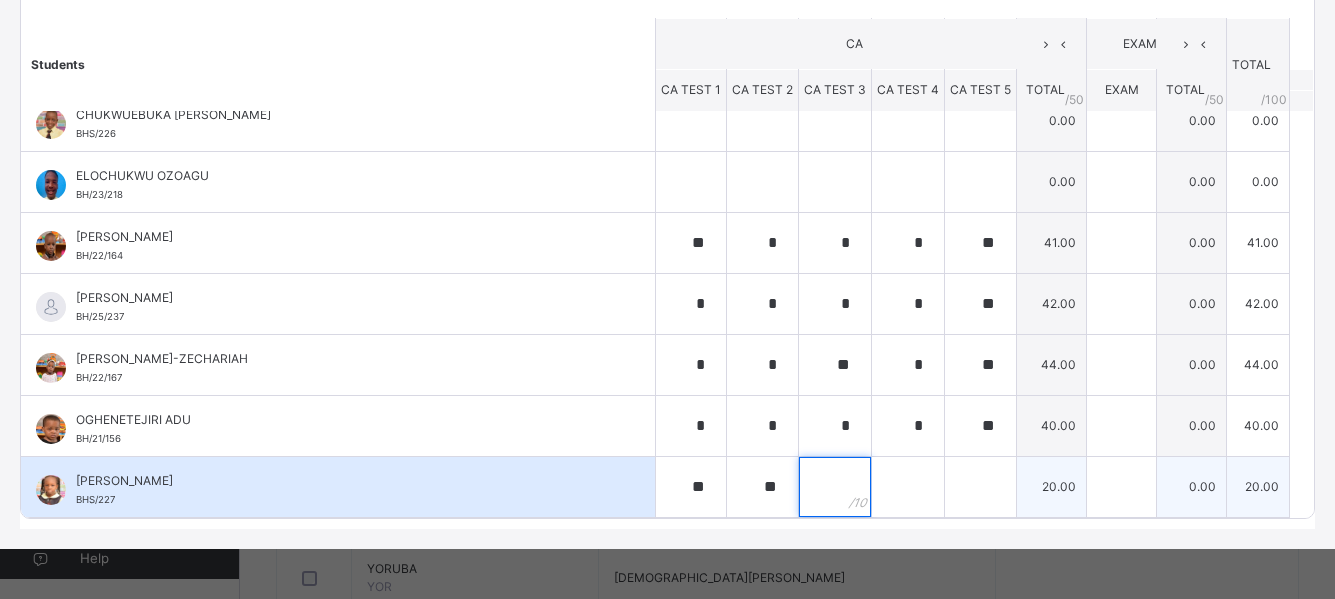 click at bounding box center [835, 487] 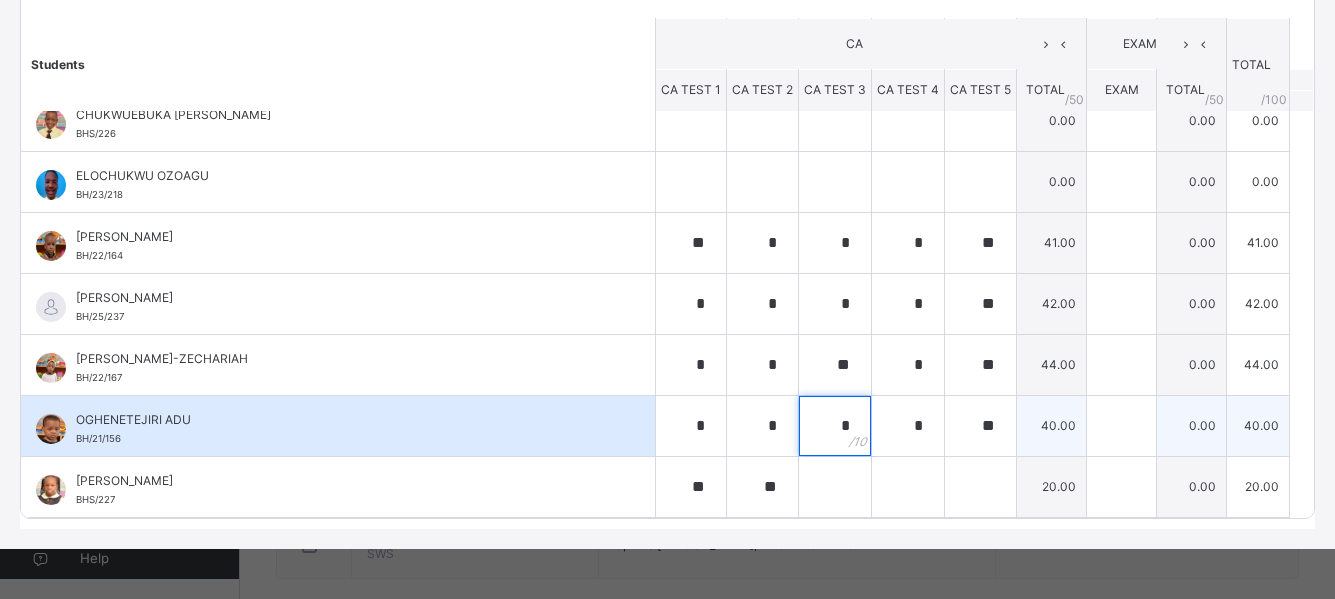 click on "*" at bounding box center [835, 426] 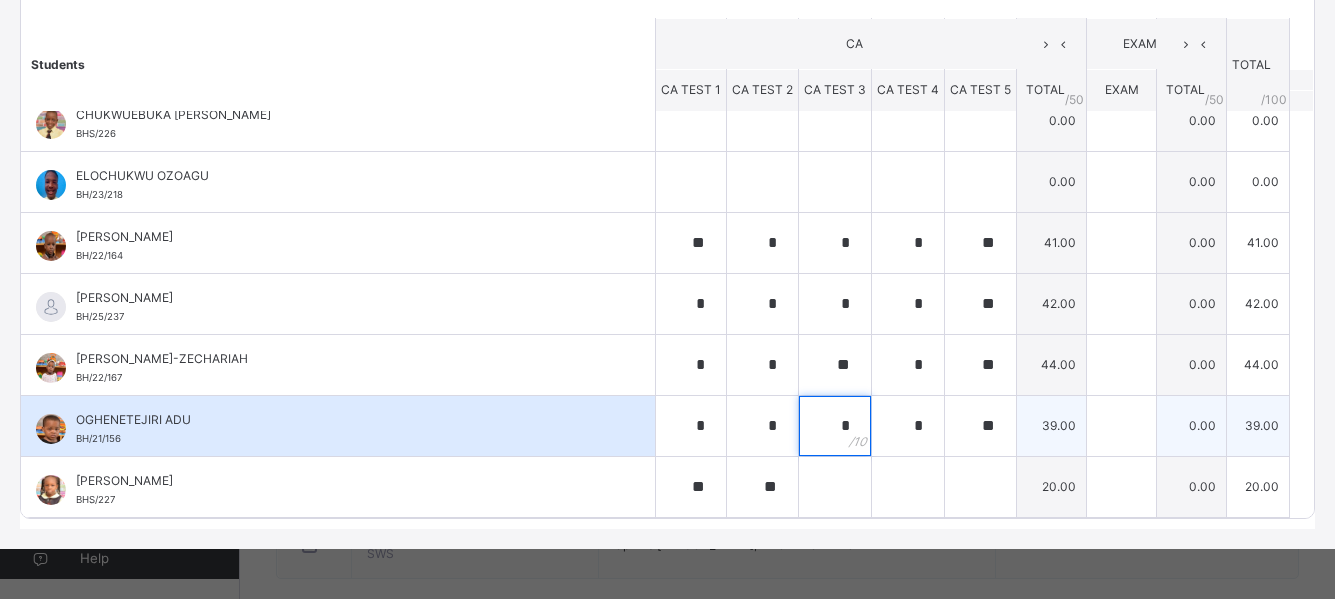 type on "*" 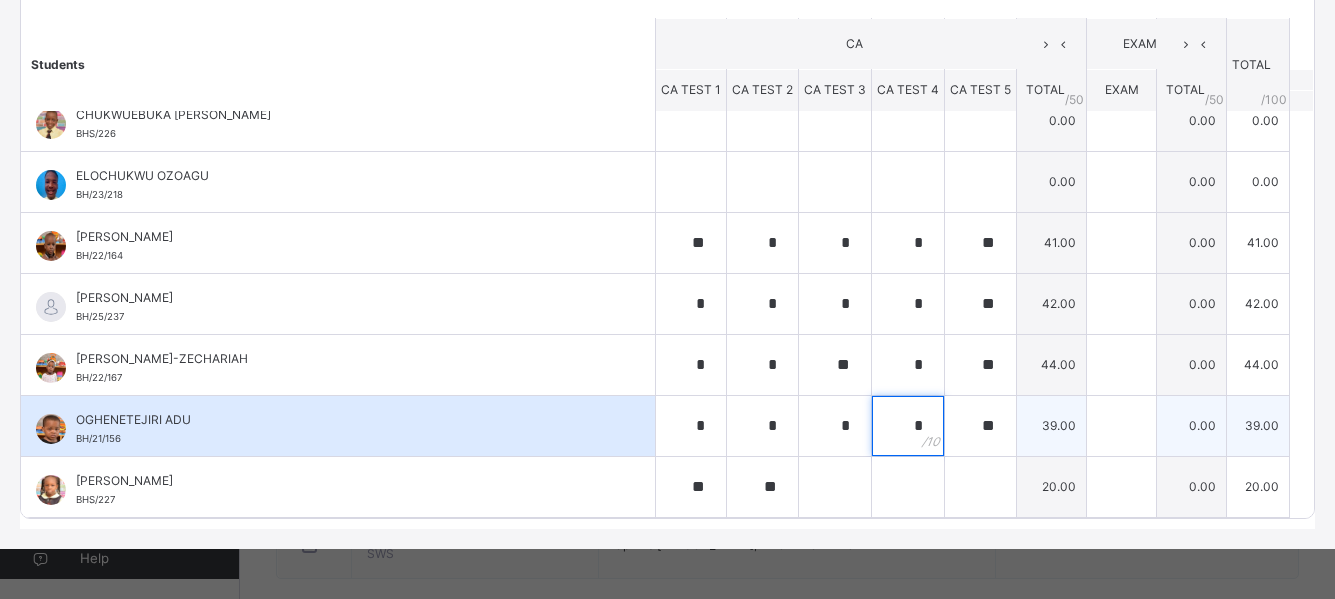 drag, startPoint x: 910, startPoint y: 424, endPoint x: 879, endPoint y: 424, distance: 31 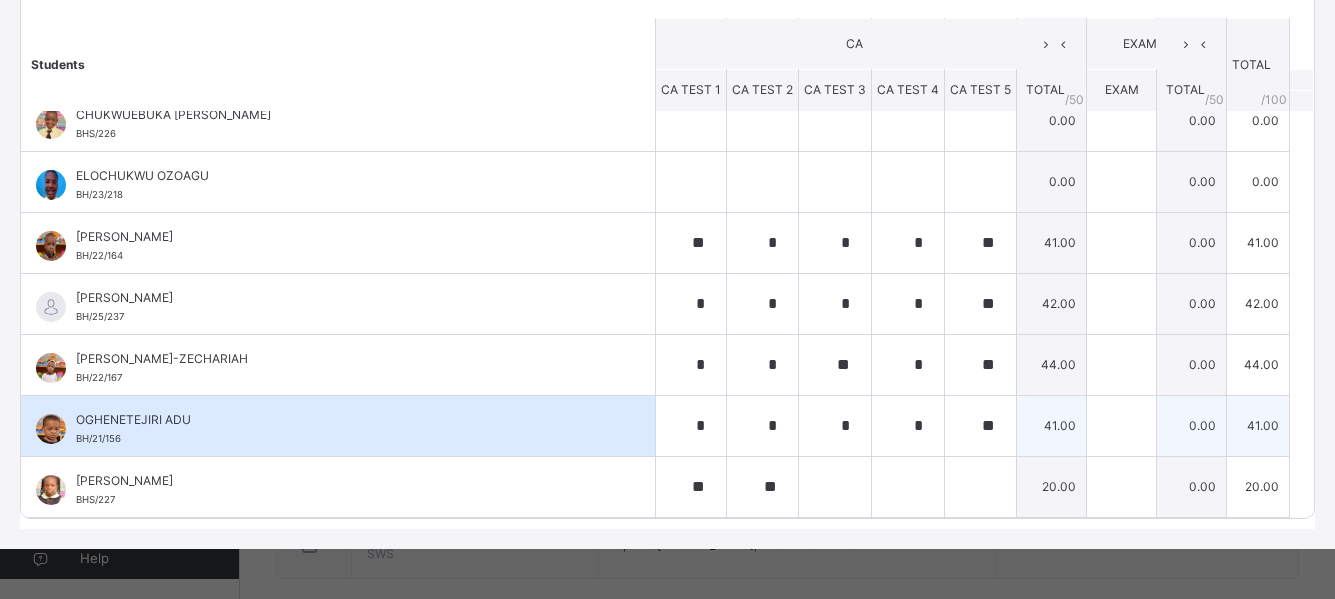 click on "*" at bounding box center (908, 426) 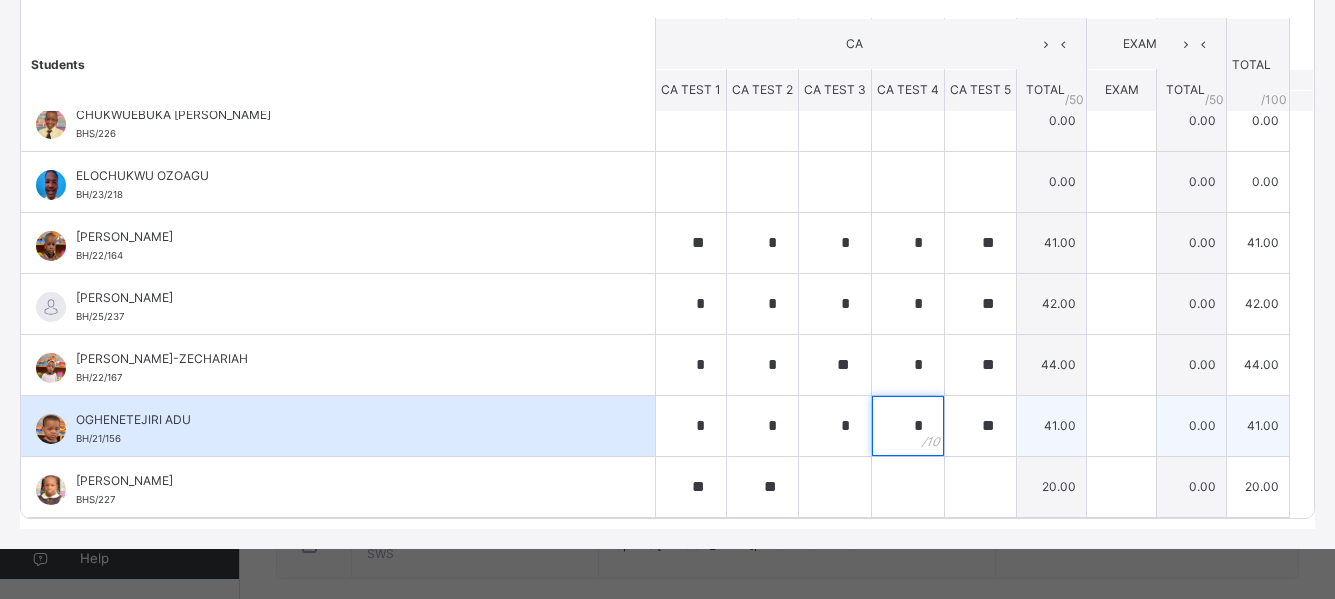 click on "*" at bounding box center (908, 426) 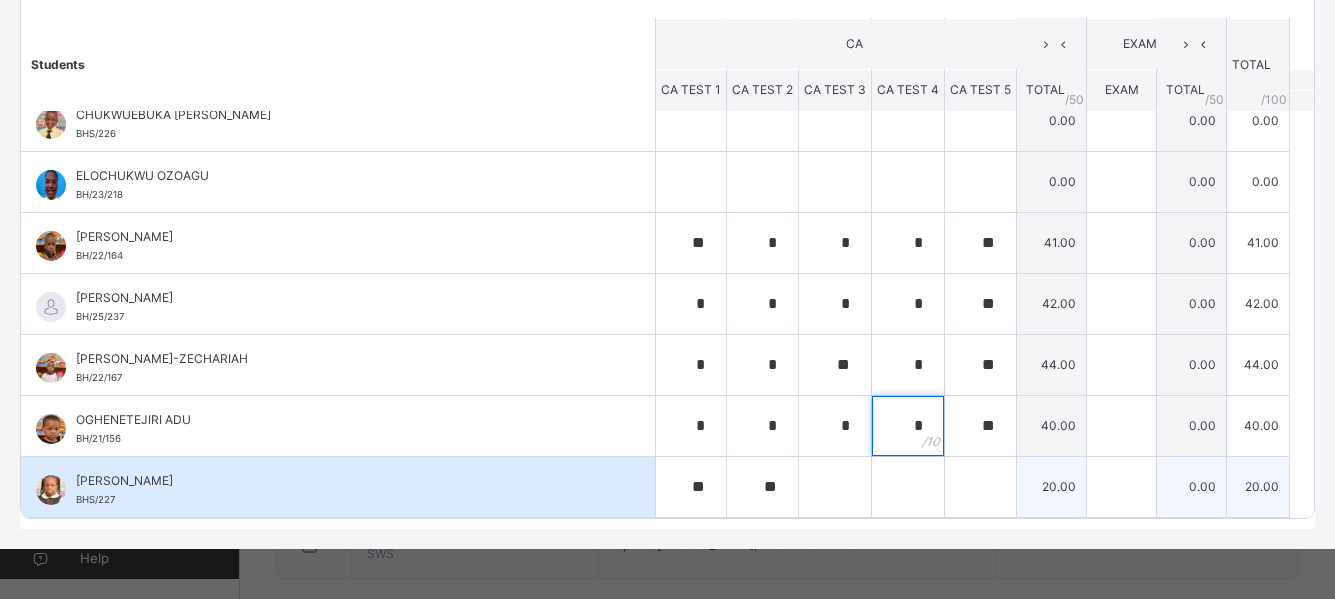 type on "*" 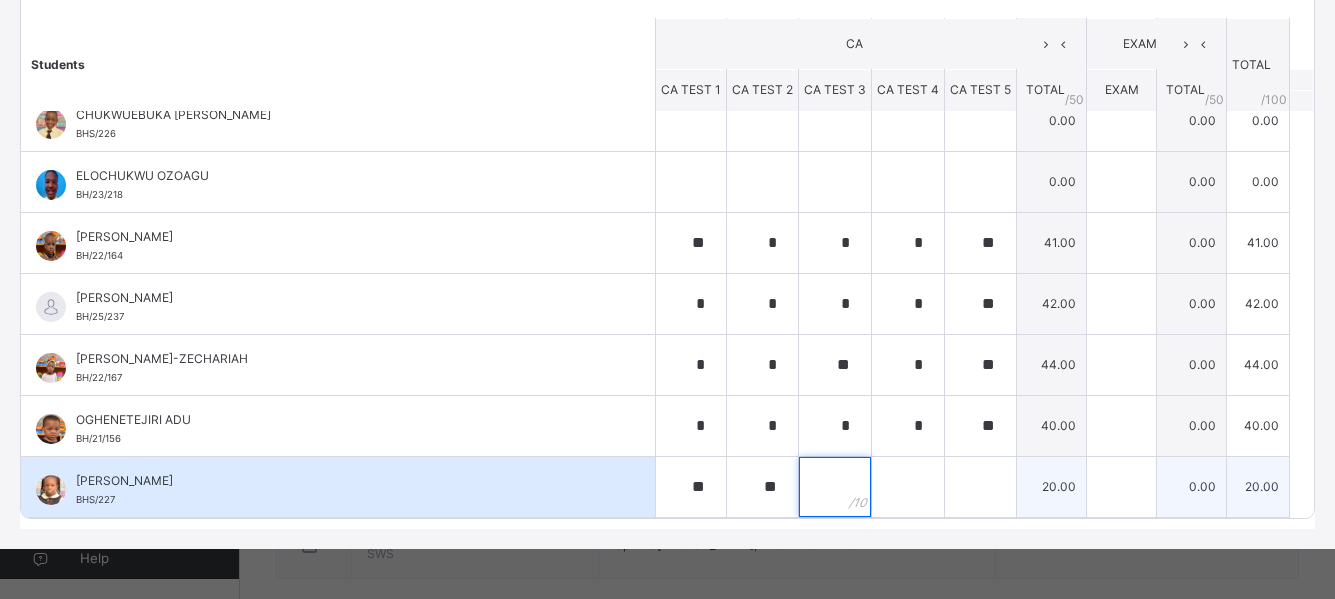 click at bounding box center [835, 487] 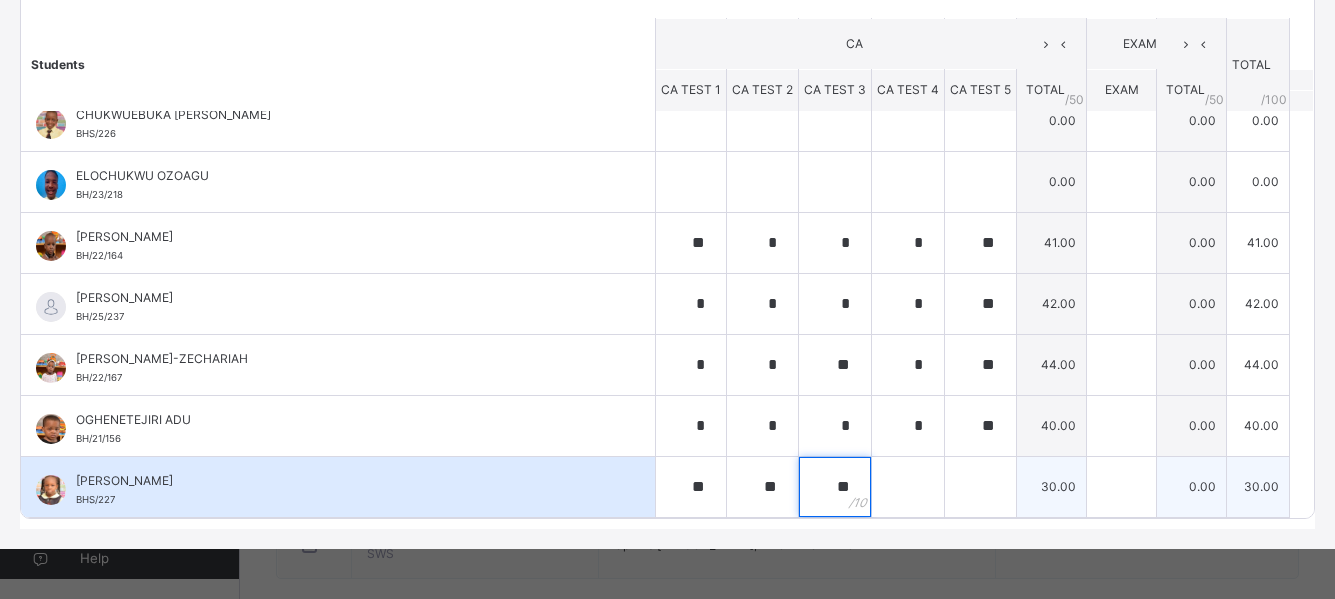 type on "**" 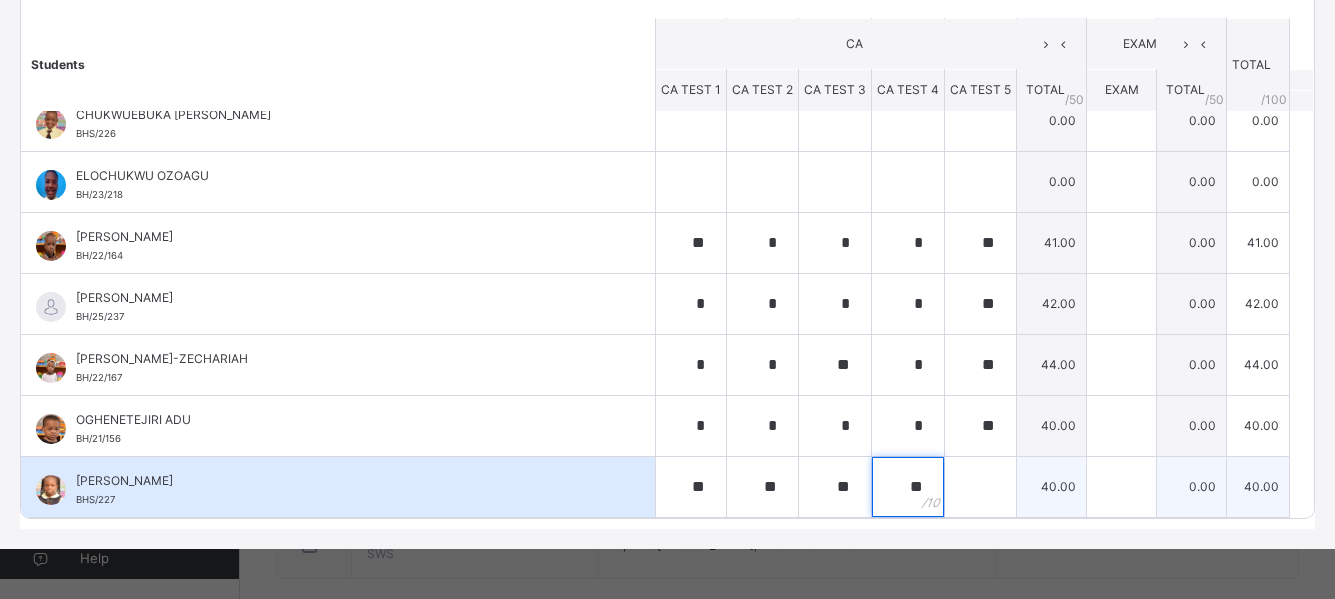 type on "**" 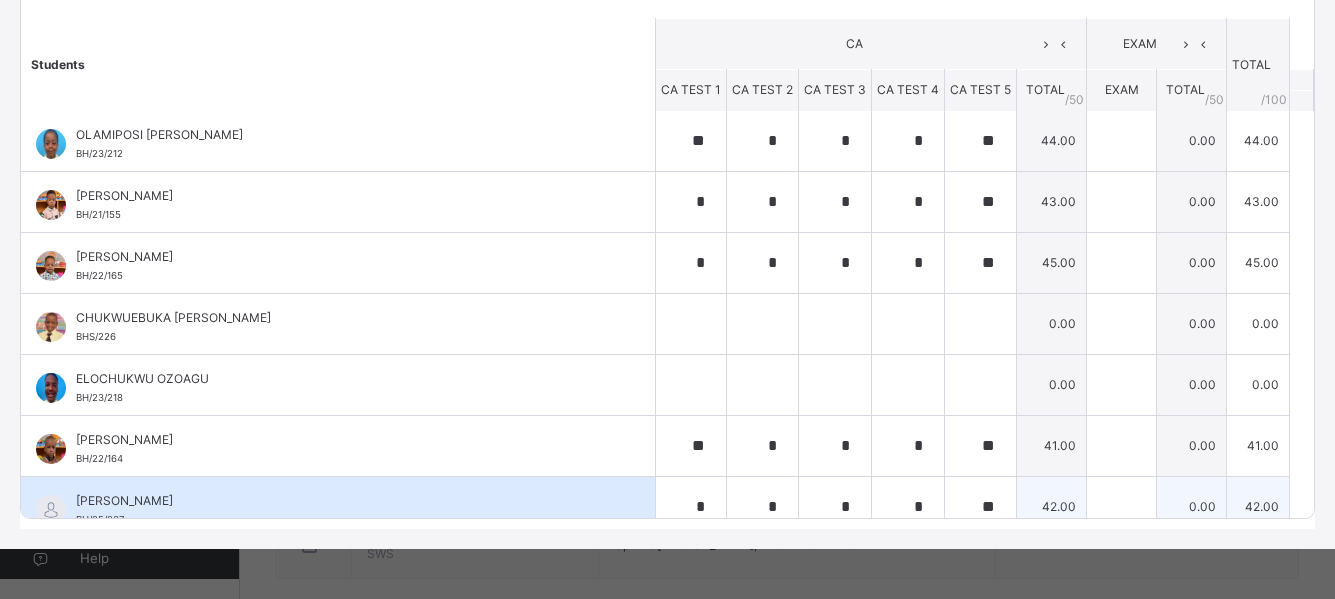 scroll, scrollTop: 0, scrollLeft: 0, axis: both 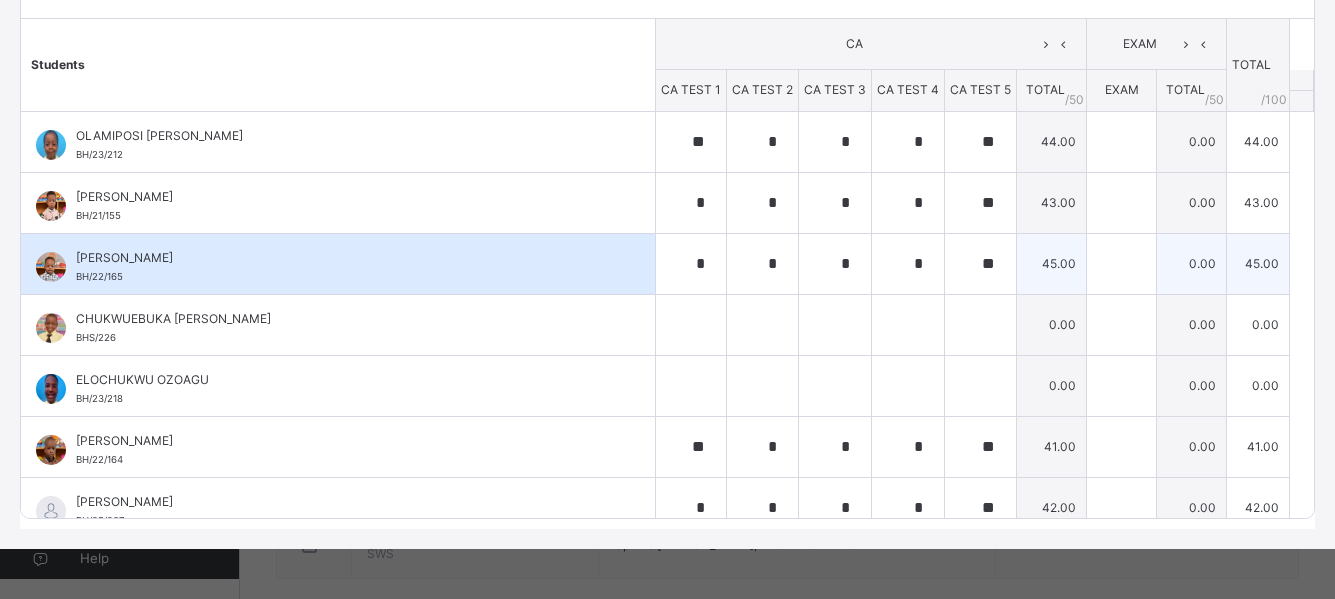 type on "**" 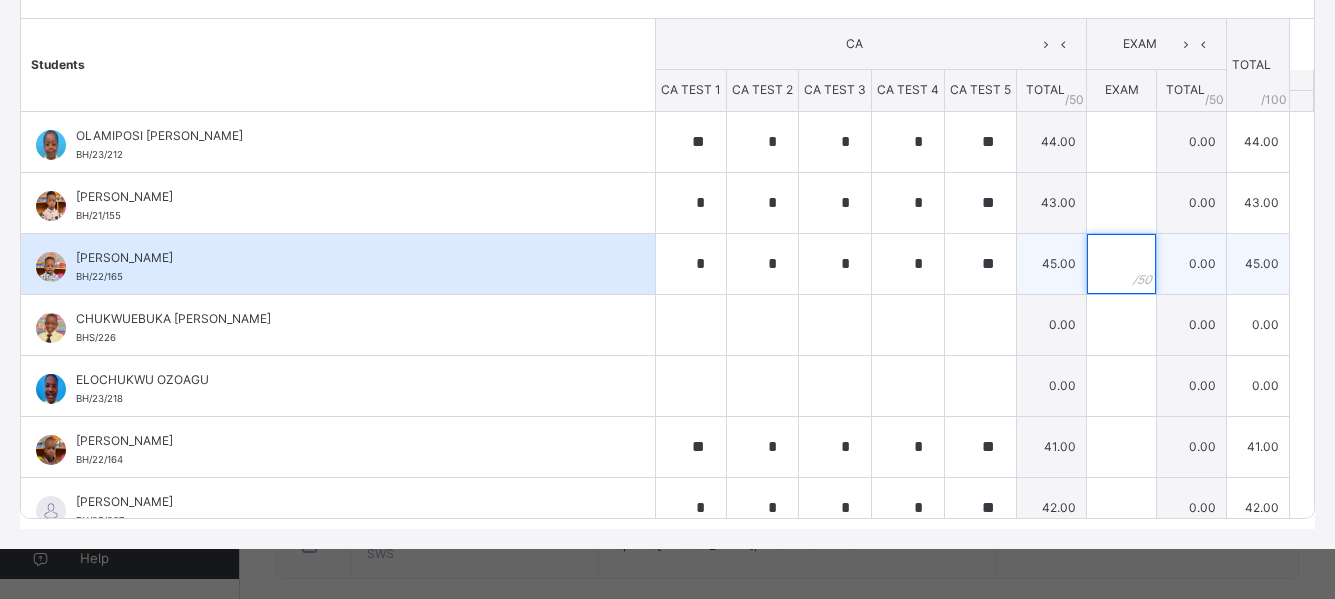 click at bounding box center [1121, 264] 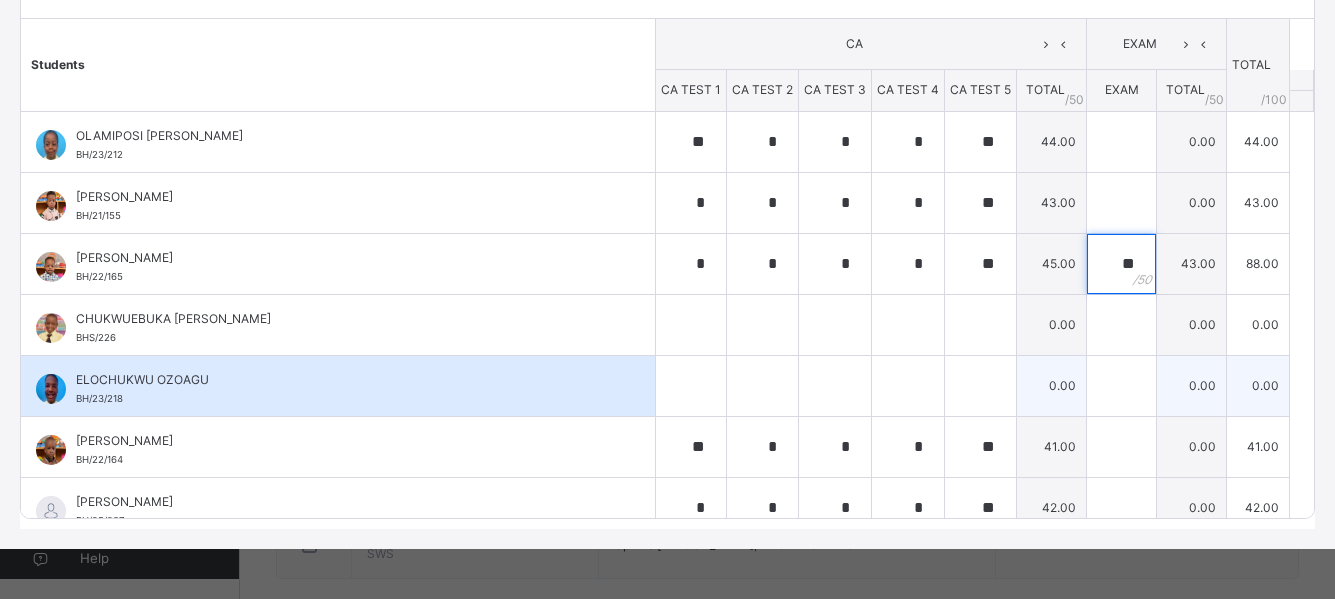 scroll, scrollTop: 100, scrollLeft: 0, axis: vertical 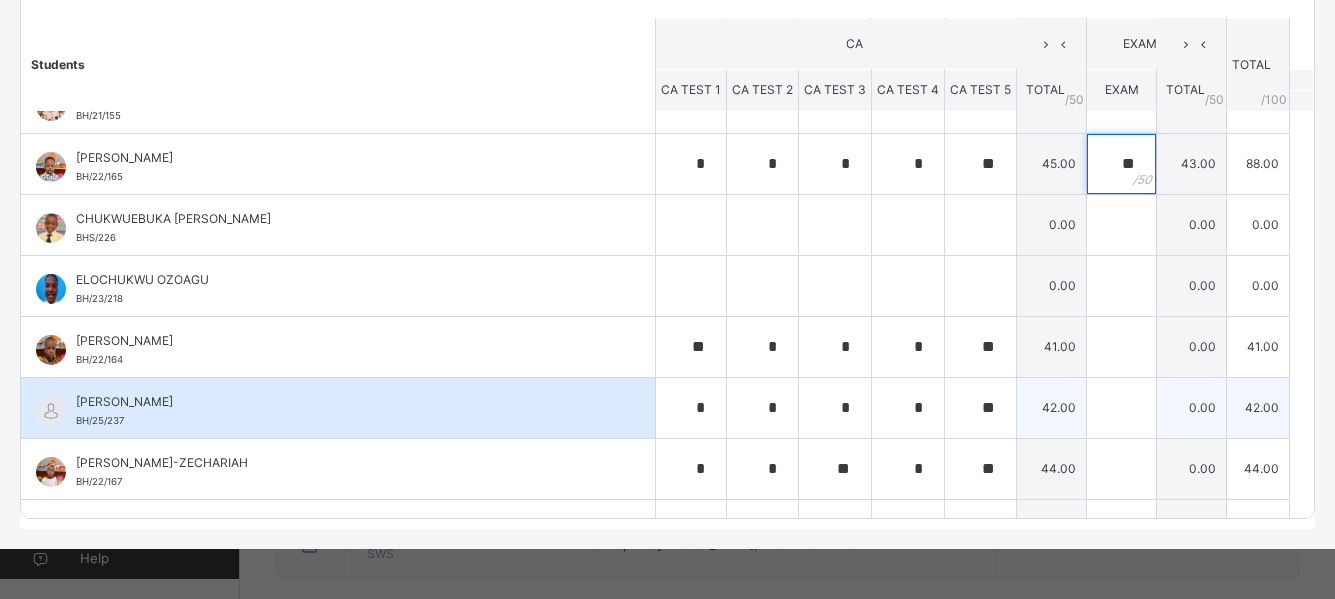 type on "**" 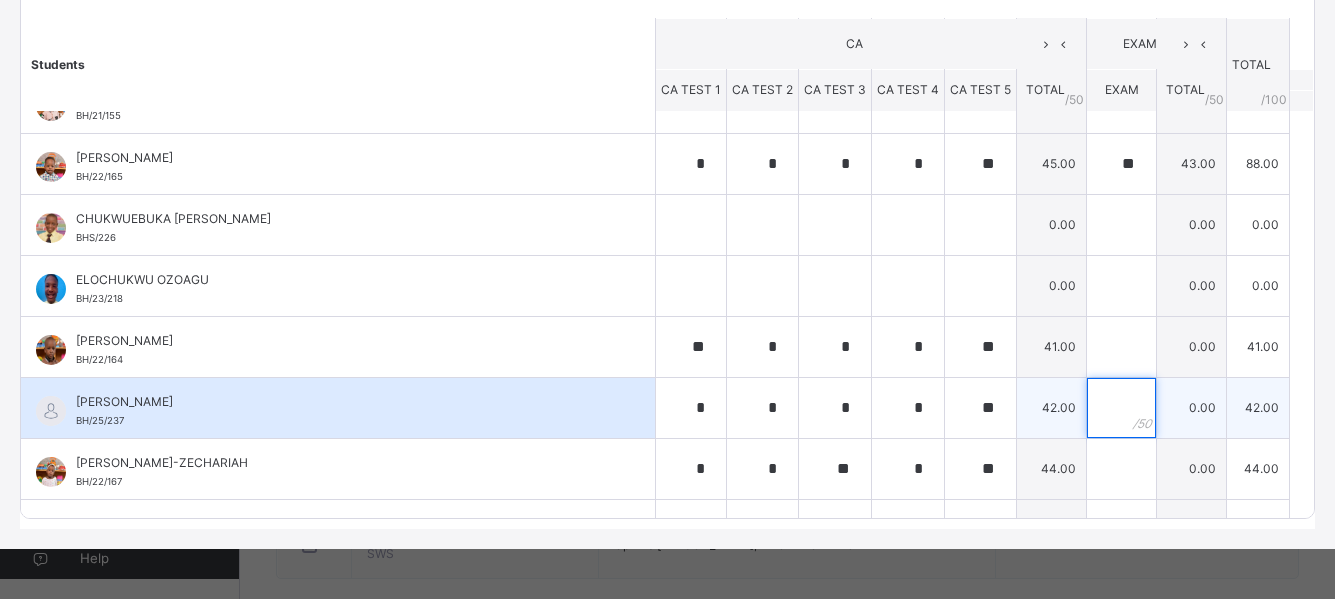 click at bounding box center (1121, 408) 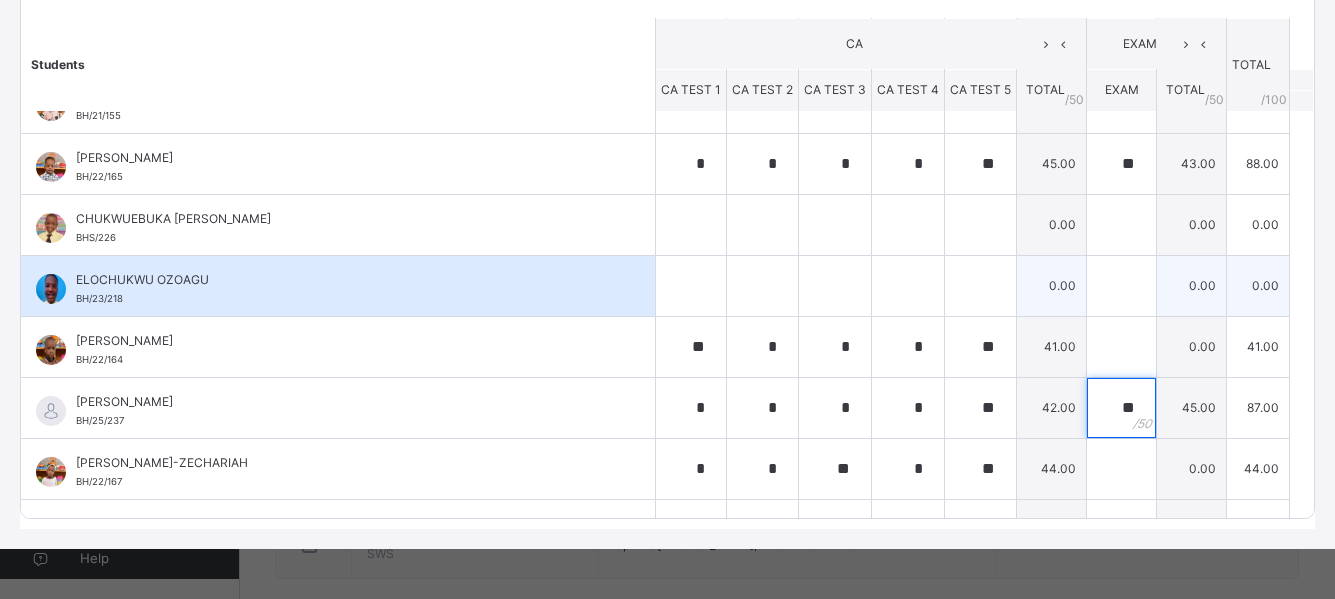 type on "**" 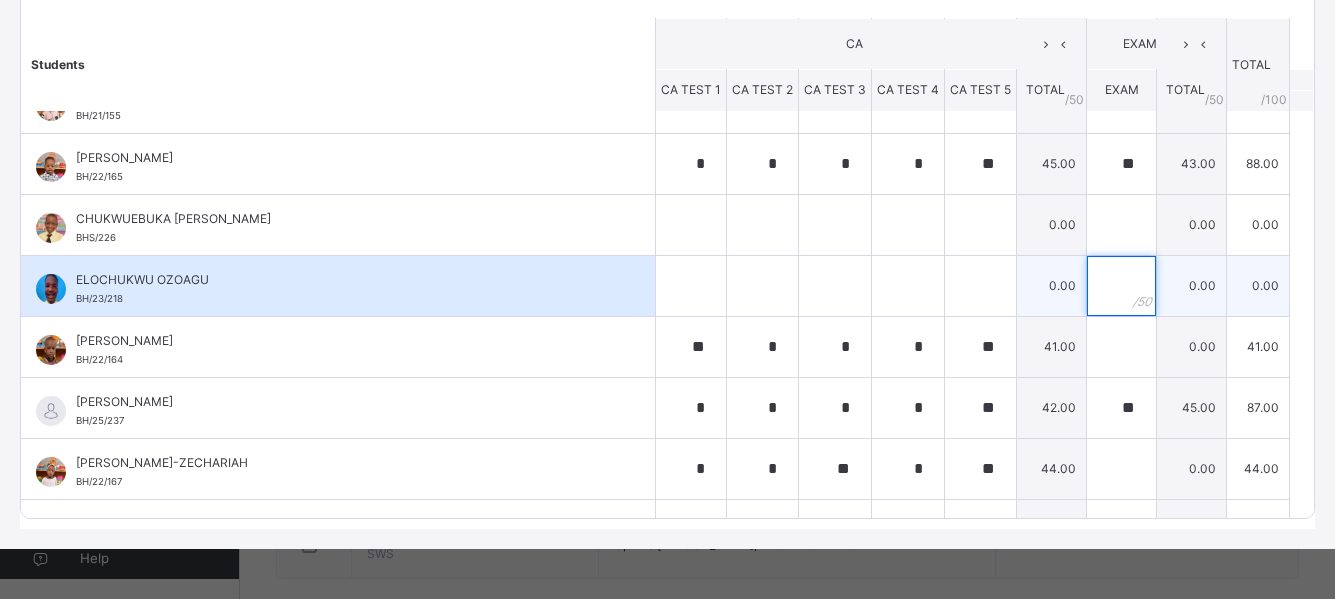 click at bounding box center [1121, 286] 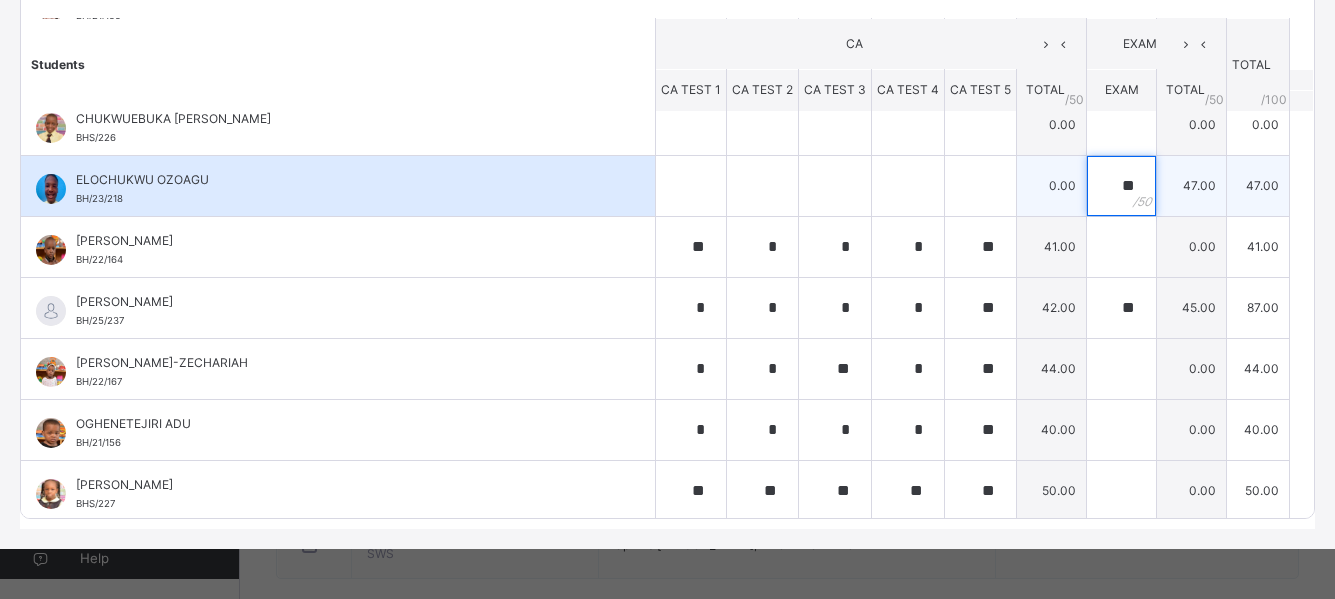 scroll, scrollTop: 204, scrollLeft: 0, axis: vertical 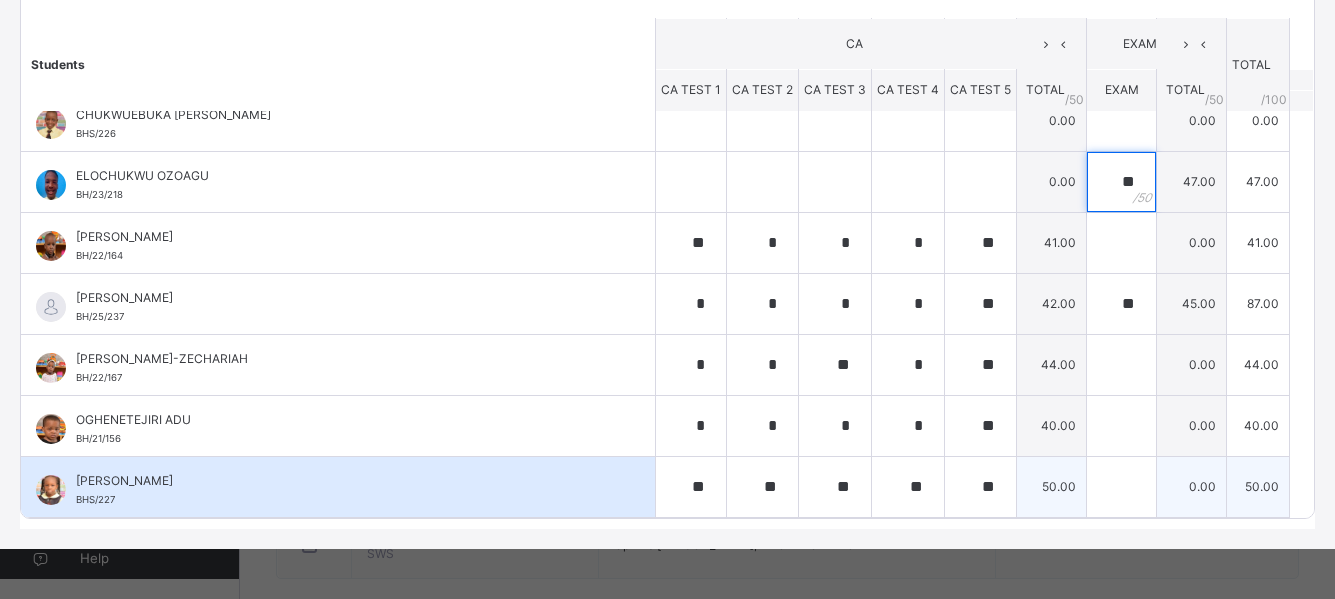 type on "**" 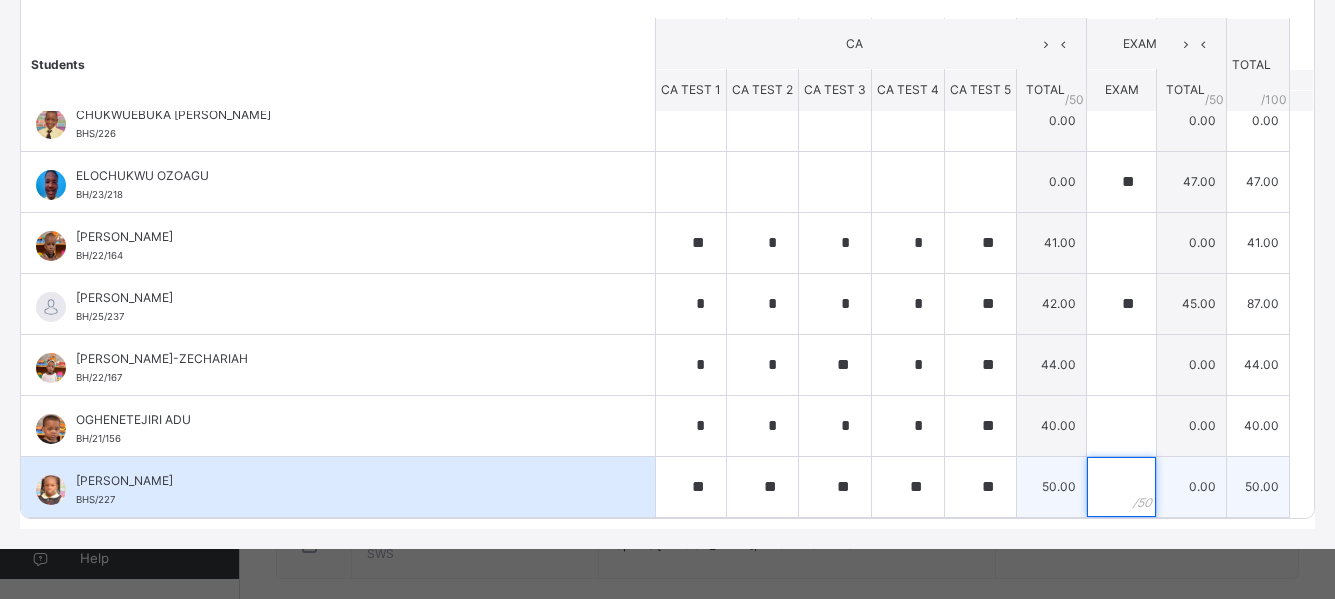 click at bounding box center [1121, 487] 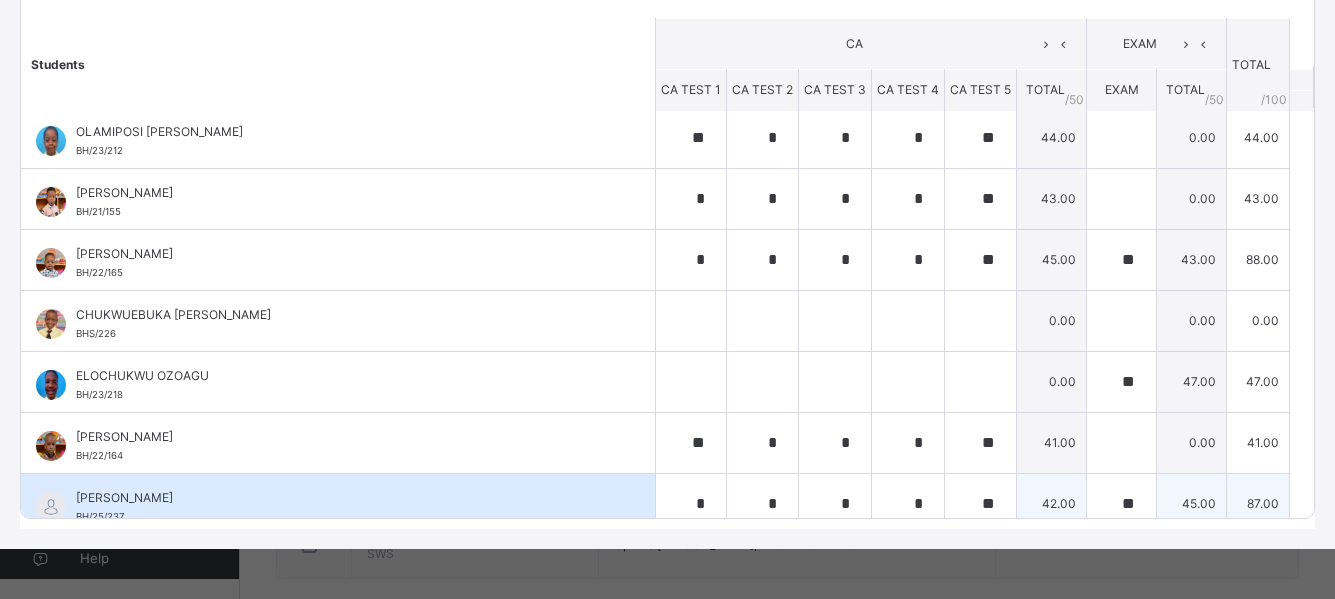 scroll, scrollTop: 0, scrollLeft: 0, axis: both 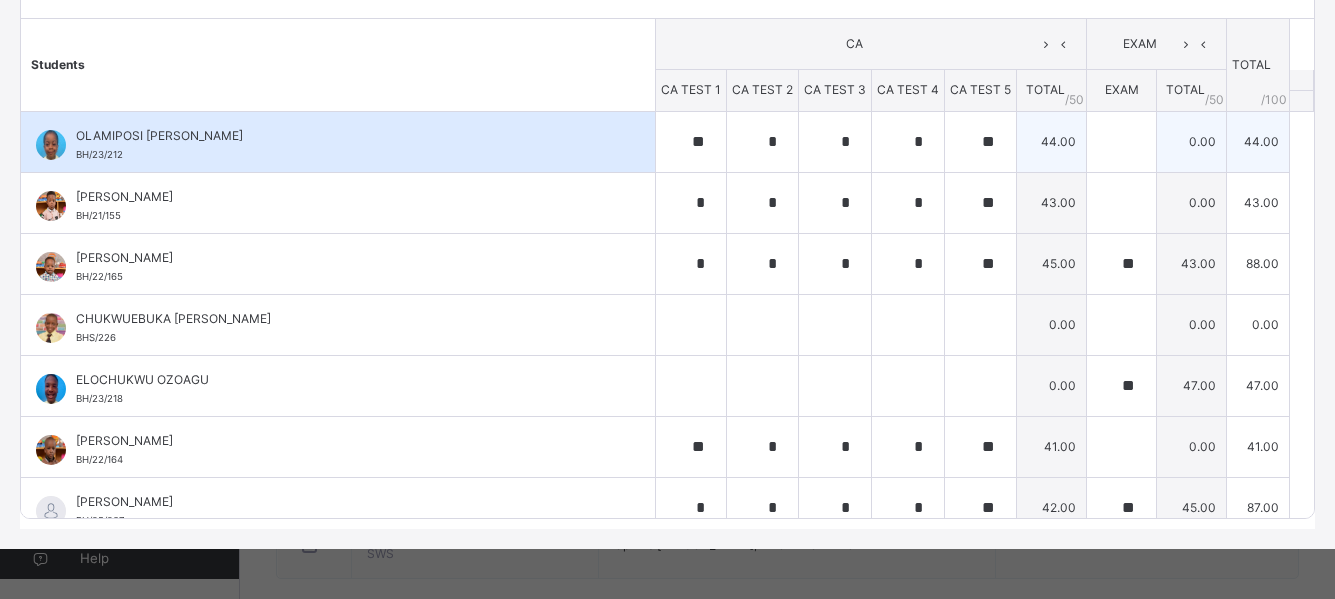 type on "**" 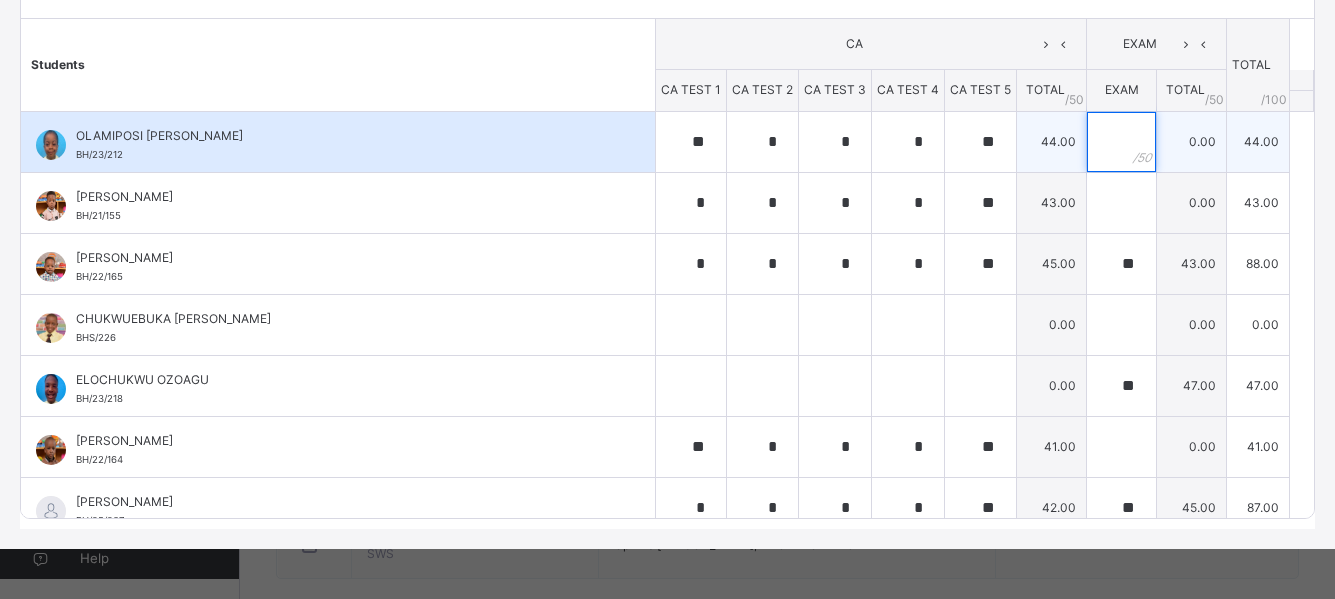 click at bounding box center [1121, 142] 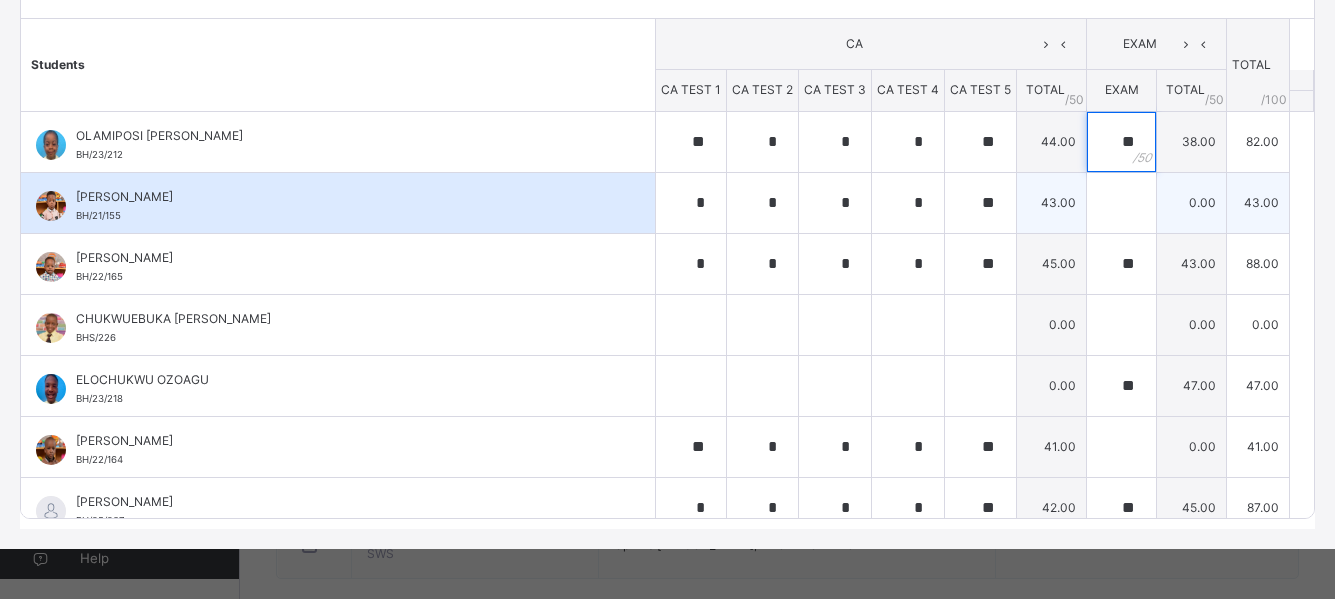 type on "**" 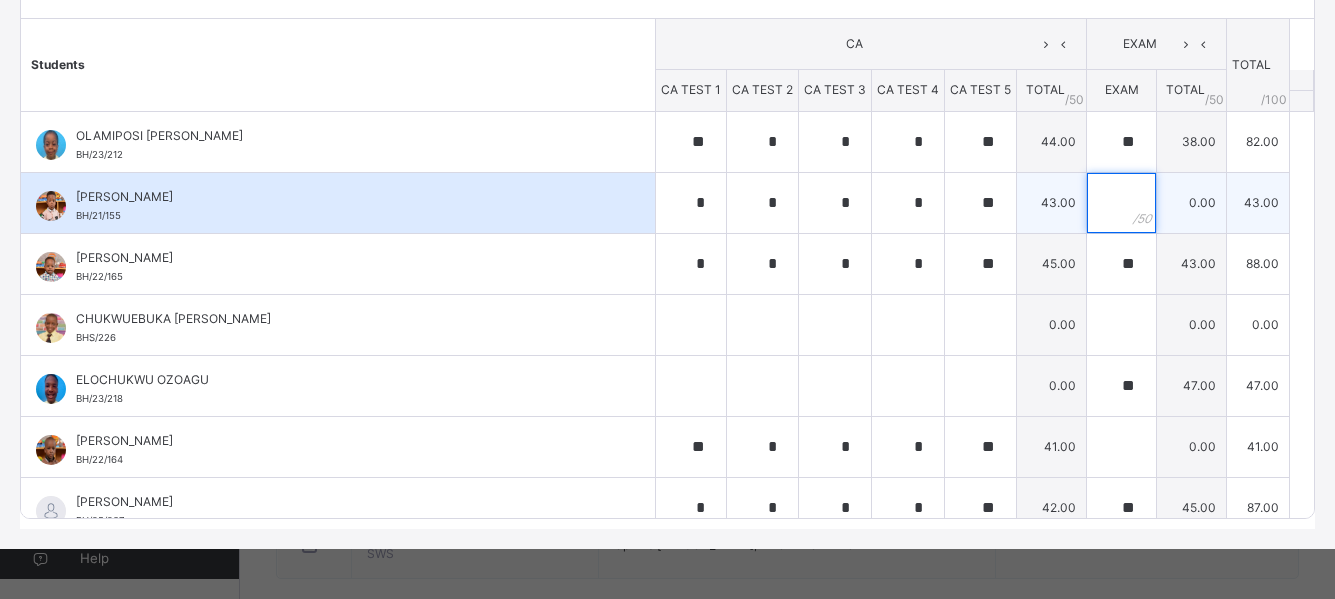 click at bounding box center (1121, 203) 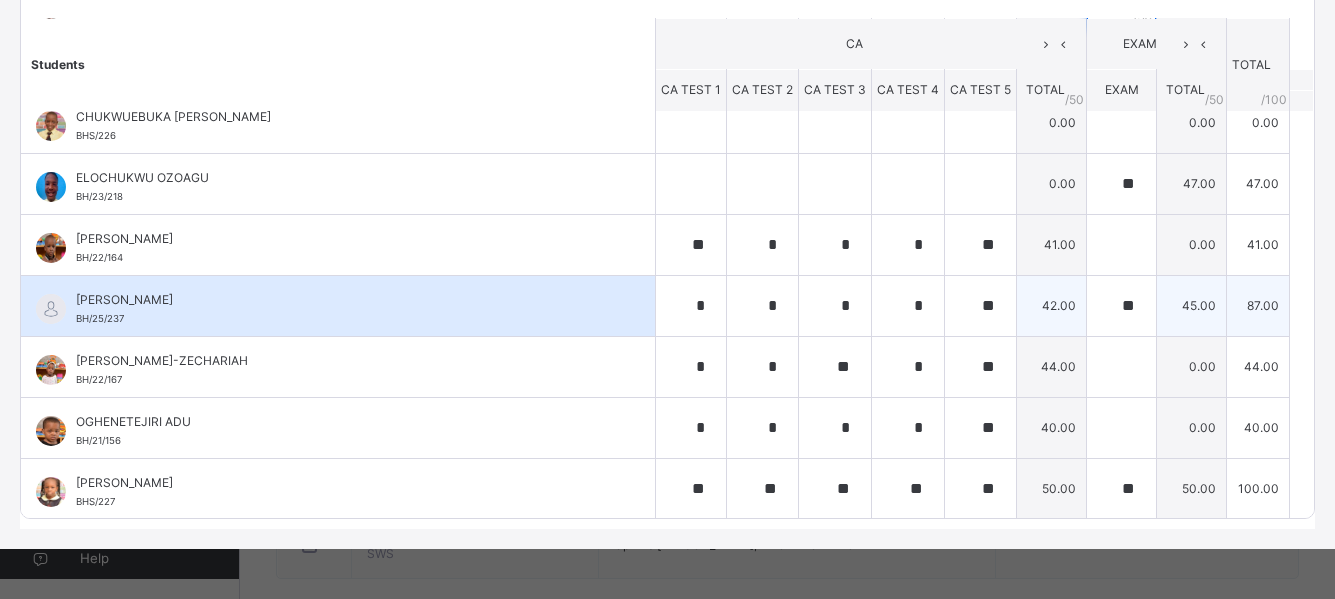 scroll, scrollTop: 204, scrollLeft: 0, axis: vertical 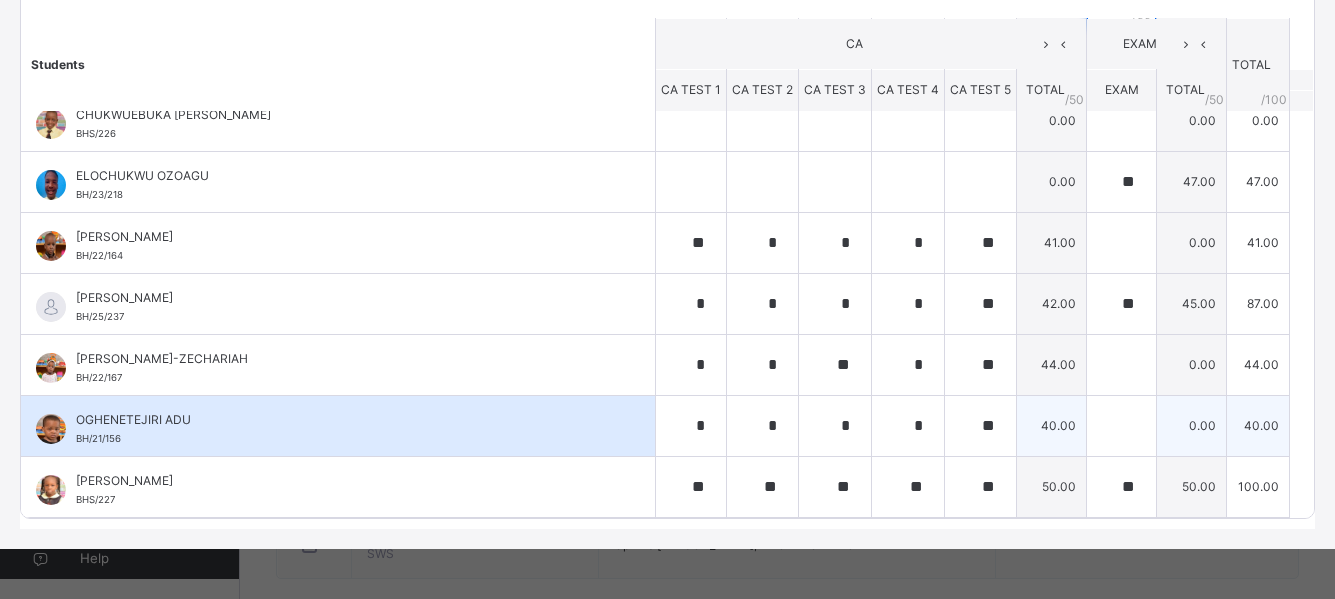 type on "**" 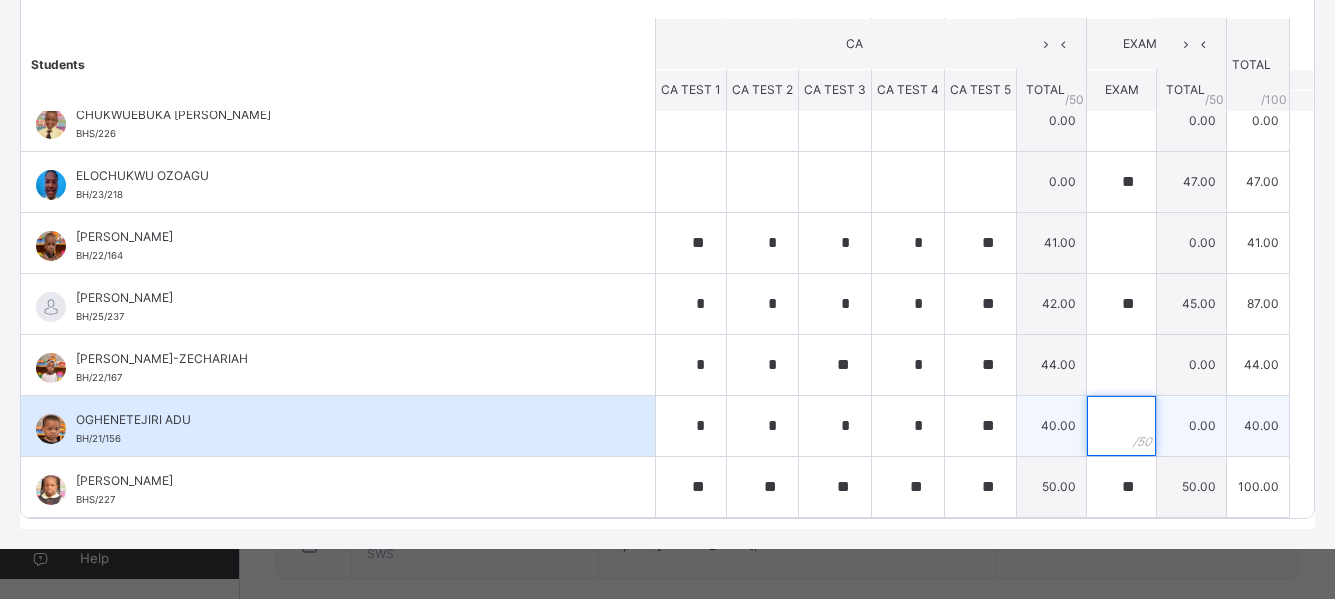 click at bounding box center [1121, 426] 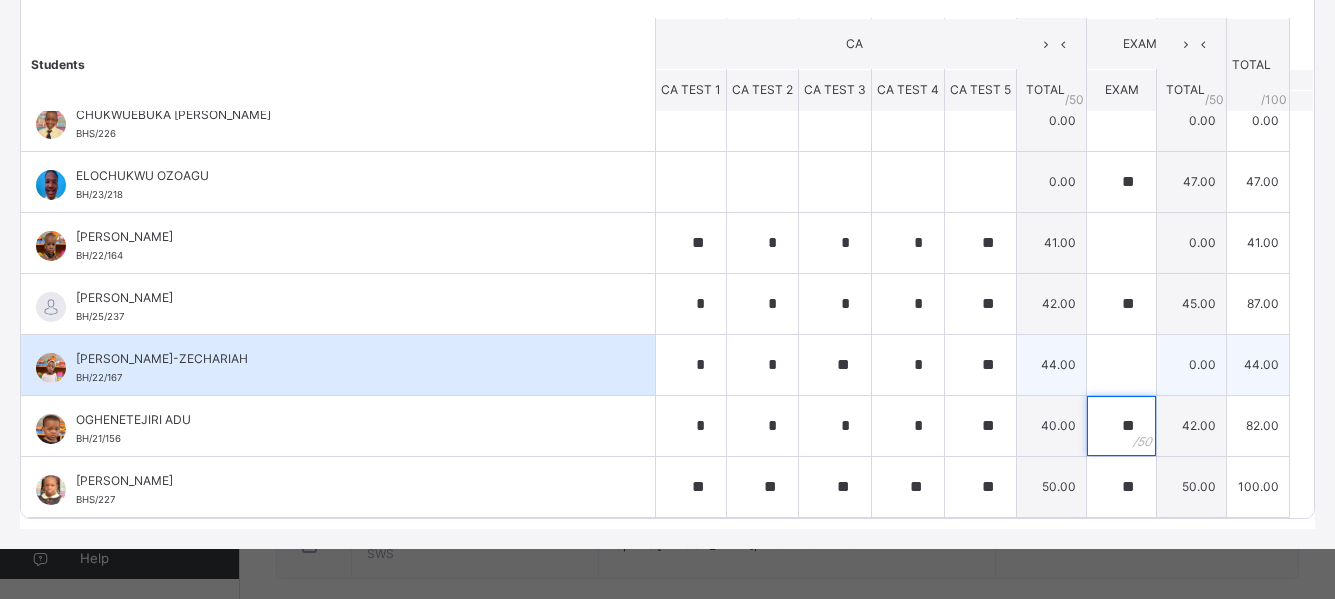 type on "**" 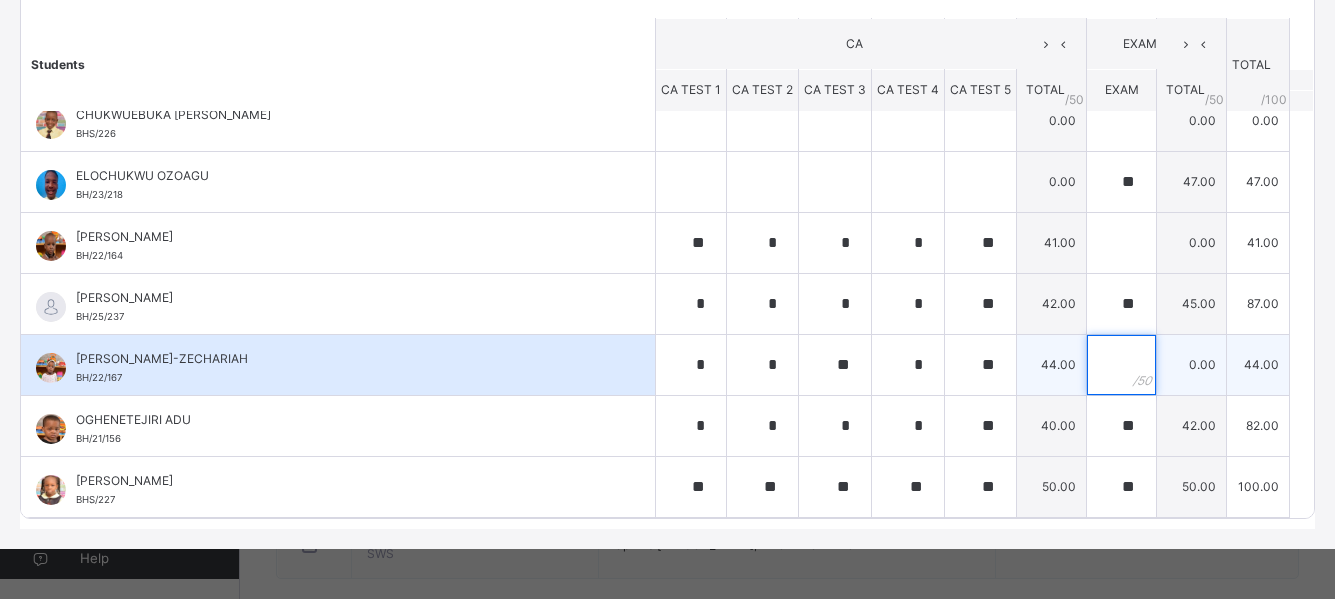 click at bounding box center (1121, 365) 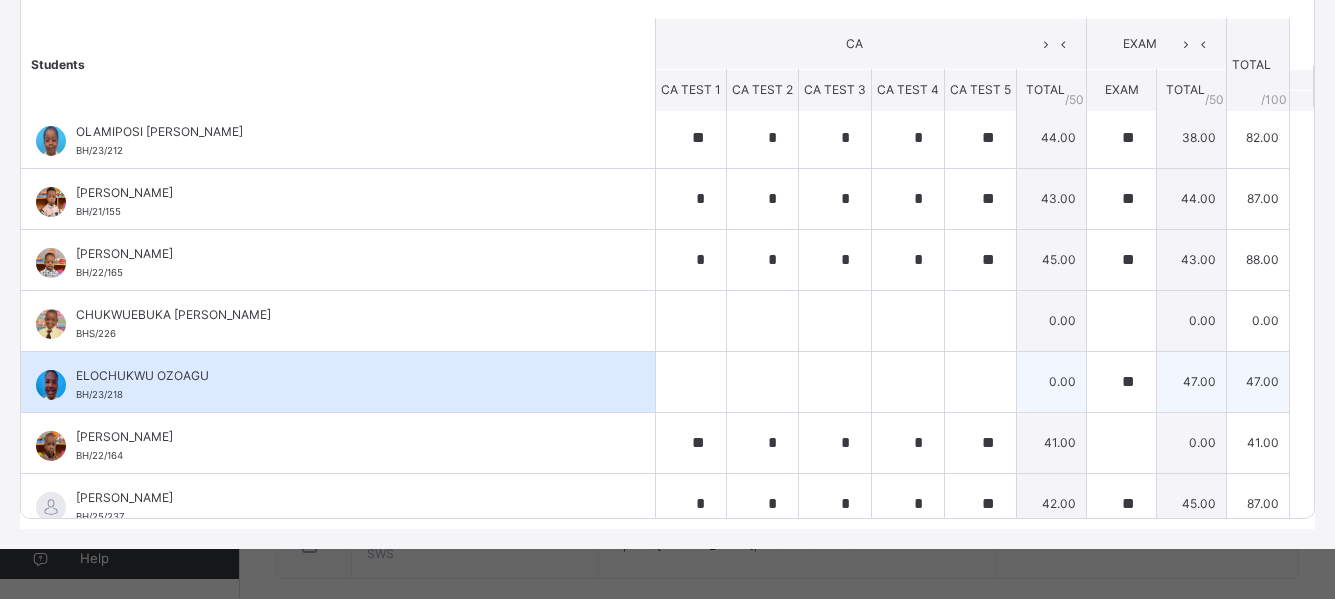 scroll, scrollTop: 104, scrollLeft: 0, axis: vertical 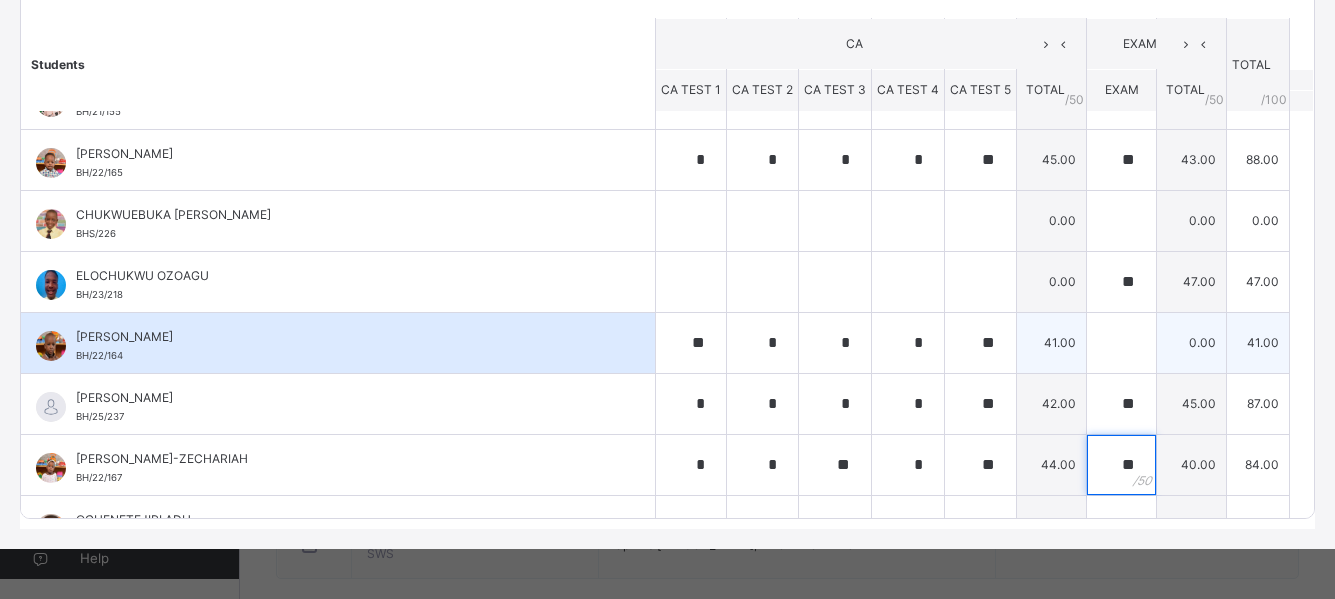 type on "**" 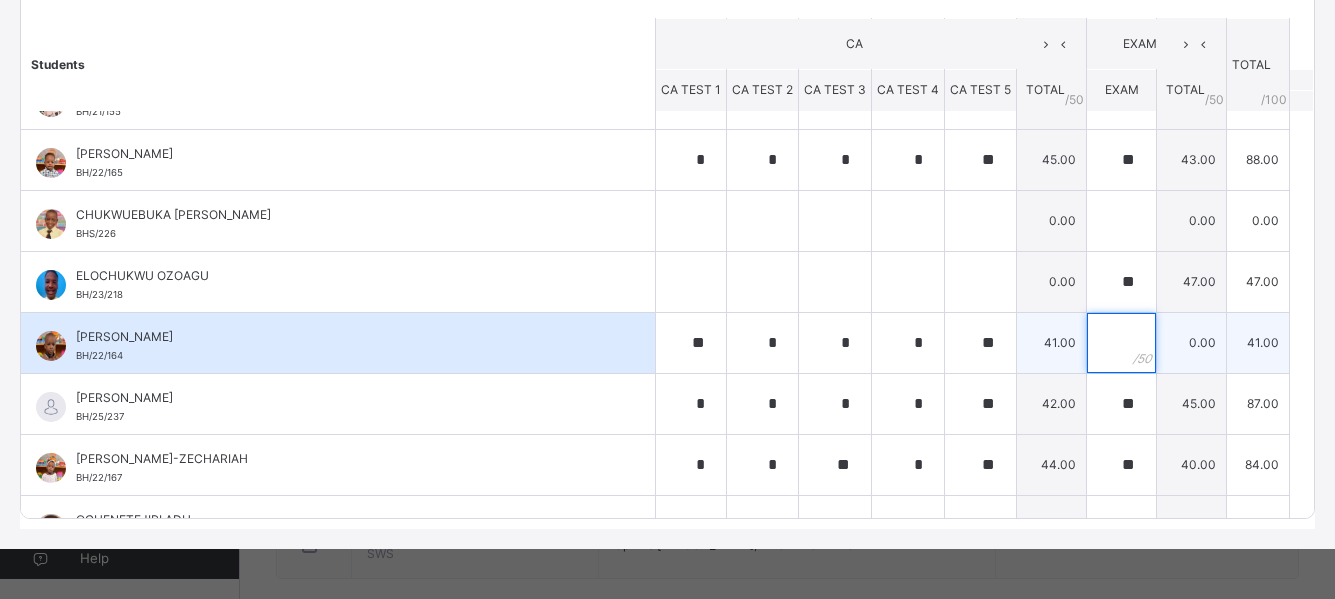 click at bounding box center [1121, 343] 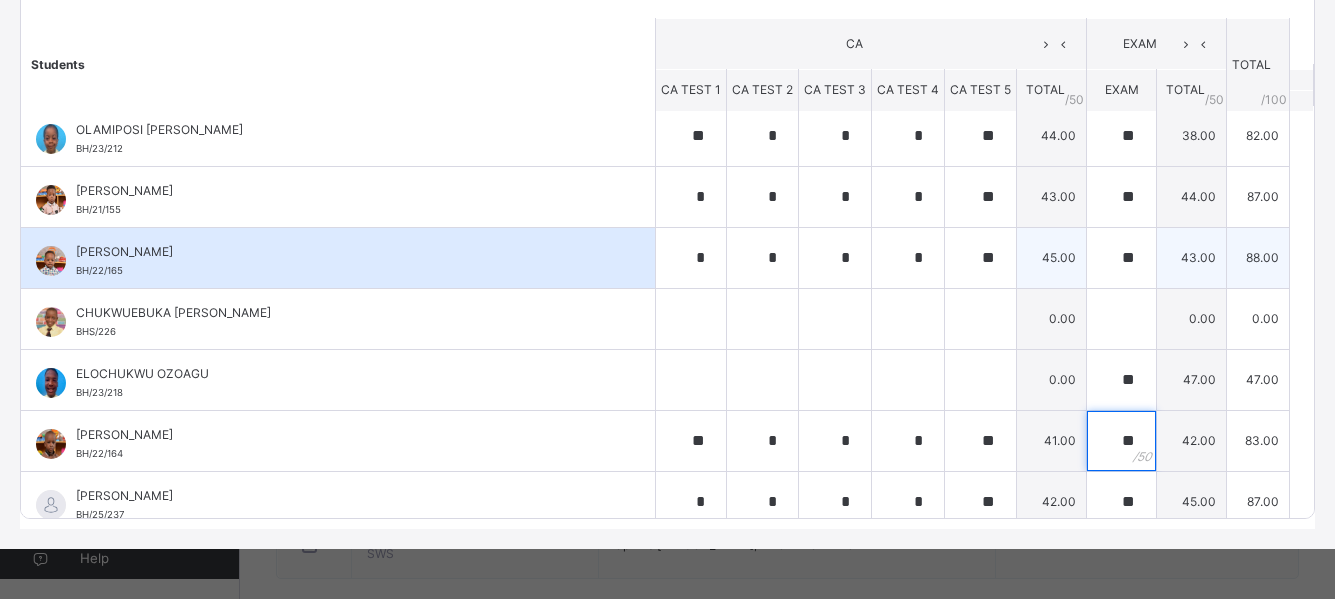 scroll, scrollTop: 0, scrollLeft: 0, axis: both 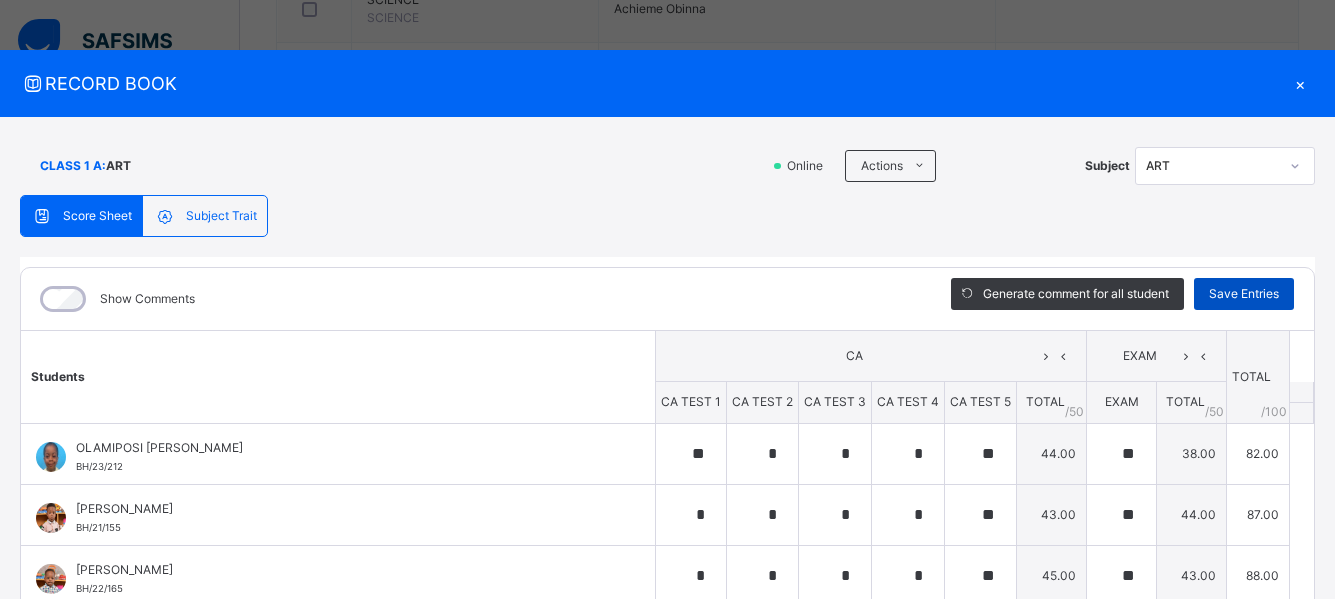type on "**" 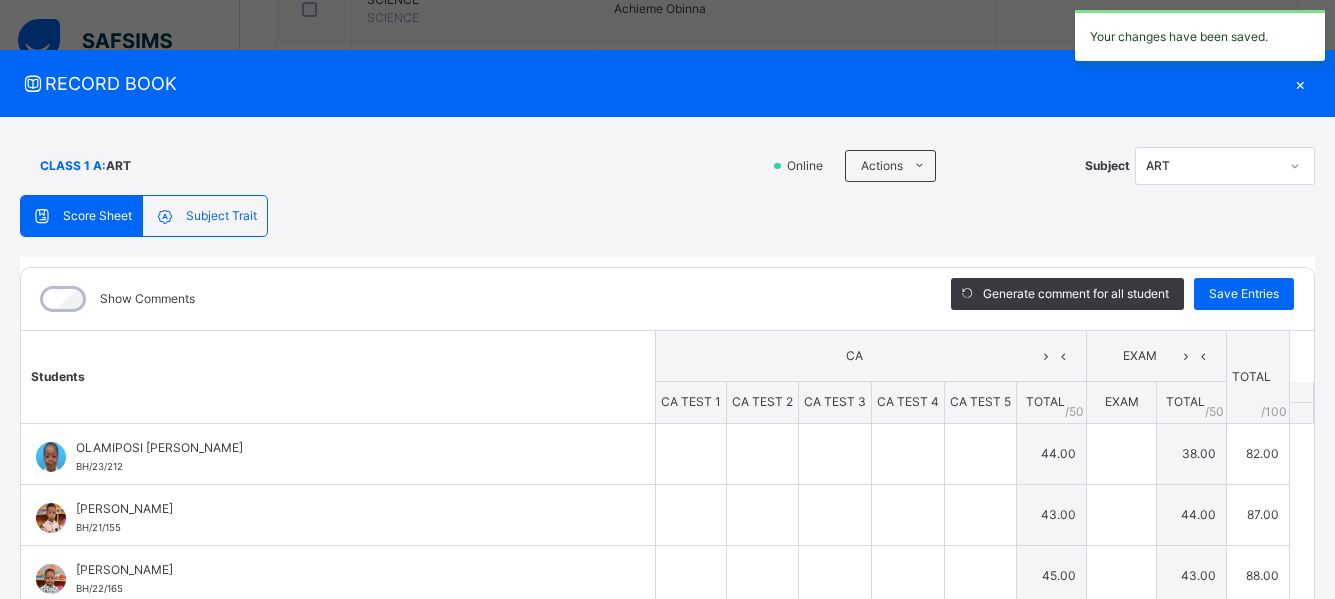type on "**" 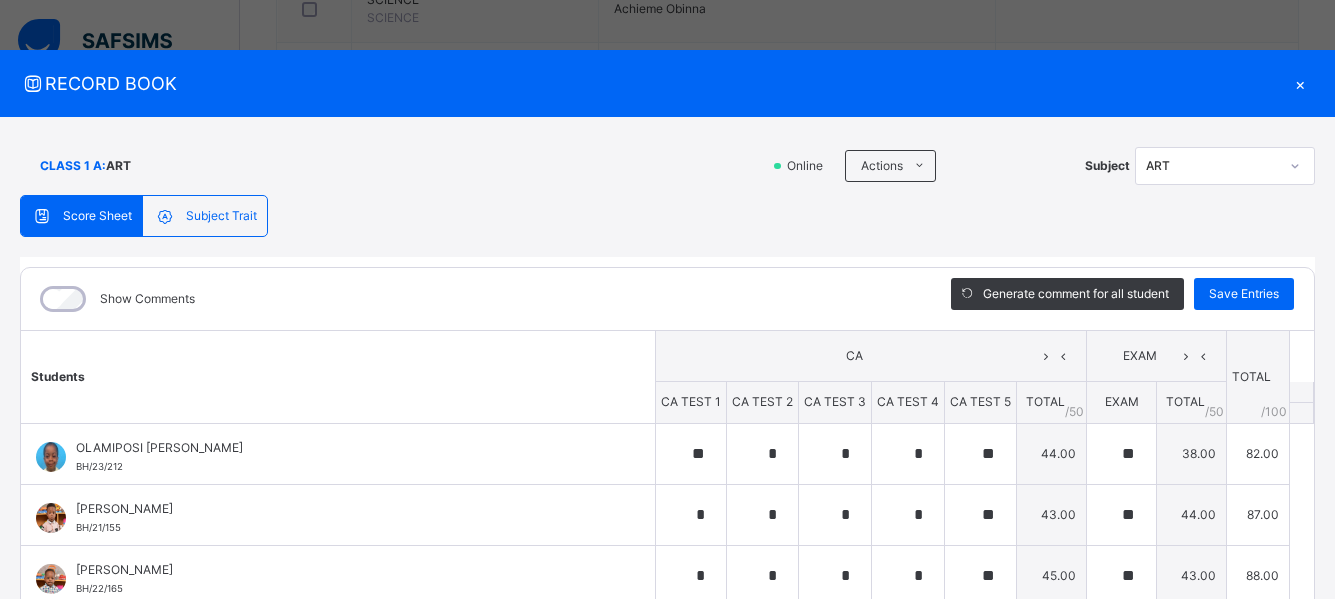 click on "×" at bounding box center [1300, 83] 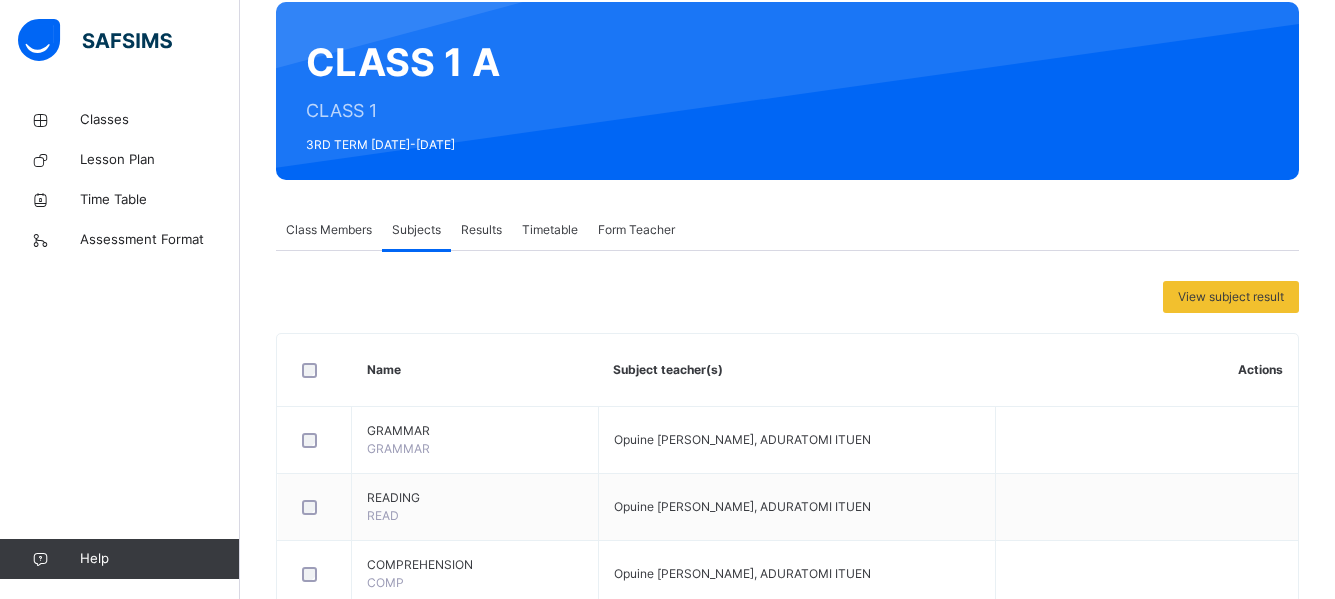 scroll, scrollTop: 0, scrollLeft: 0, axis: both 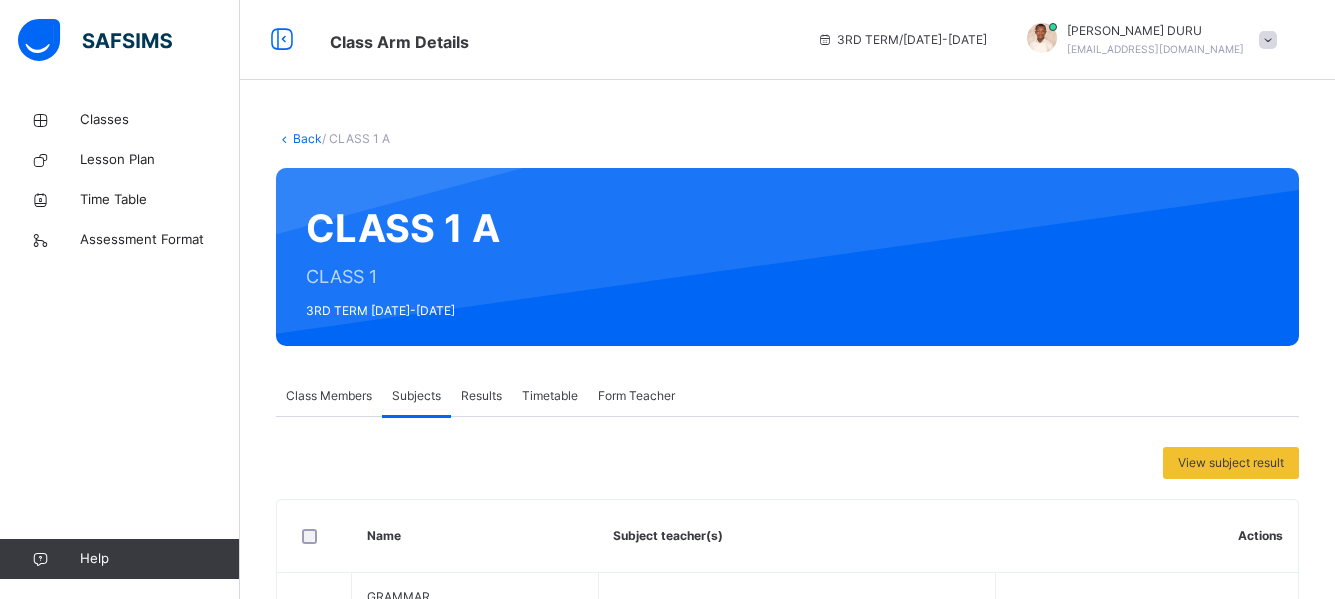click on "Back" at bounding box center (307, 138) 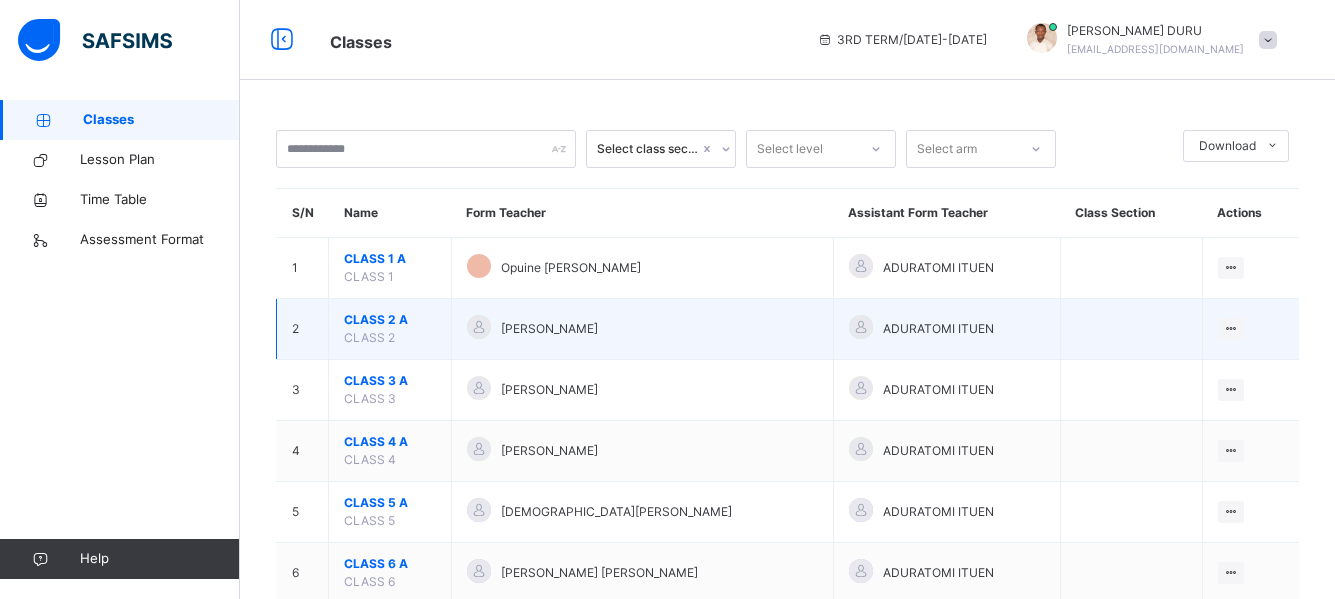 click on "CLASS 2   A" at bounding box center [390, 320] 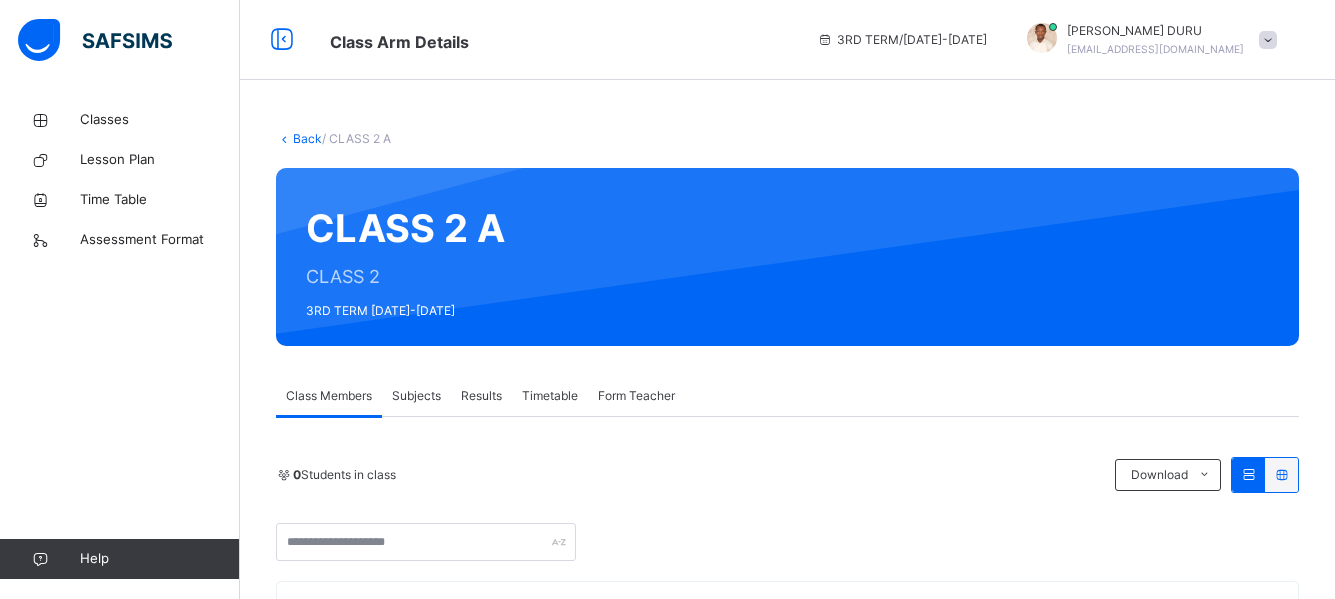 click on "Subjects" at bounding box center [416, 396] 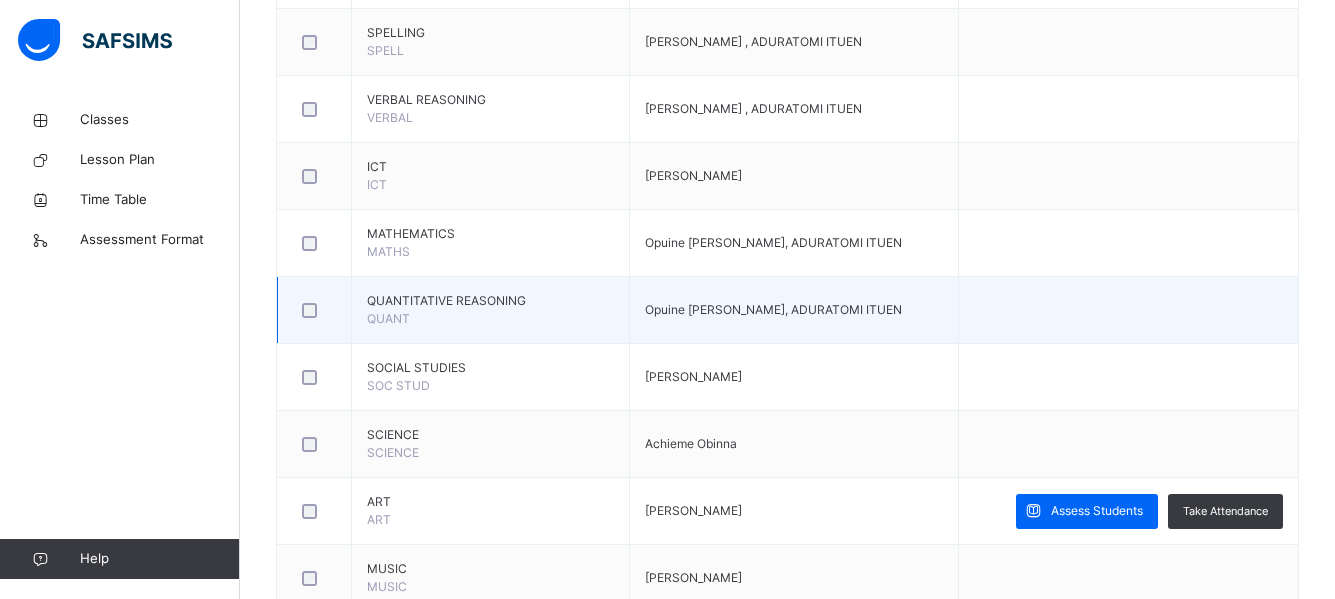scroll, scrollTop: 800, scrollLeft: 0, axis: vertical 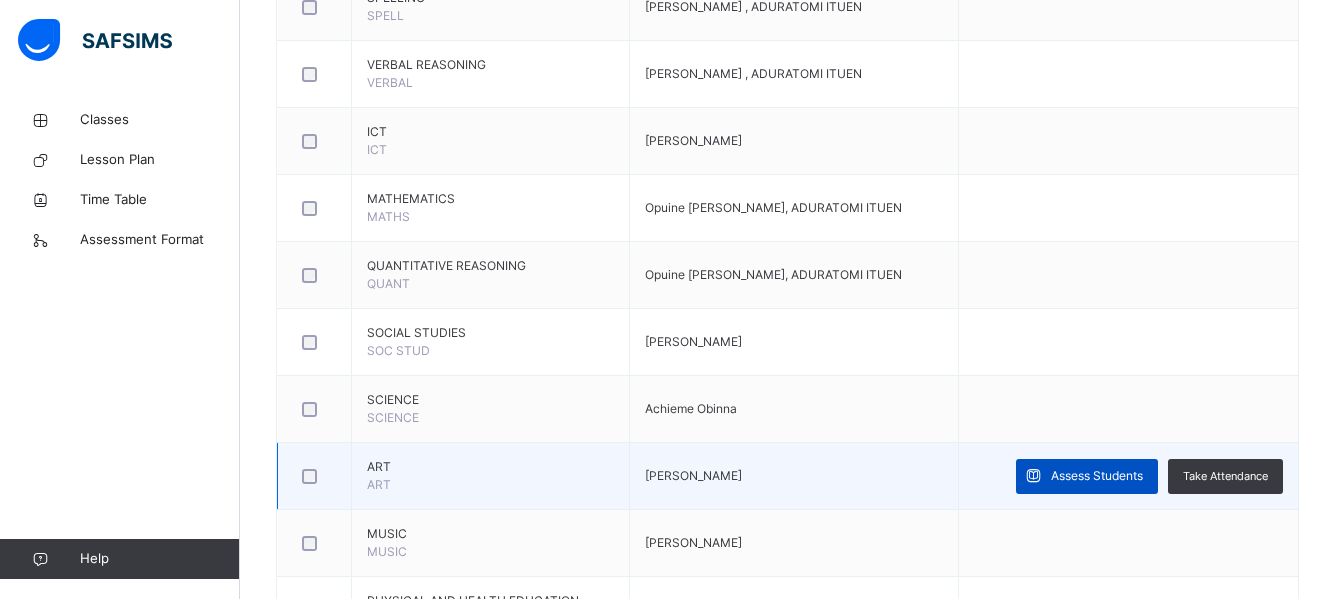 click on "Assess Students" at bounding box center (1097, 476) 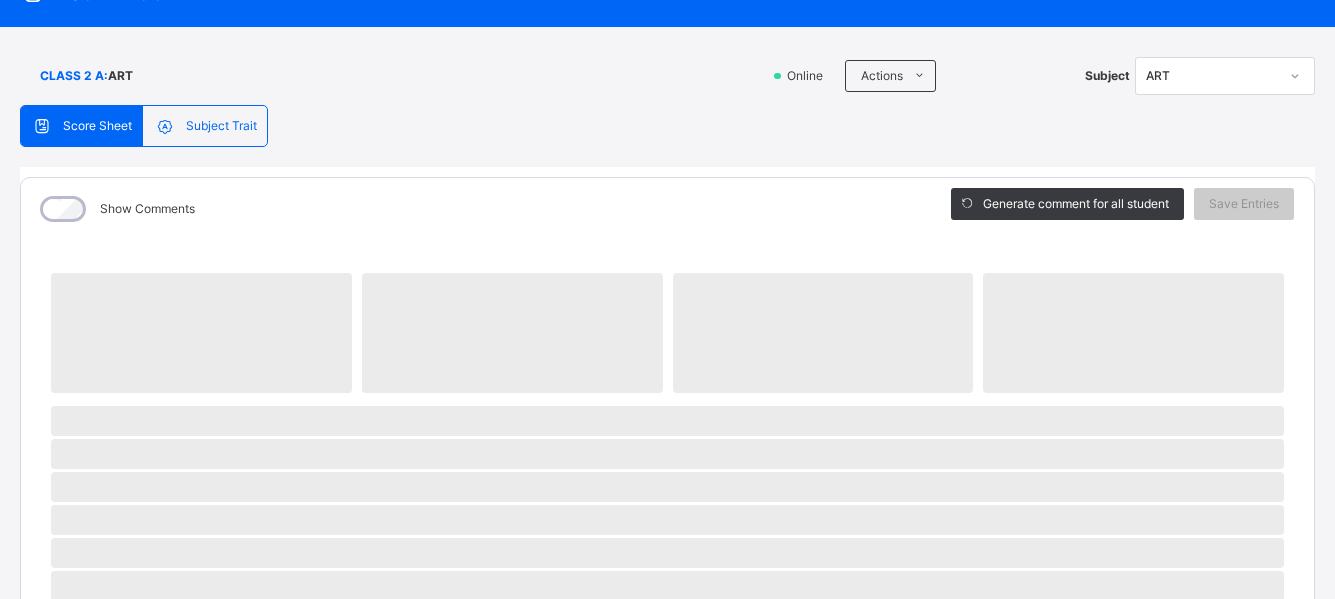 scroll, scrollTop: 200, scrollLeft: 0, axis: vertical 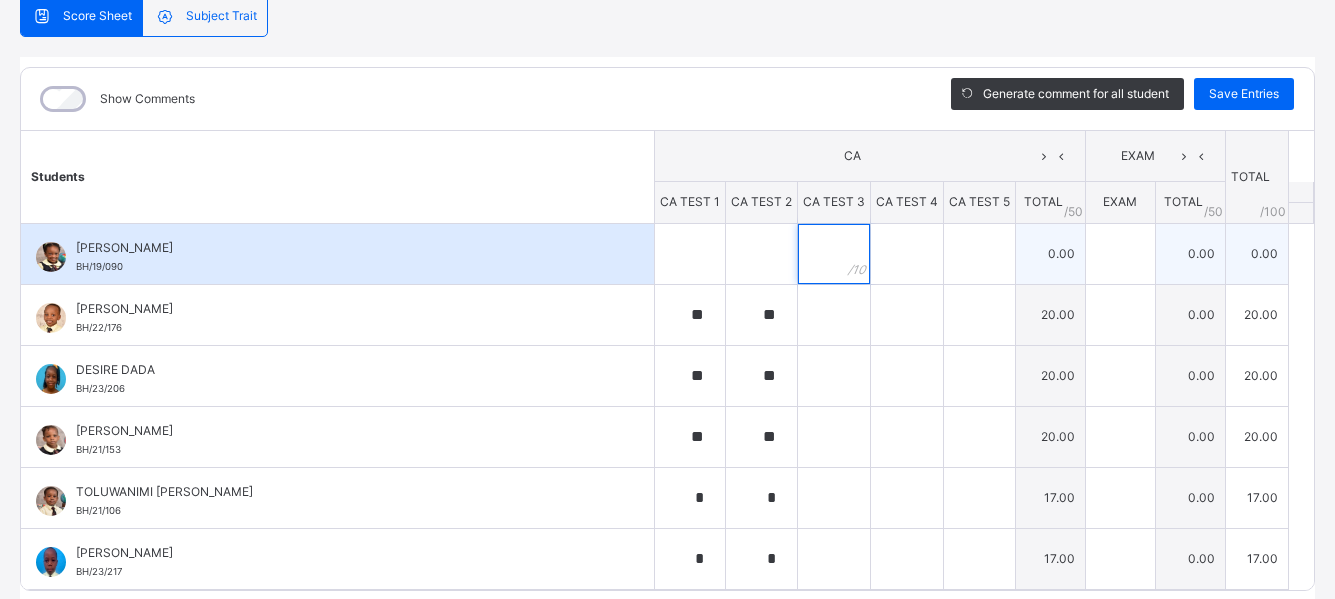click at bounding box center (834, 254) 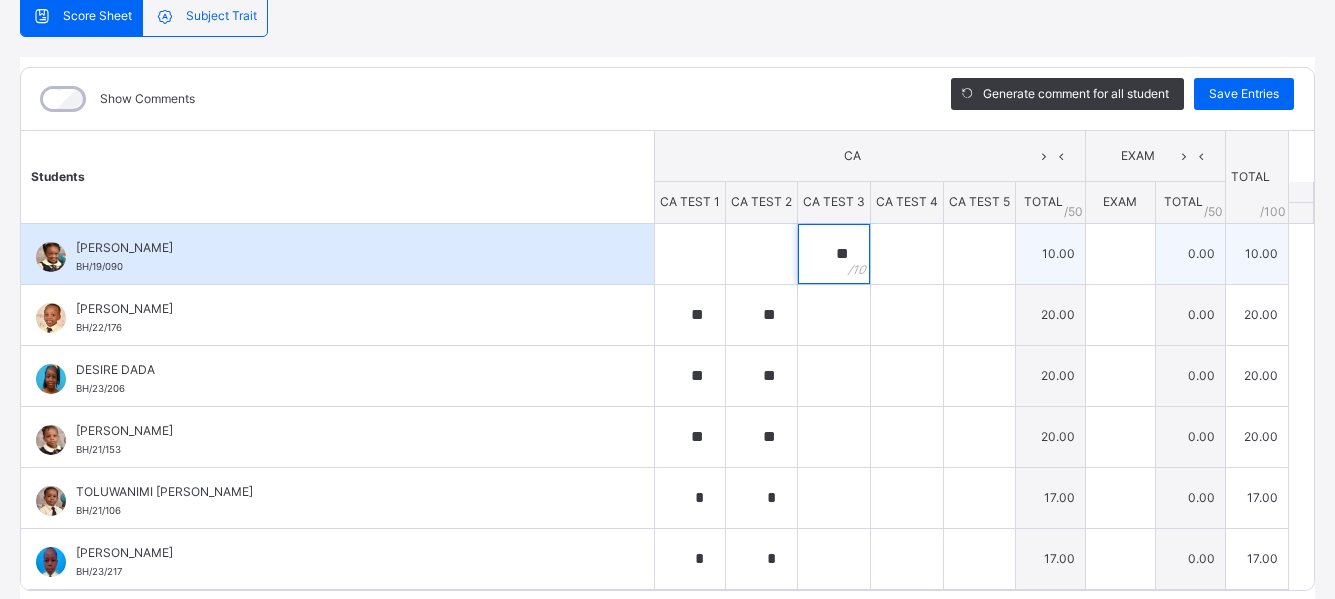 type on "**" 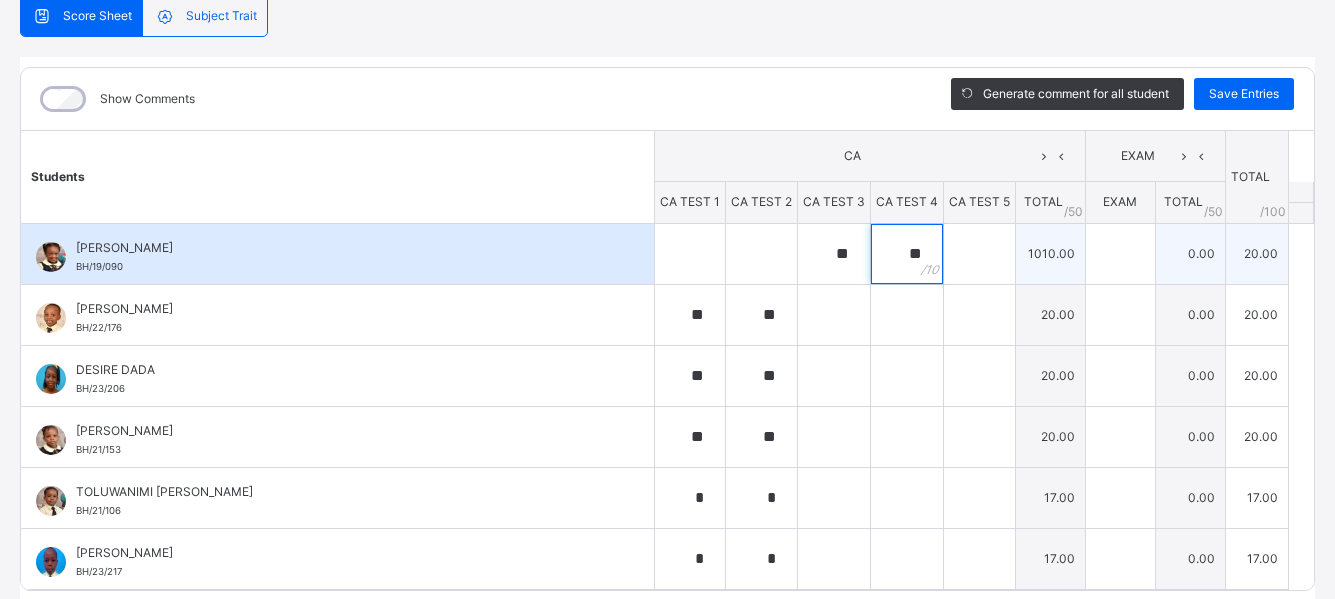 type on "**" 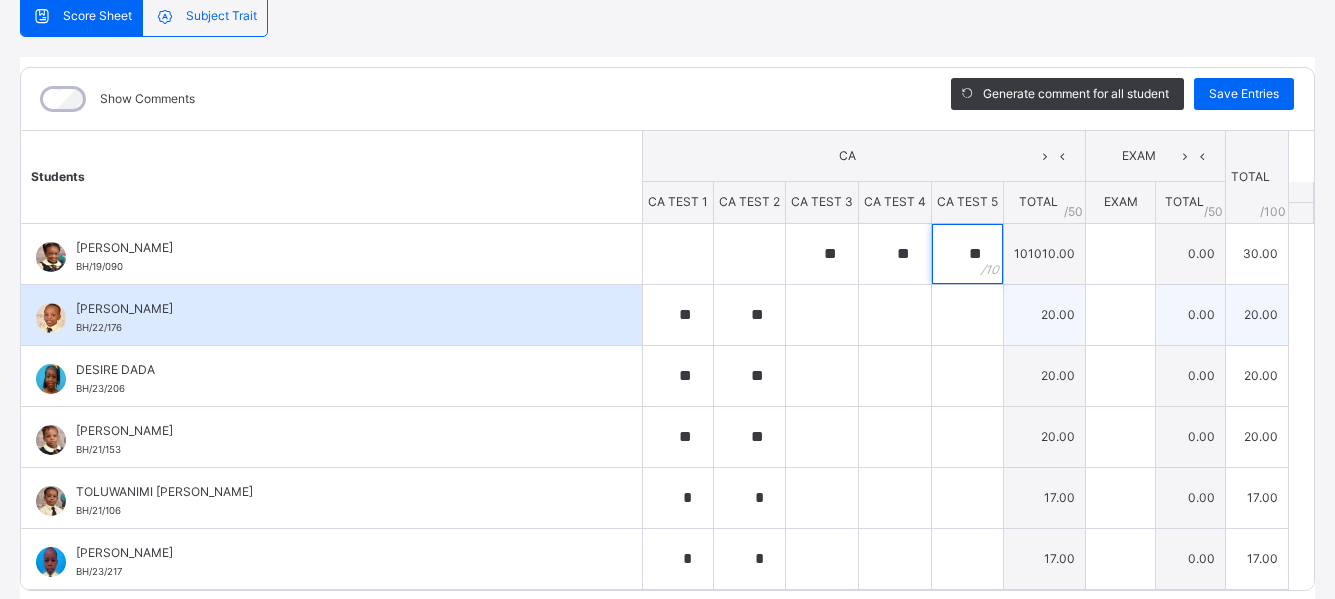 type on "**" 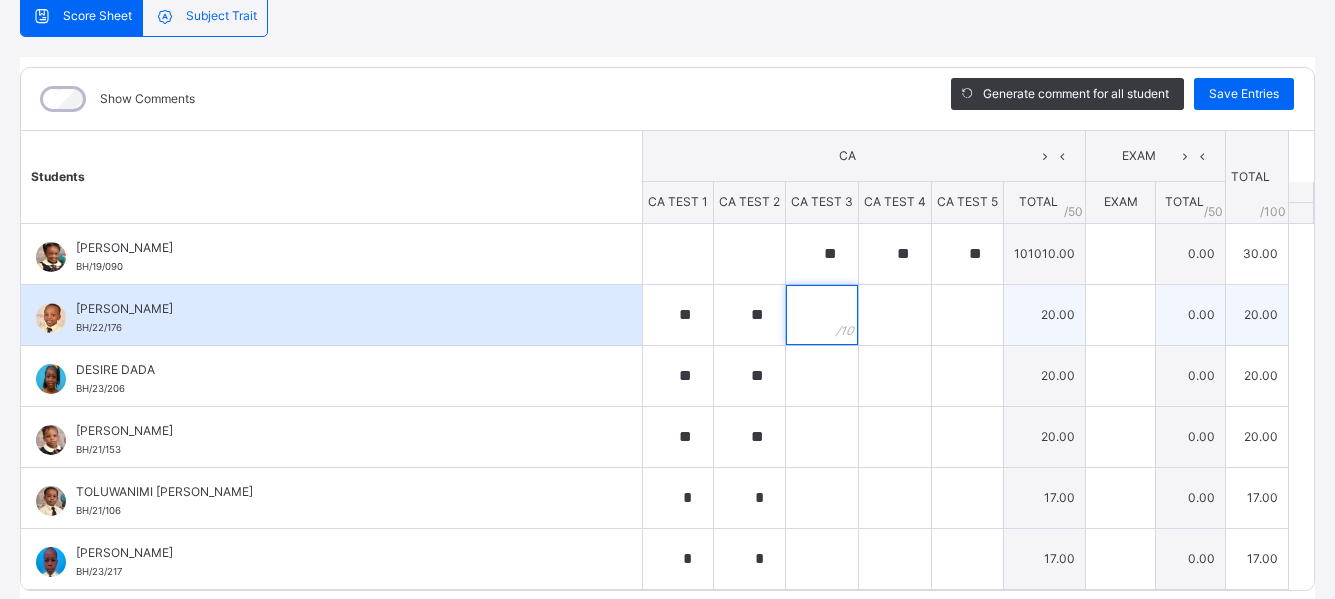 click at bounding box center (822, 315) 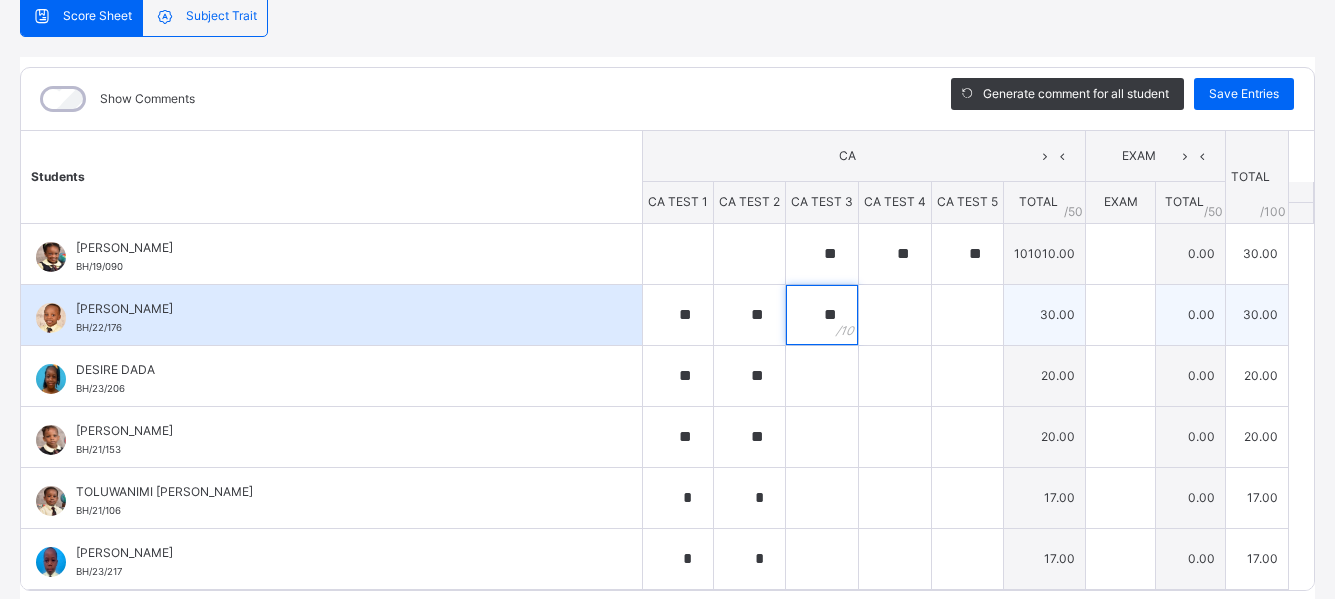 type on "**" 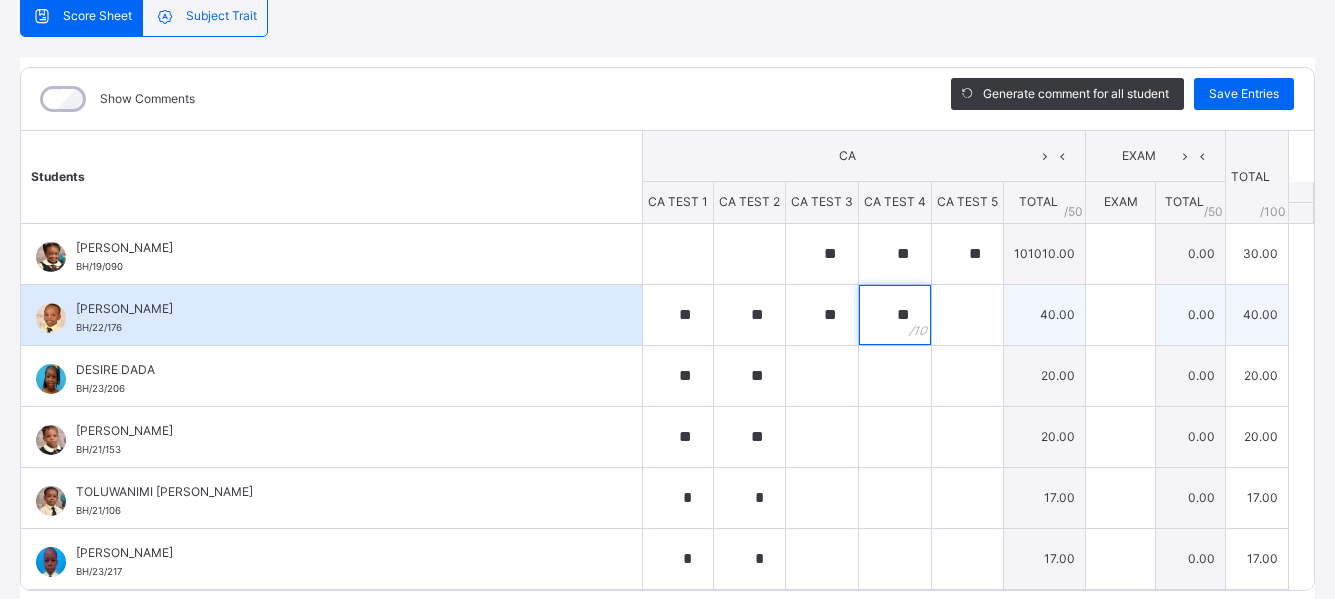 type on "**" 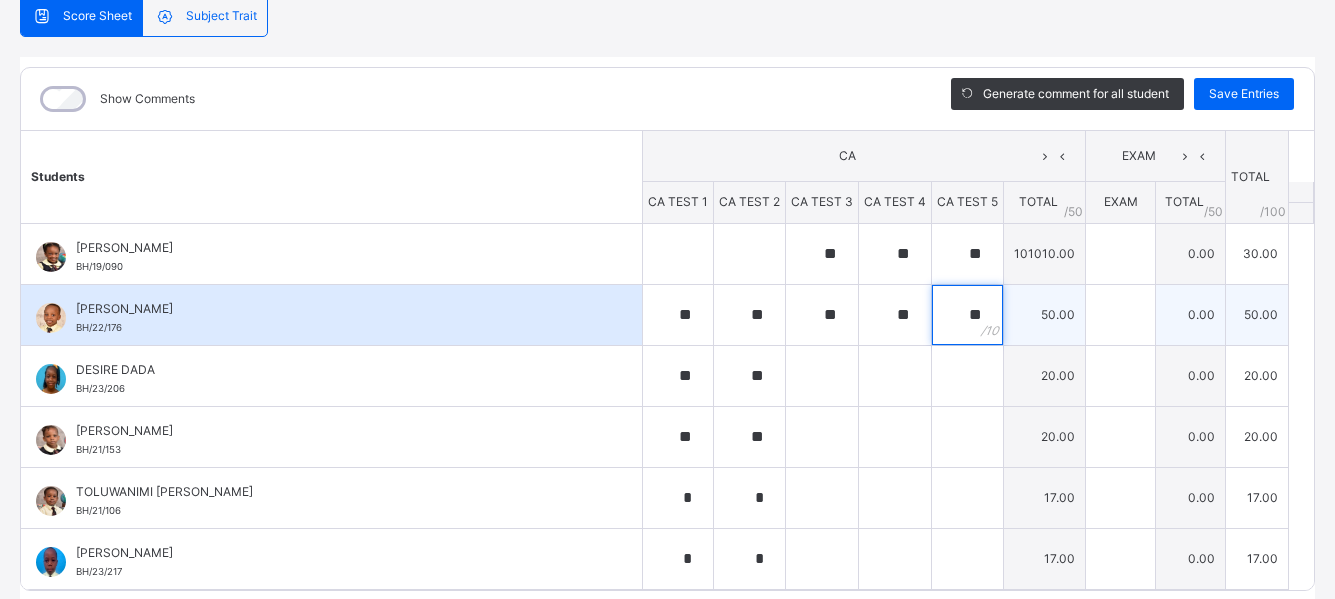 type on "**" 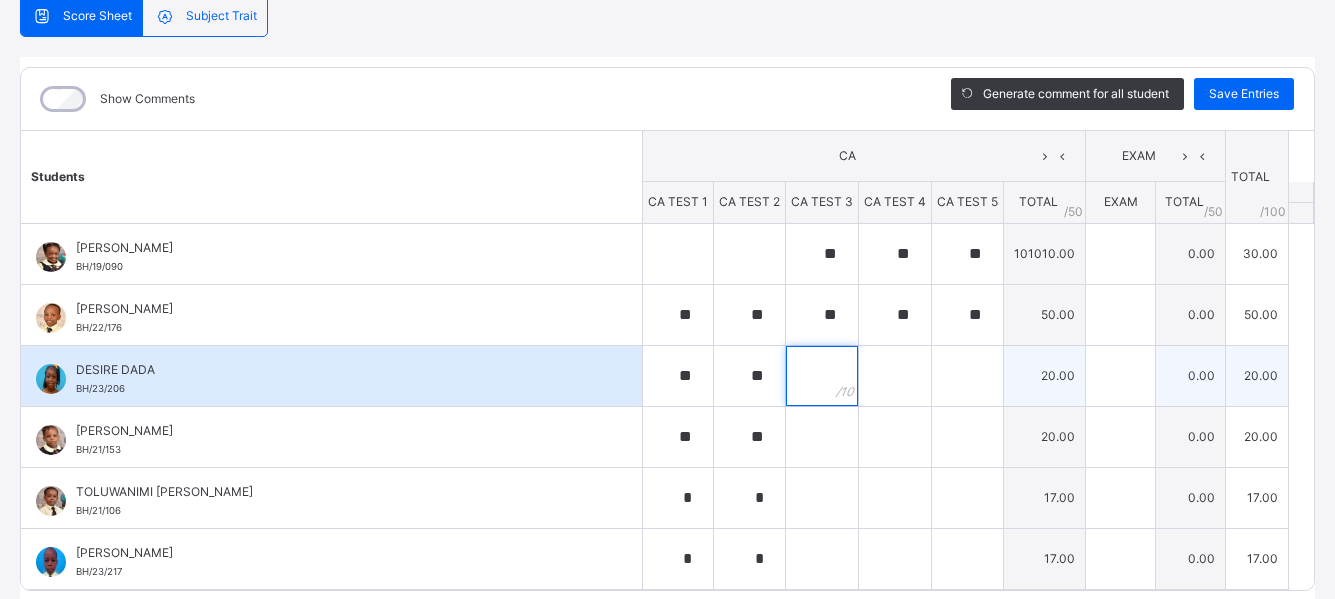 click at bounding box center [822, 376] 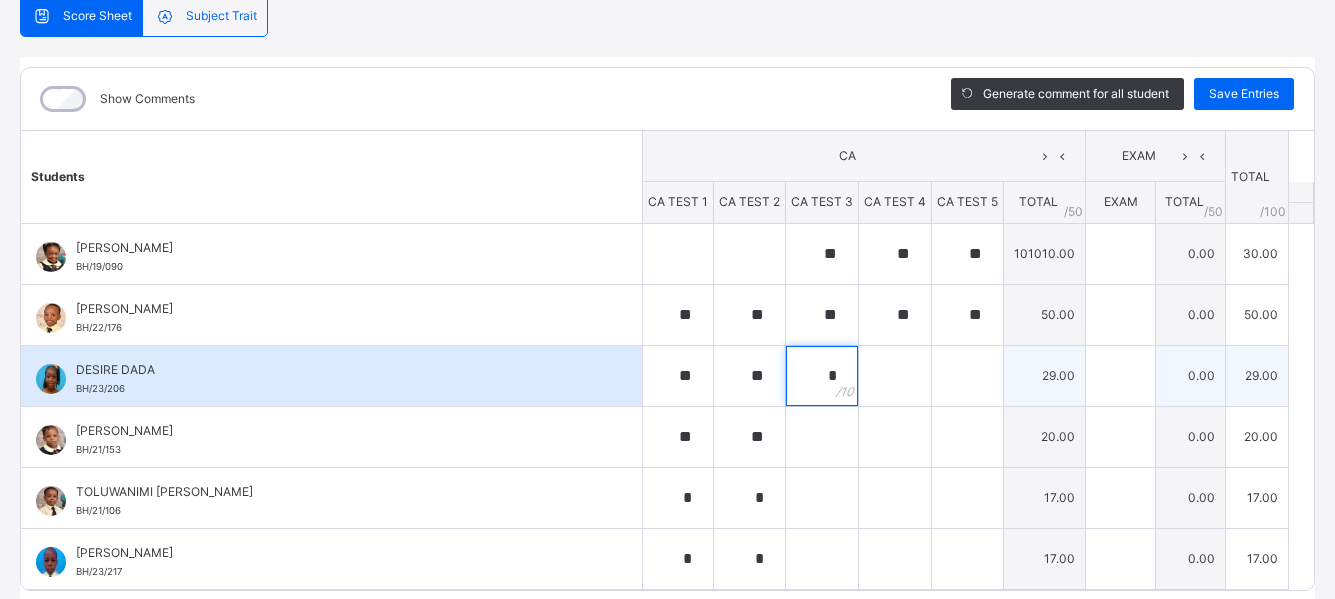 type on "*" 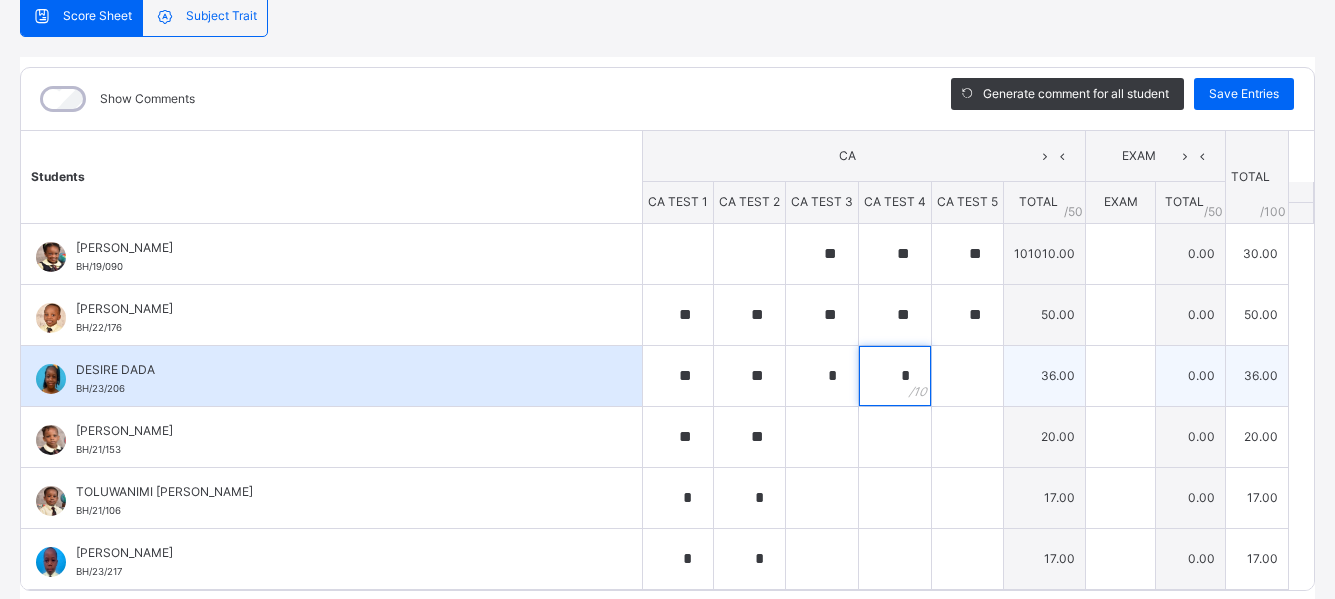 type on "*" 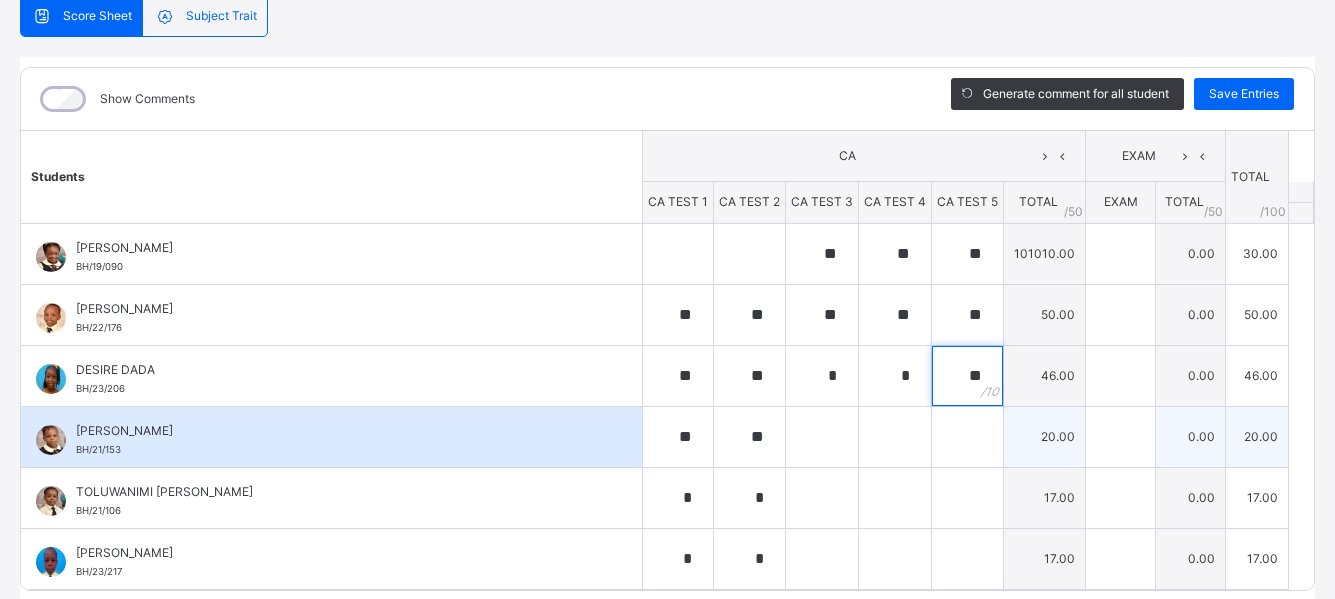 type on "**" 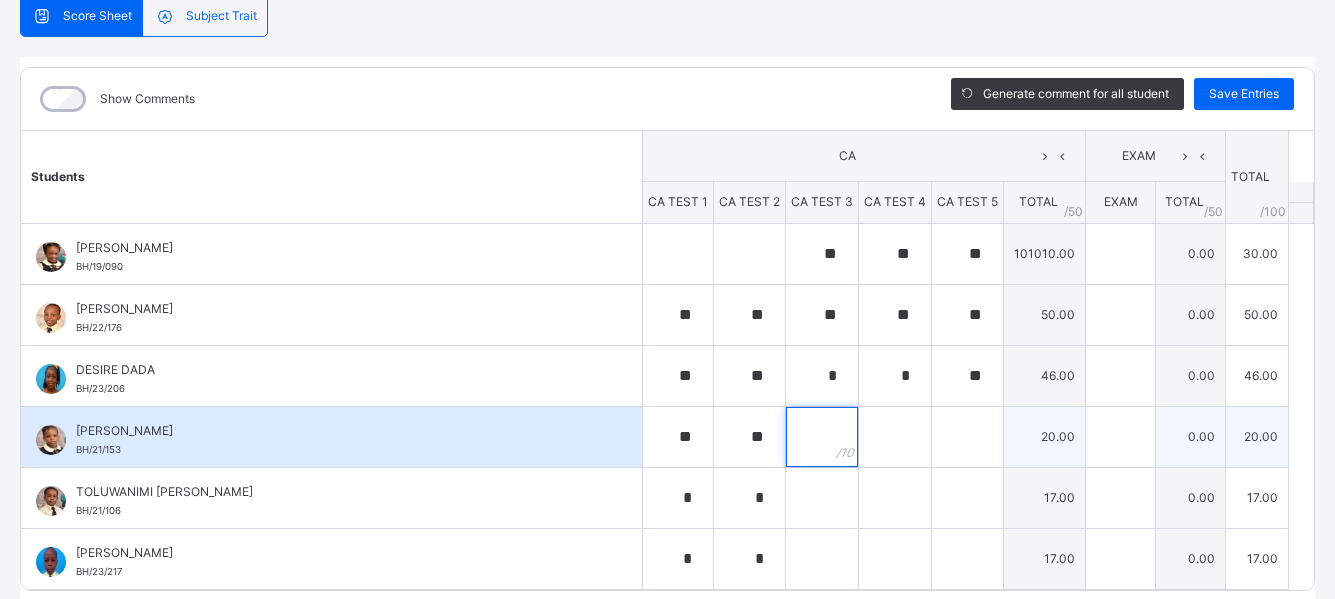click at bounding box center [822, 437] 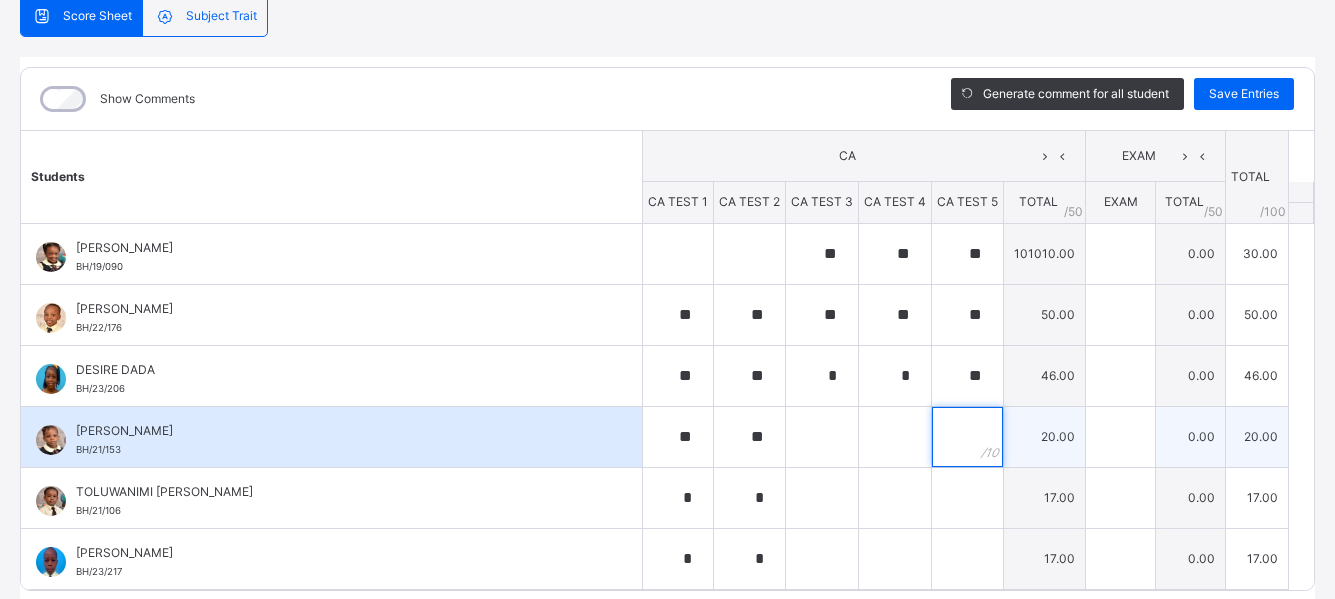 click at bounding box center [967, 437] 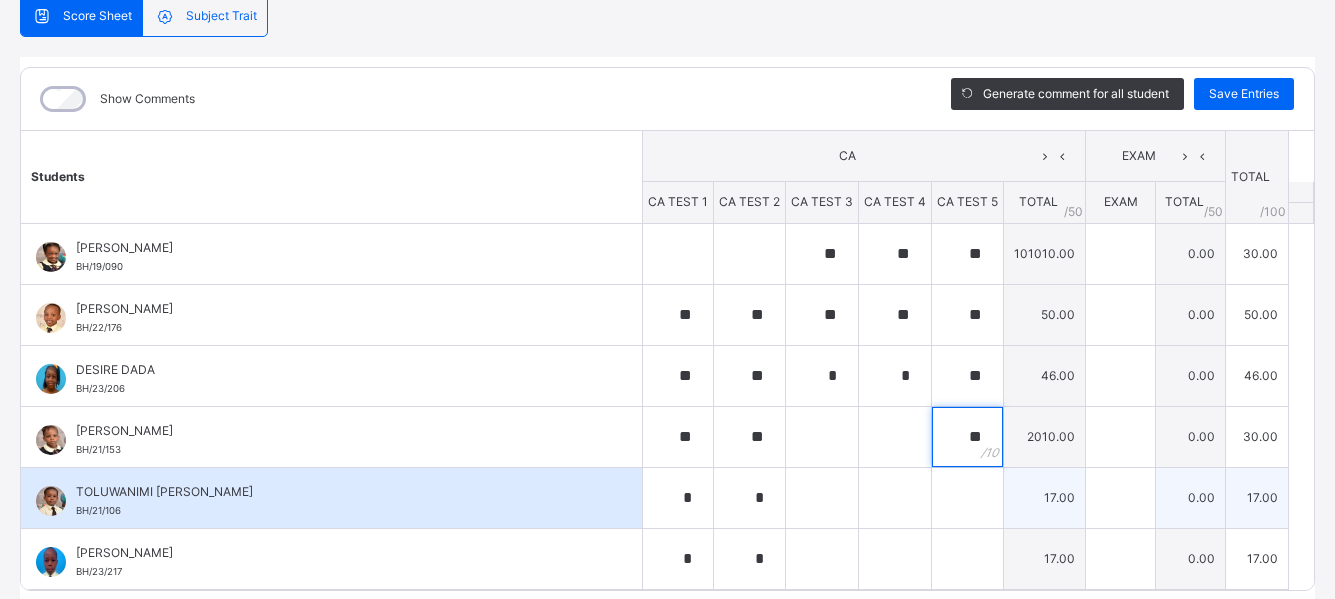 type on "**" 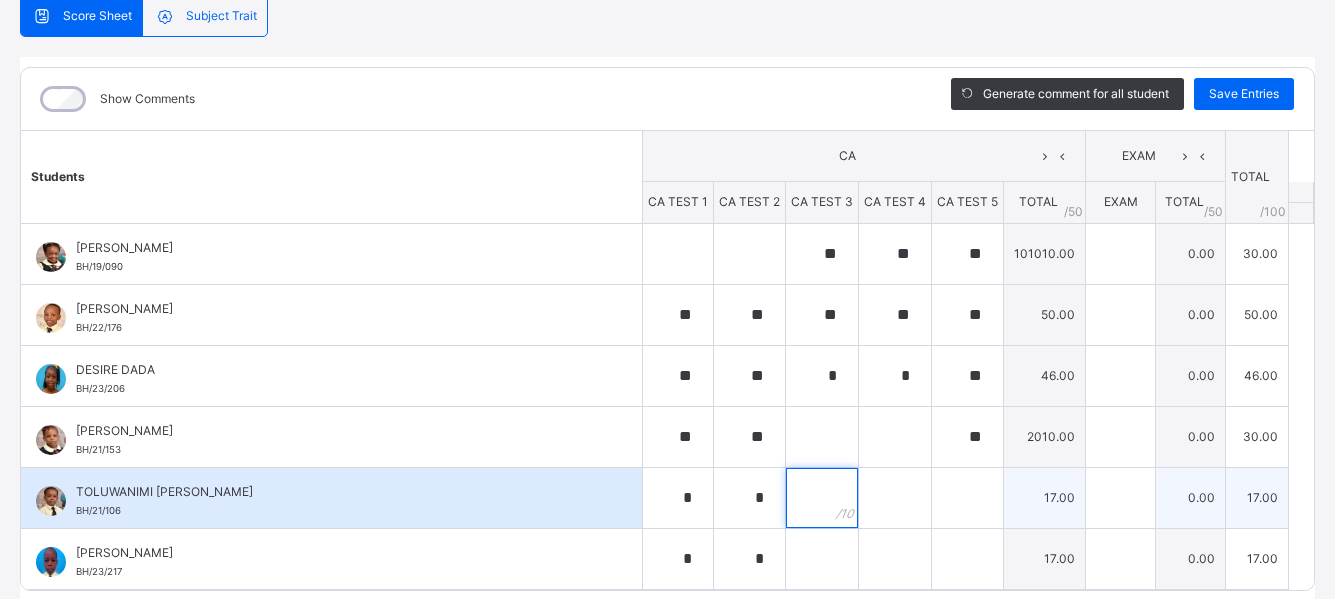 click at bounding box center [822, 498] 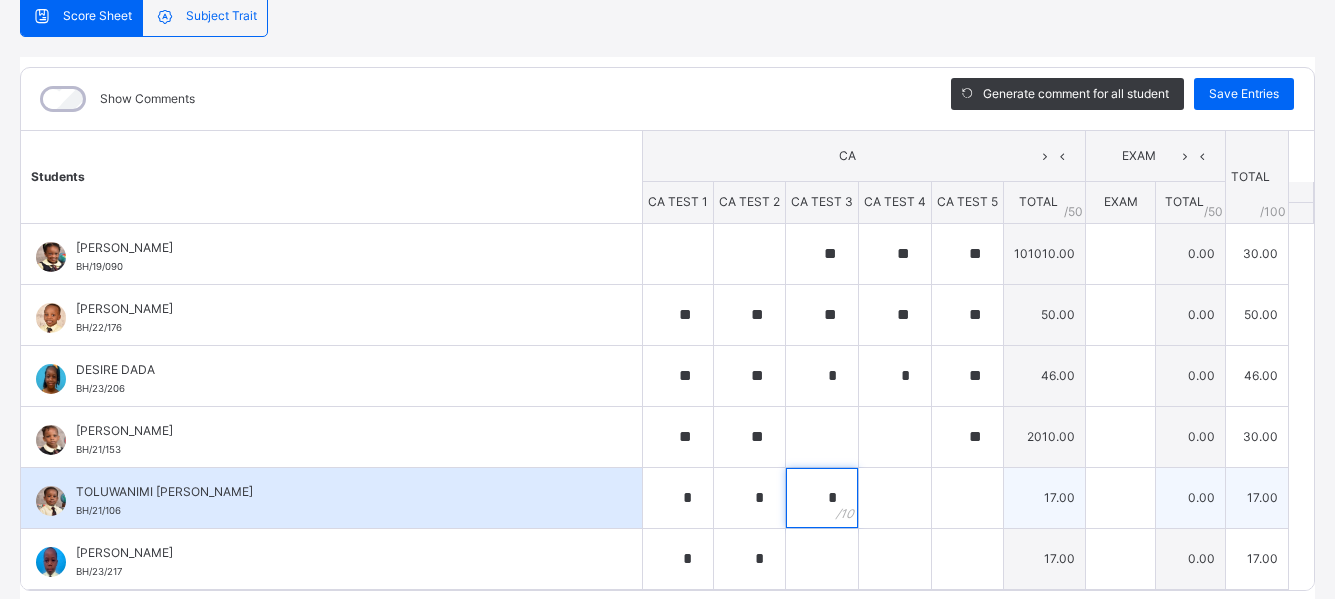 type on "*" 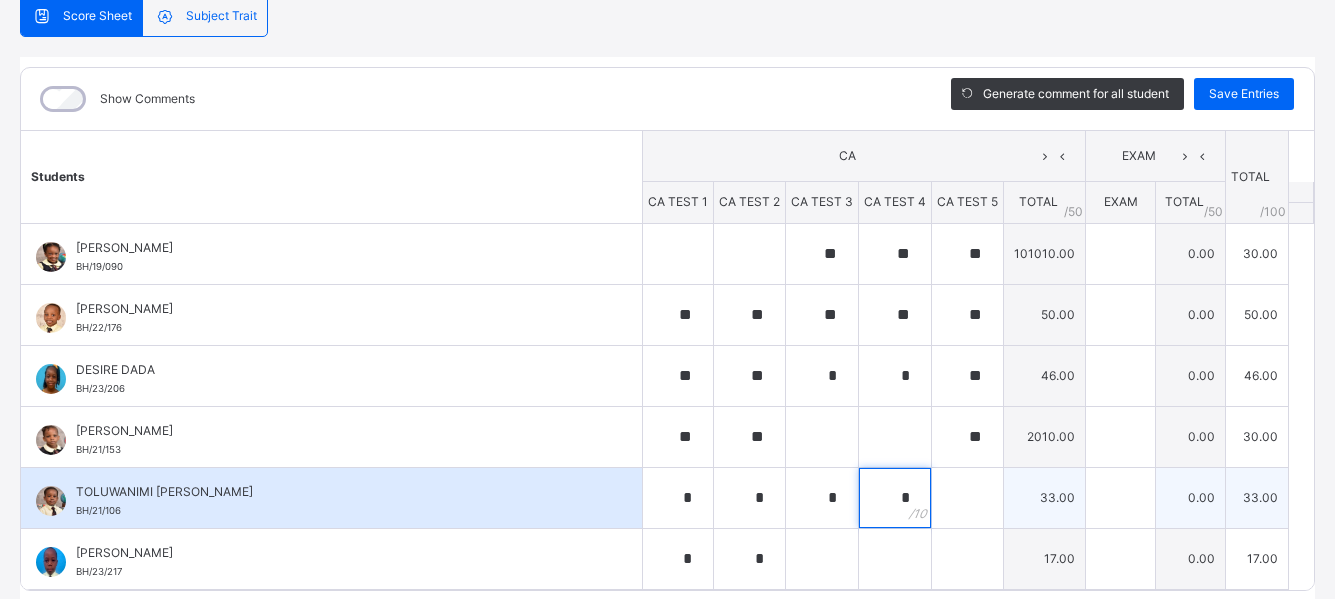 type on "*" 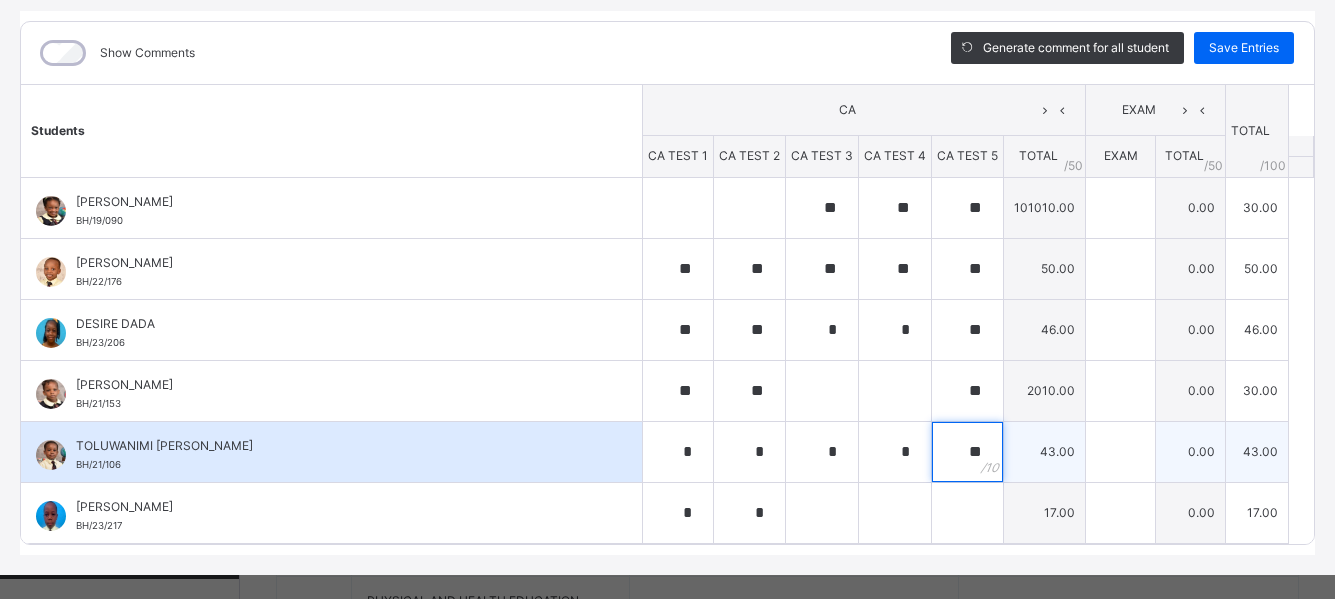 scroll, scrollTop: 272, scrollLeft: 0, axis: vertical 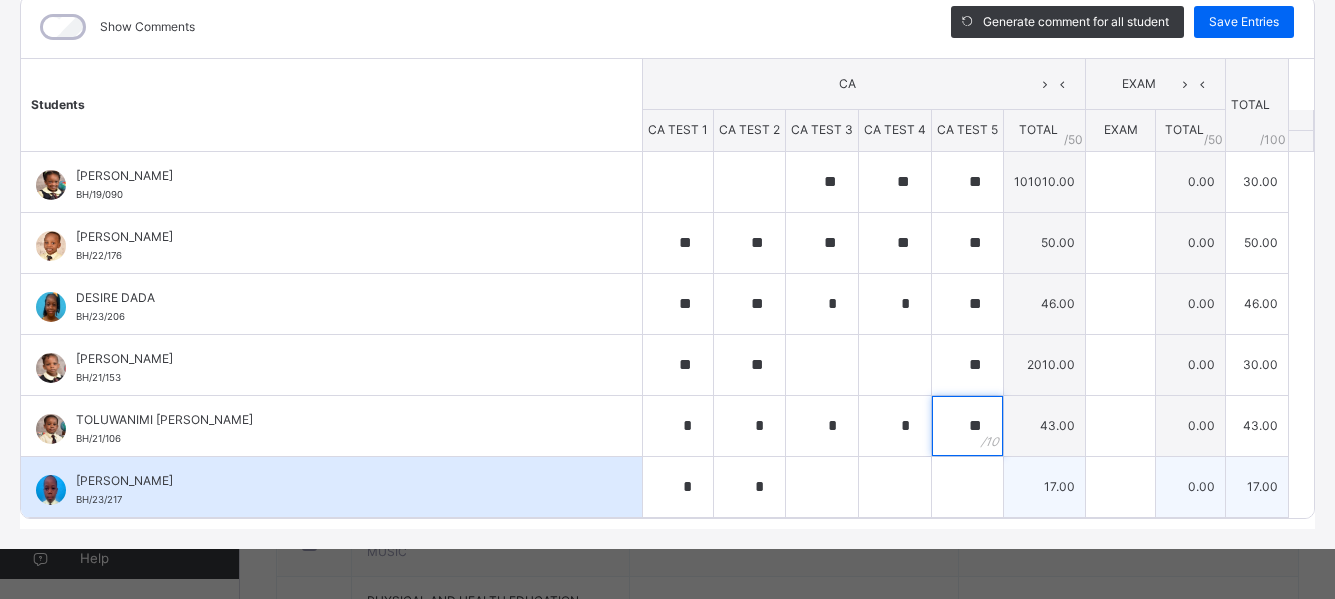 type on "**" 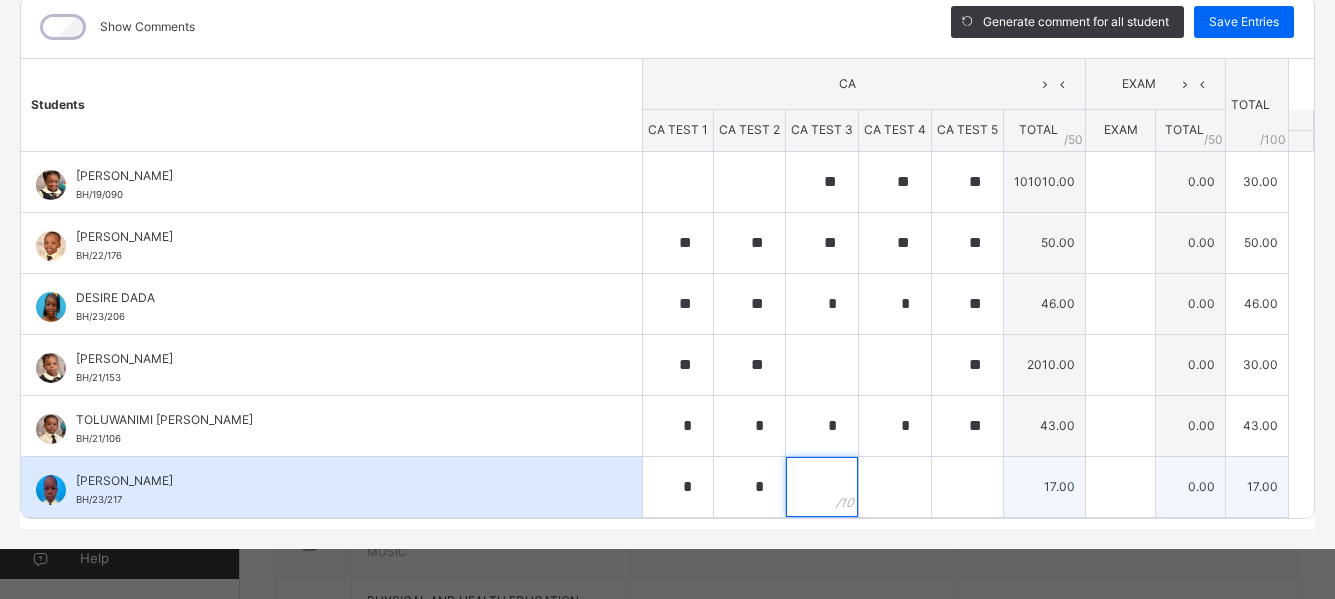 click at bounding box center [822, 487] 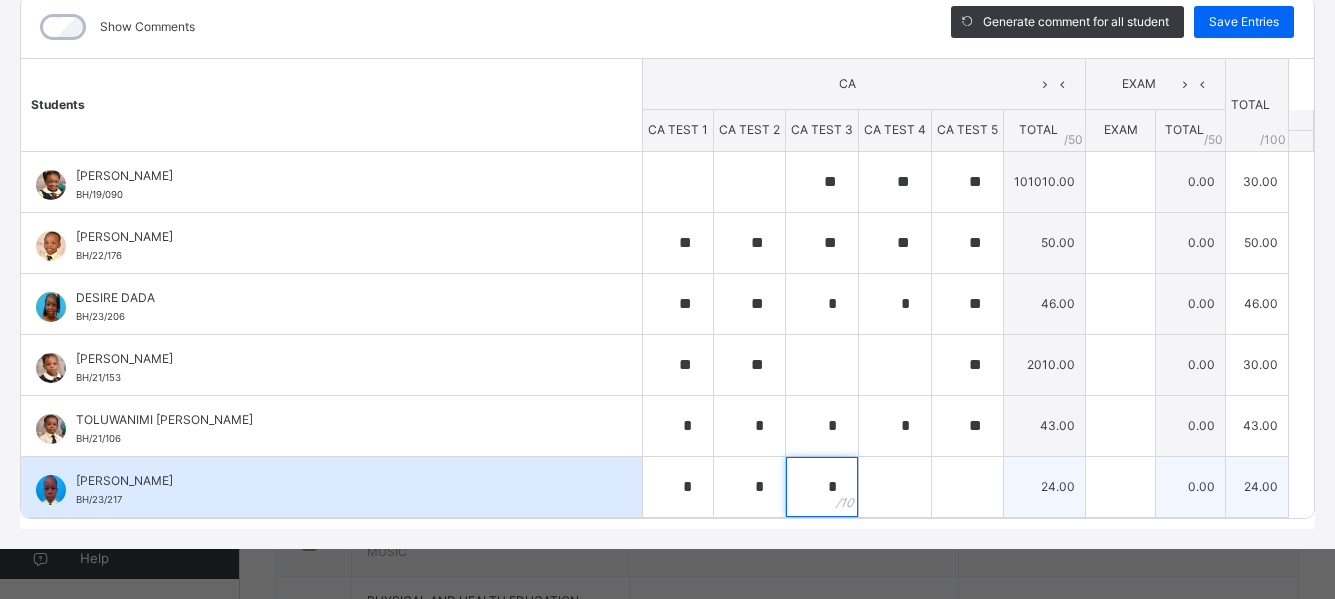type on "*" 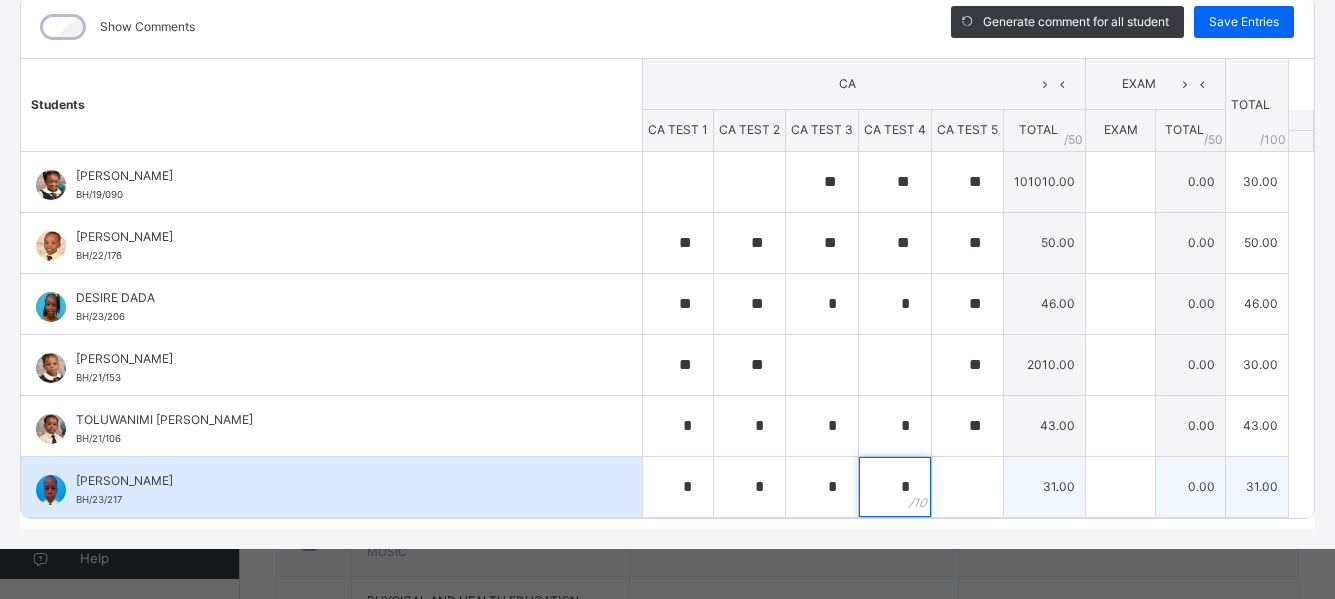 type on "*" 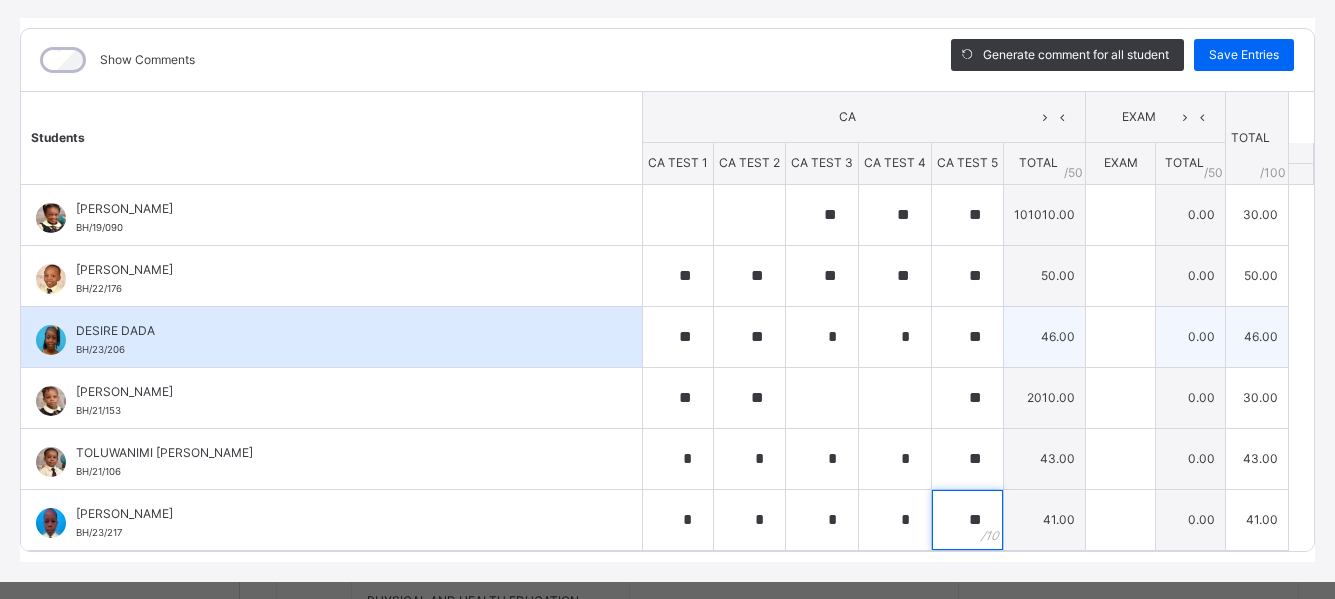 scroll, scrollTop: 272, scrollLeft: 0, axis: vertical 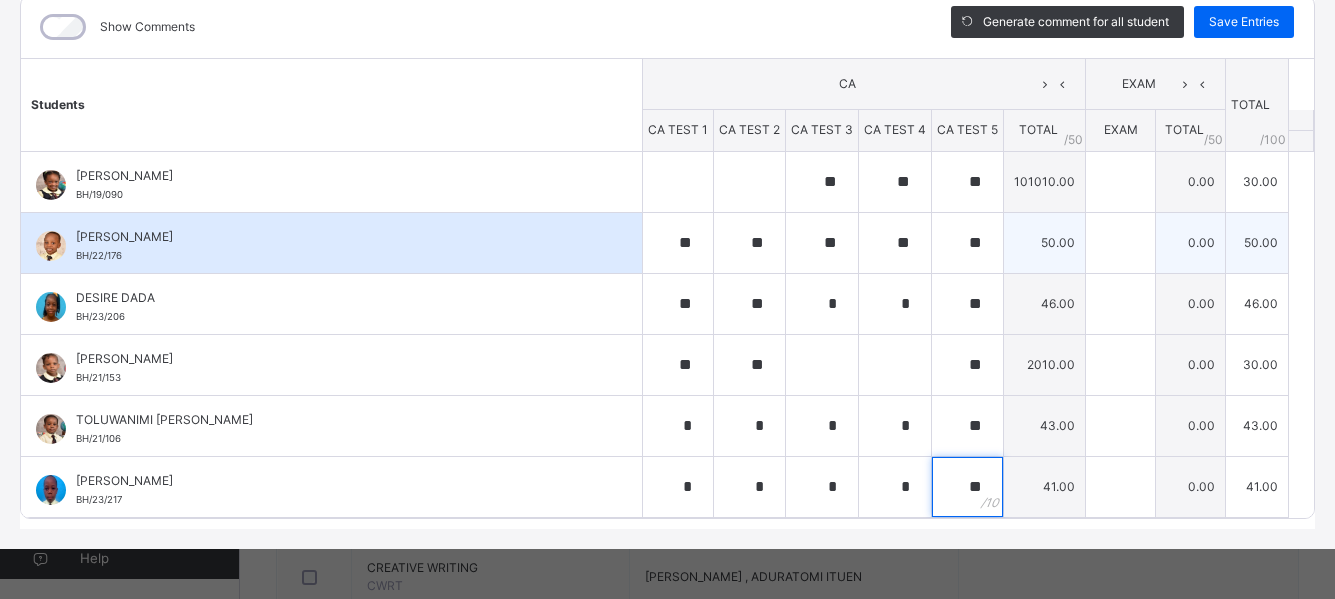 type on "**" 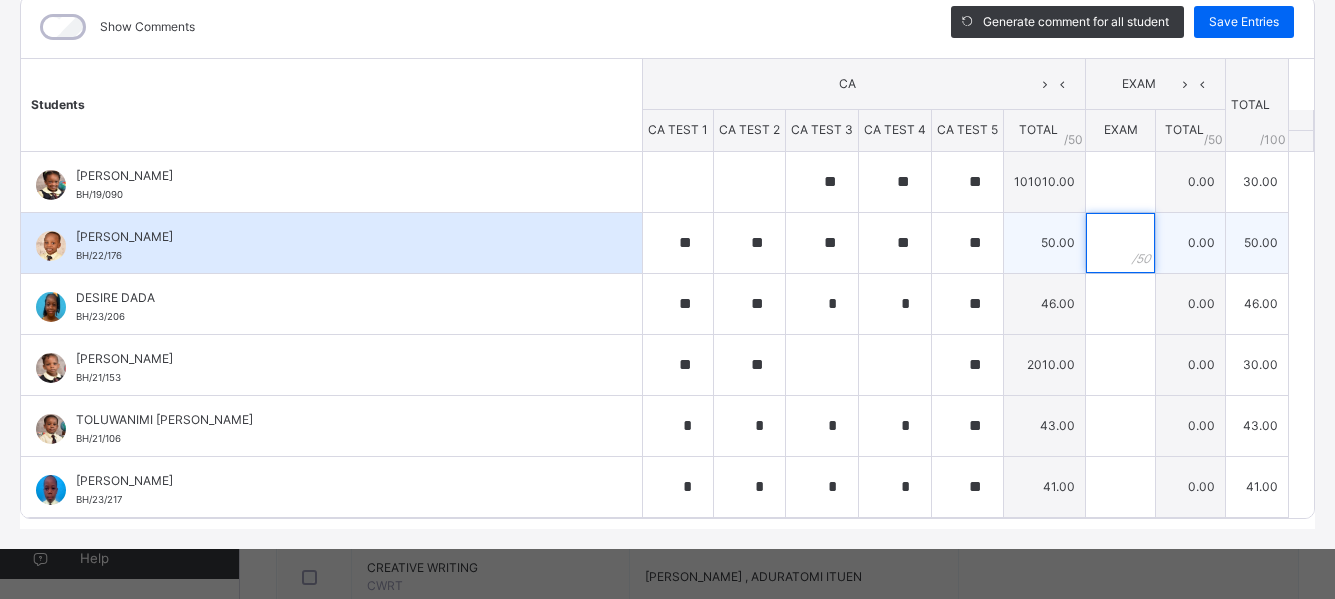 click at bounding box center [1120, 243] 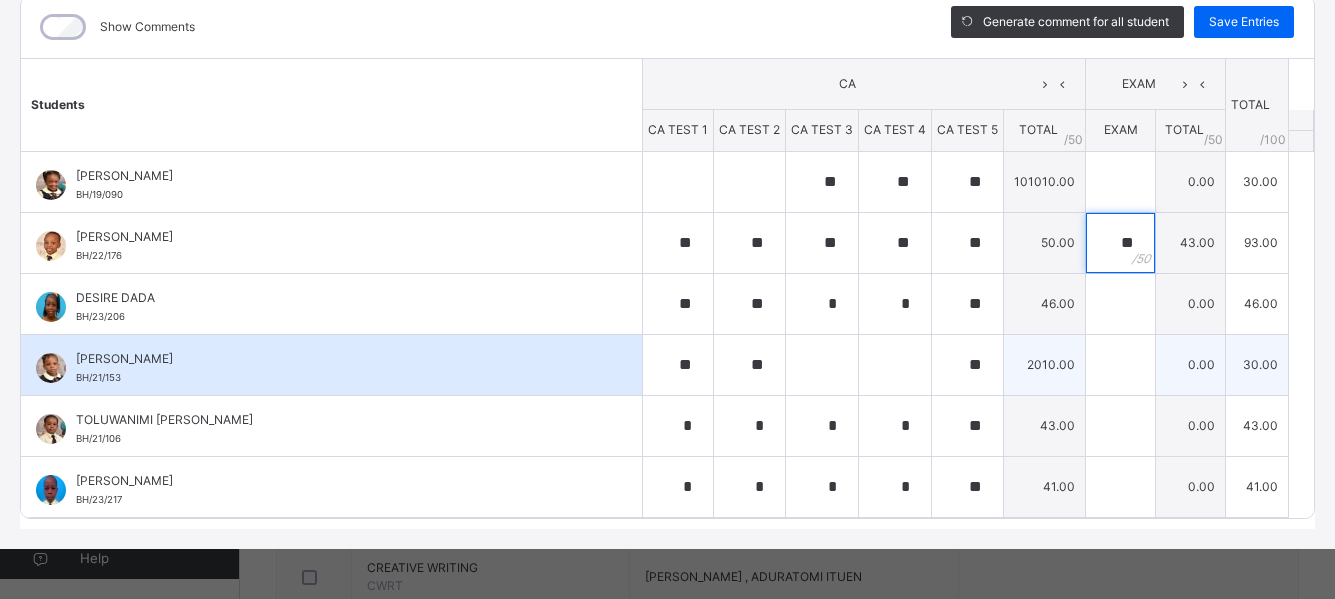 type on "**" 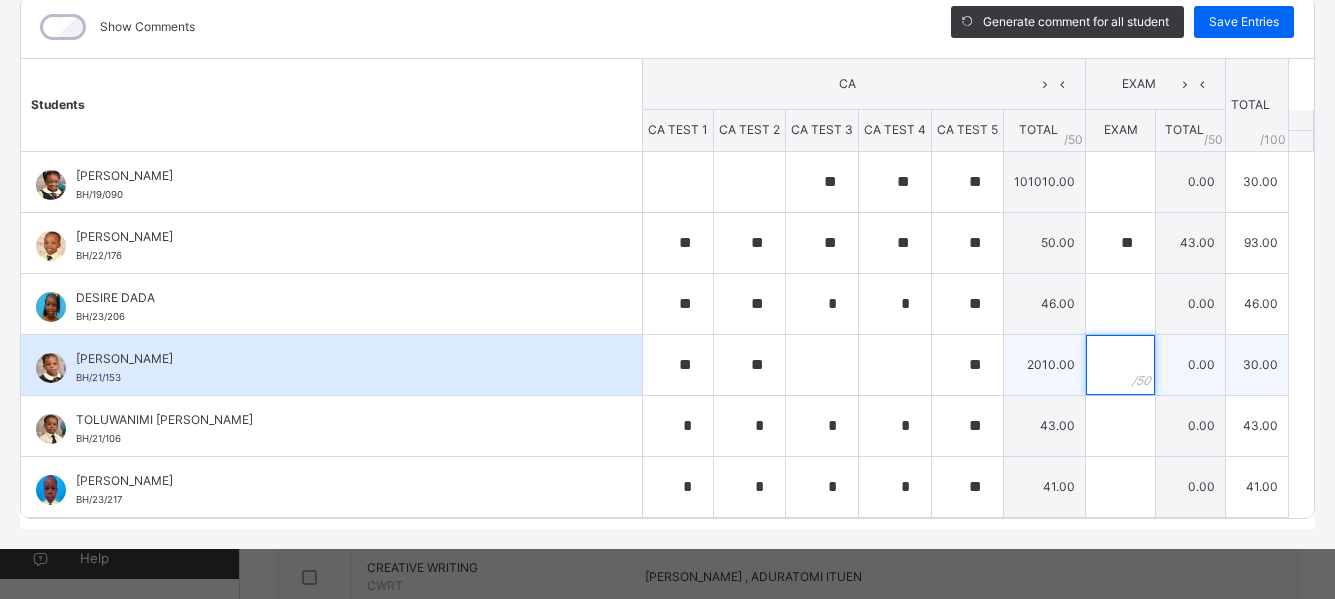 click at bounding box center (1120, 365) 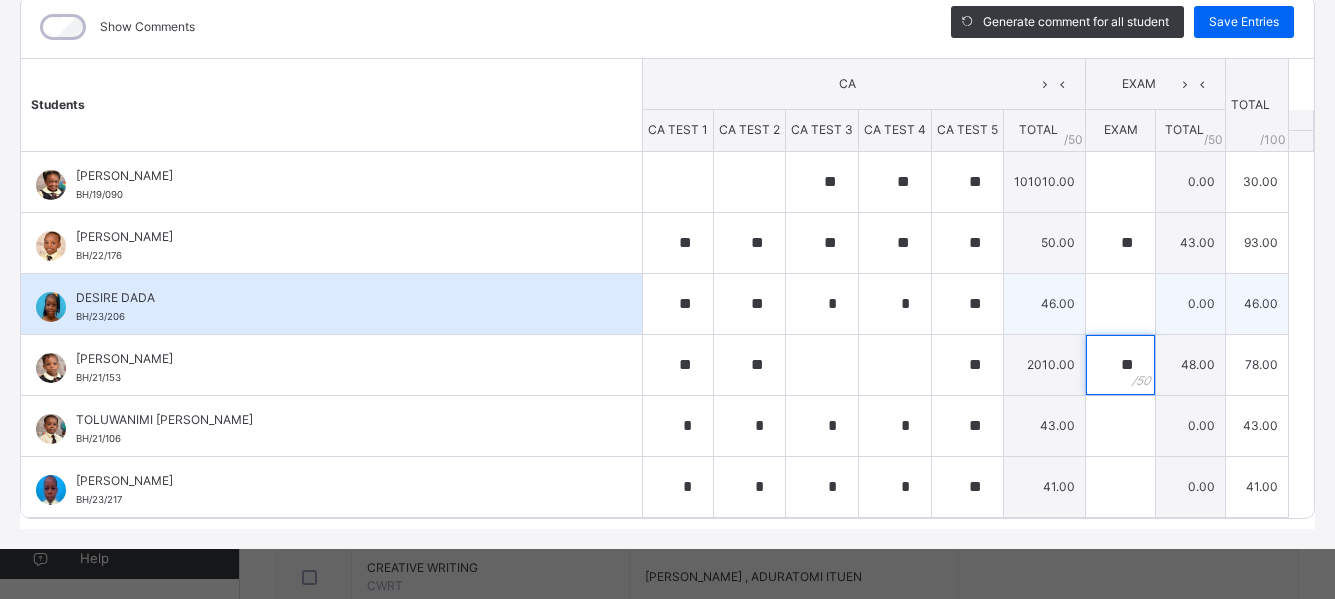 type on "**" 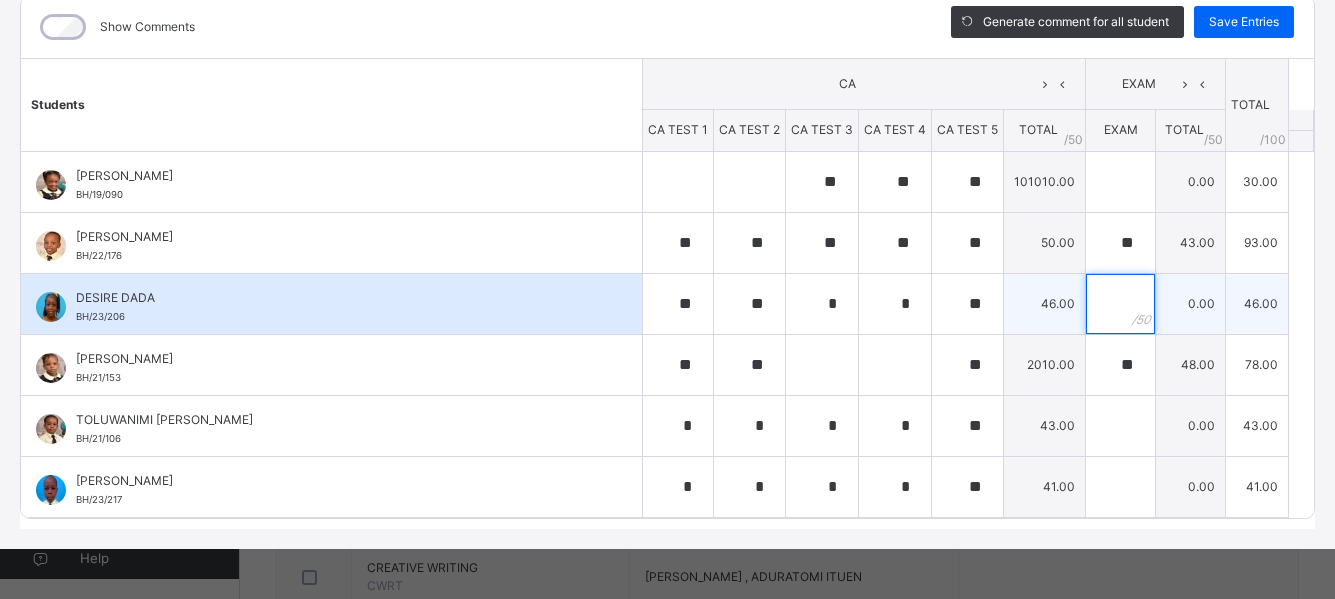 click at bounding box center (1120, 304) 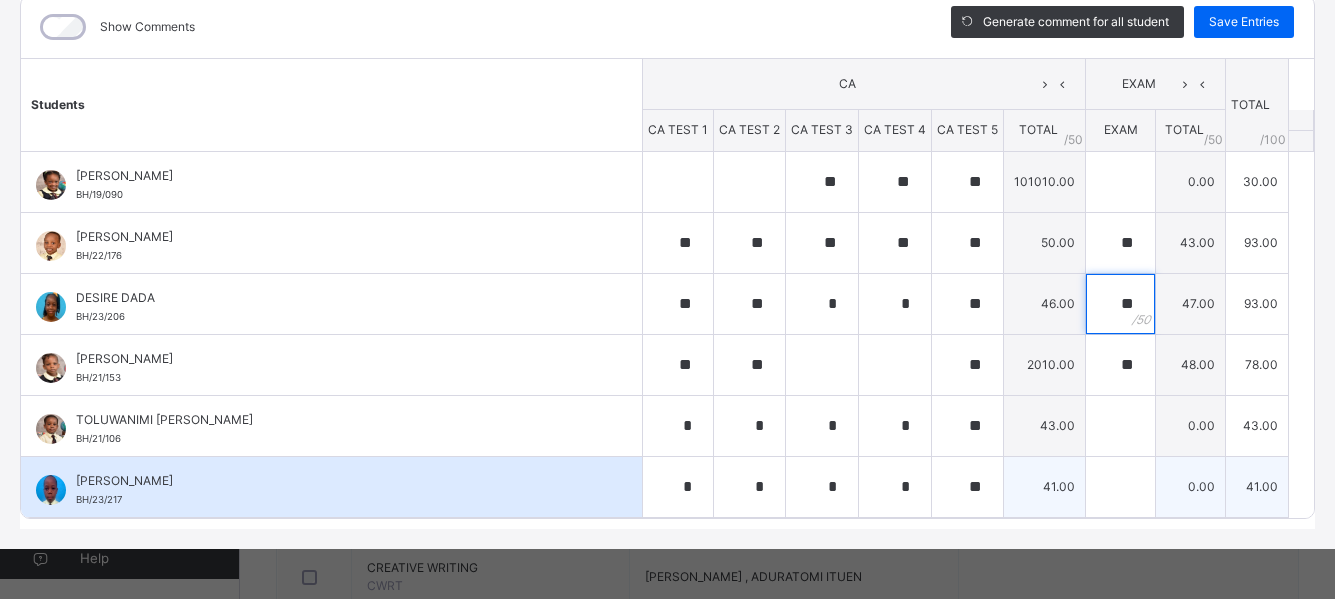 type on "**" 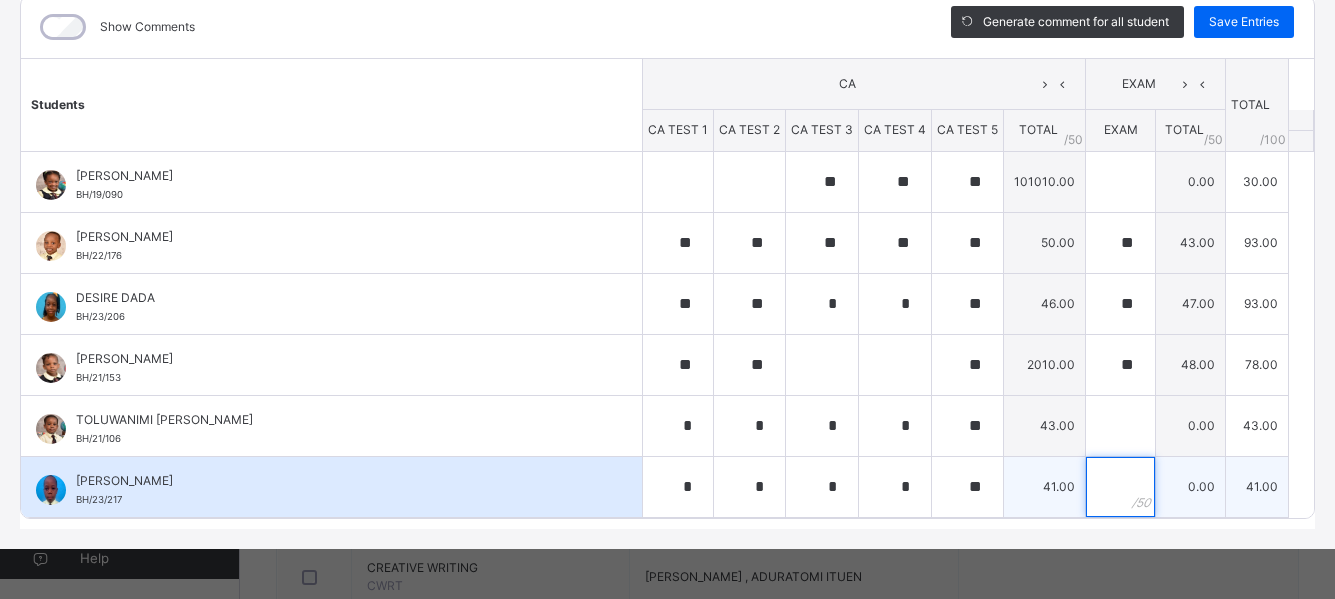 click at bounding box center [1120, 487] 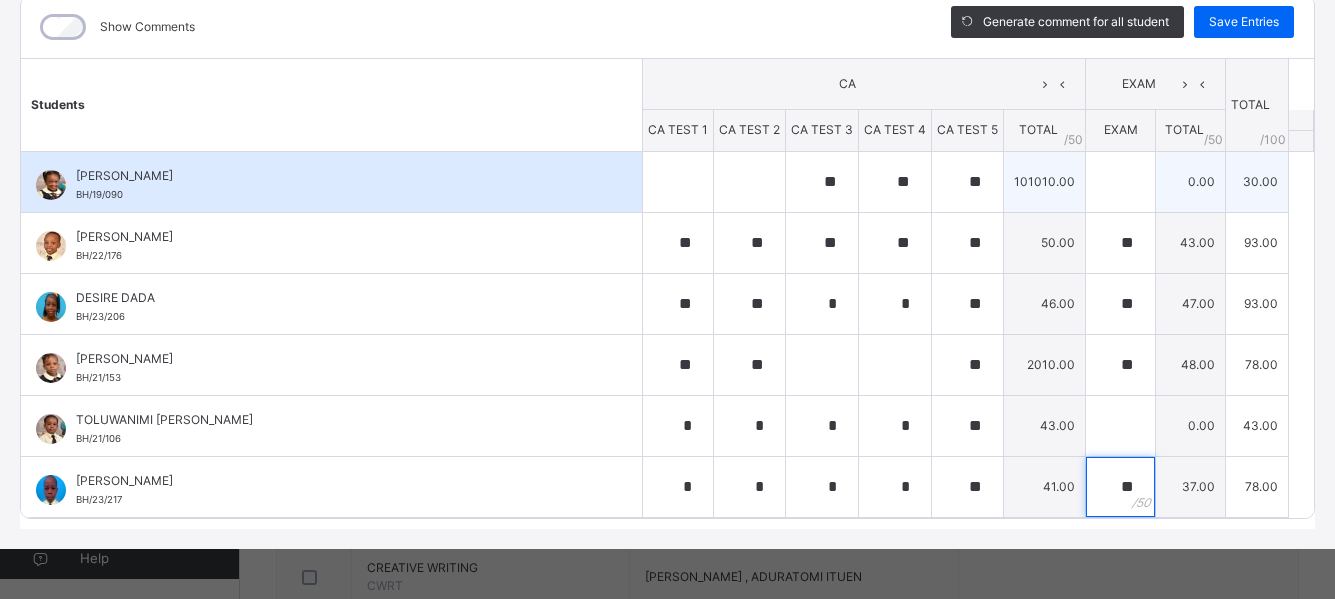type on "**" 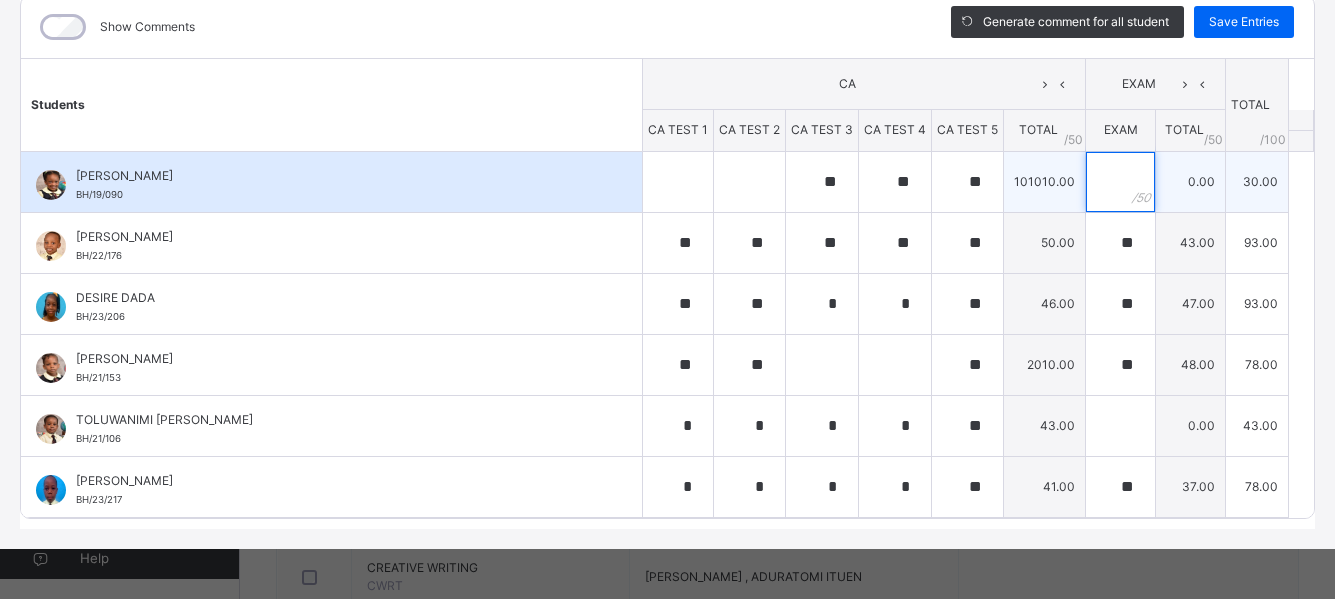 click at bounding box center [1120, 182] 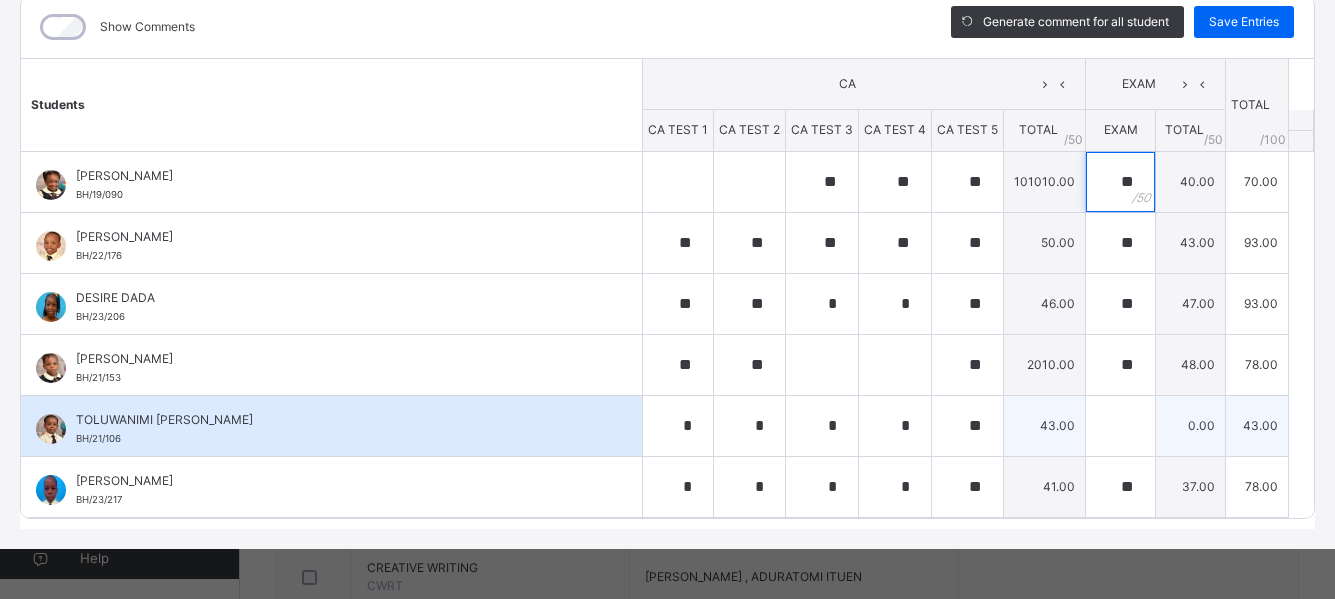 type on "**" 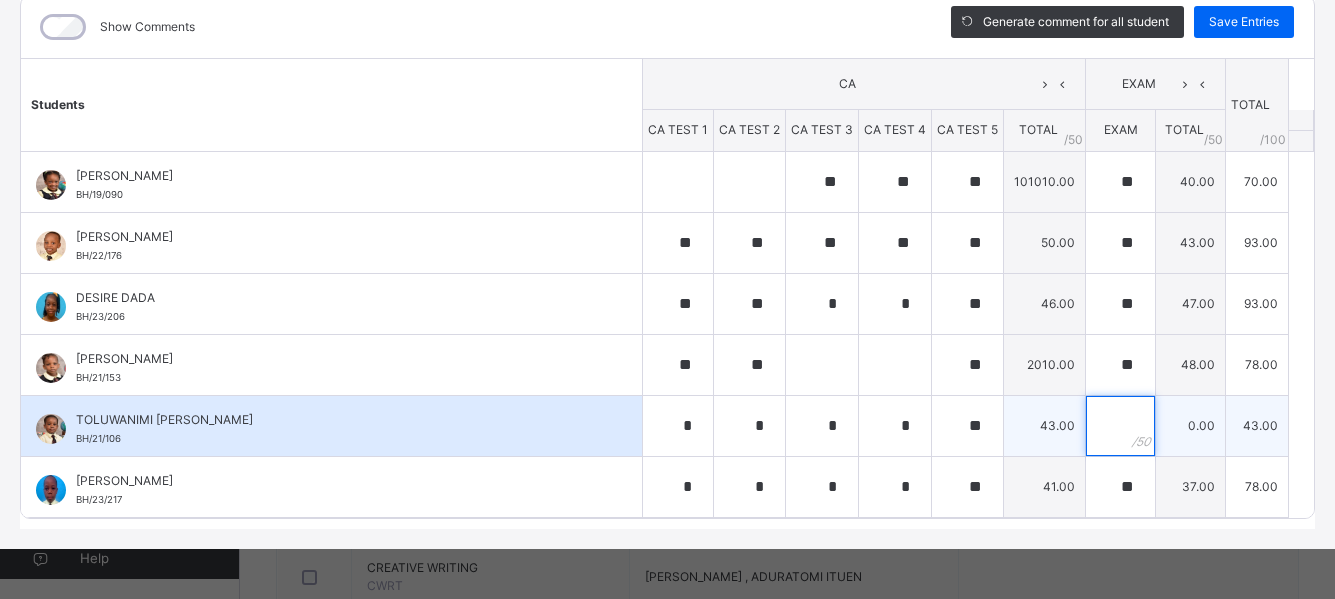click at bounding box center (1120, 426) 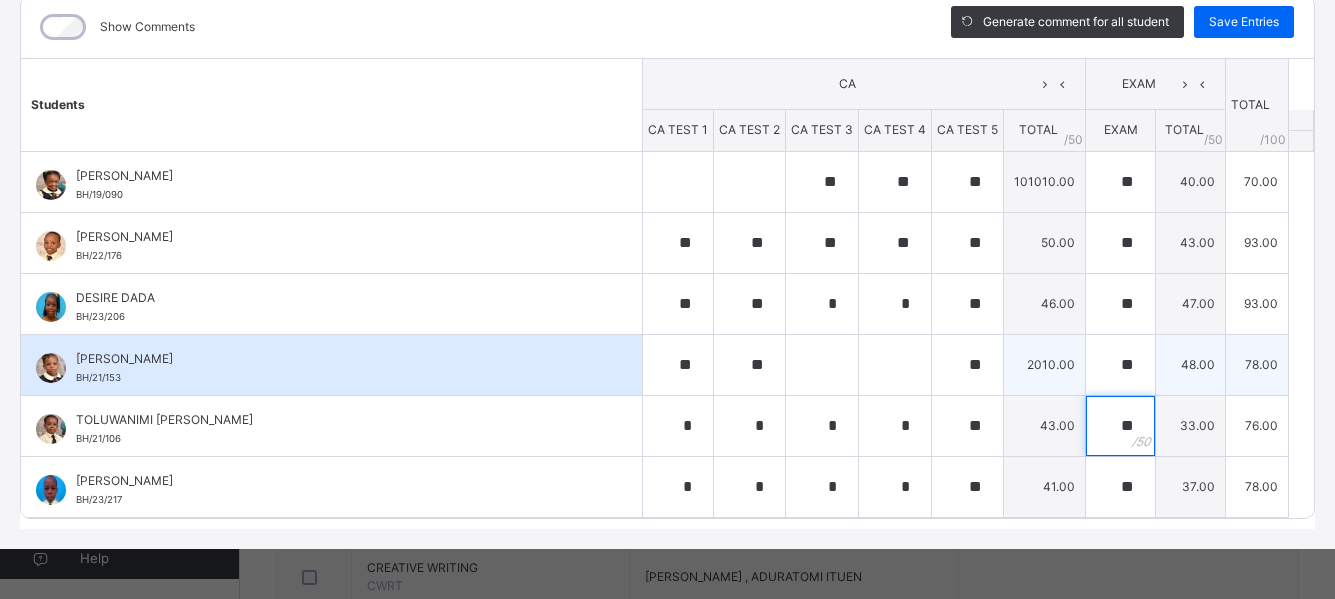 type on "**" 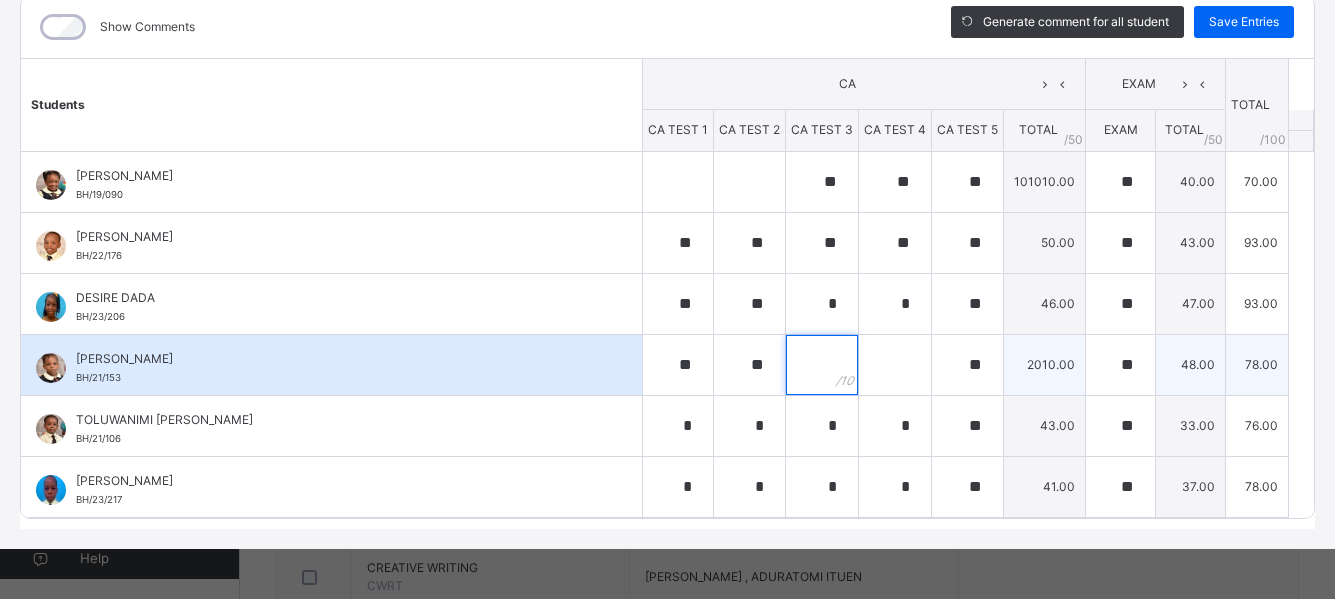 click at bounding box center (822, 365) 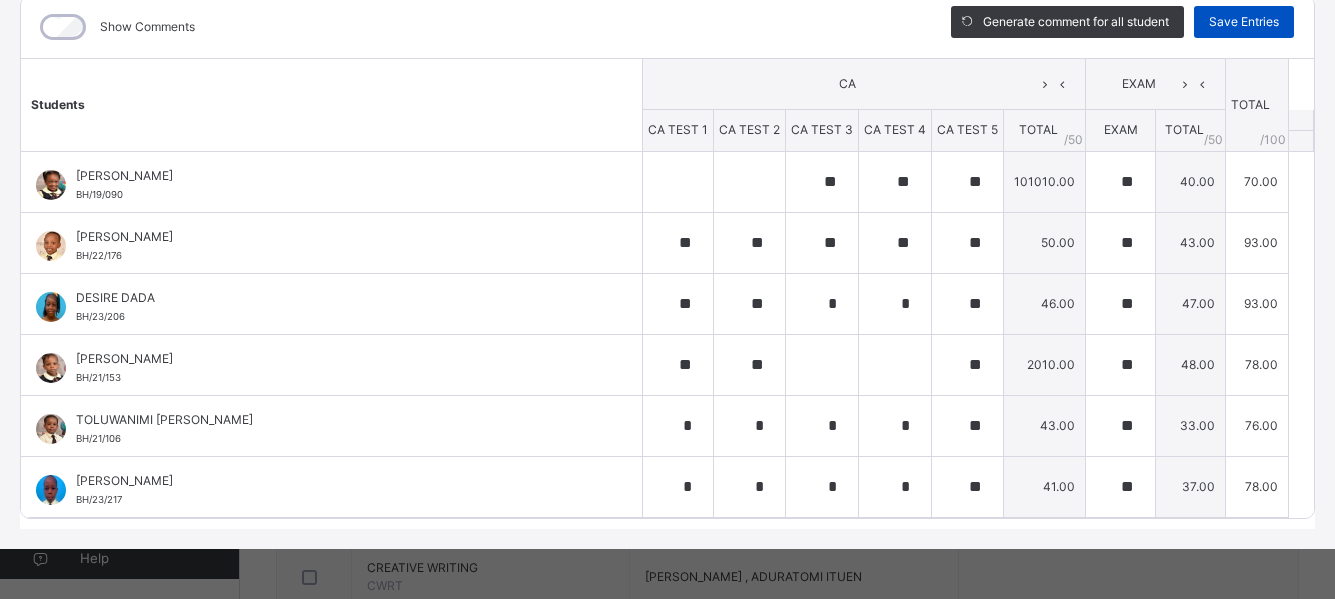 click on "Save Entries" at bounding box center (1244, 22) 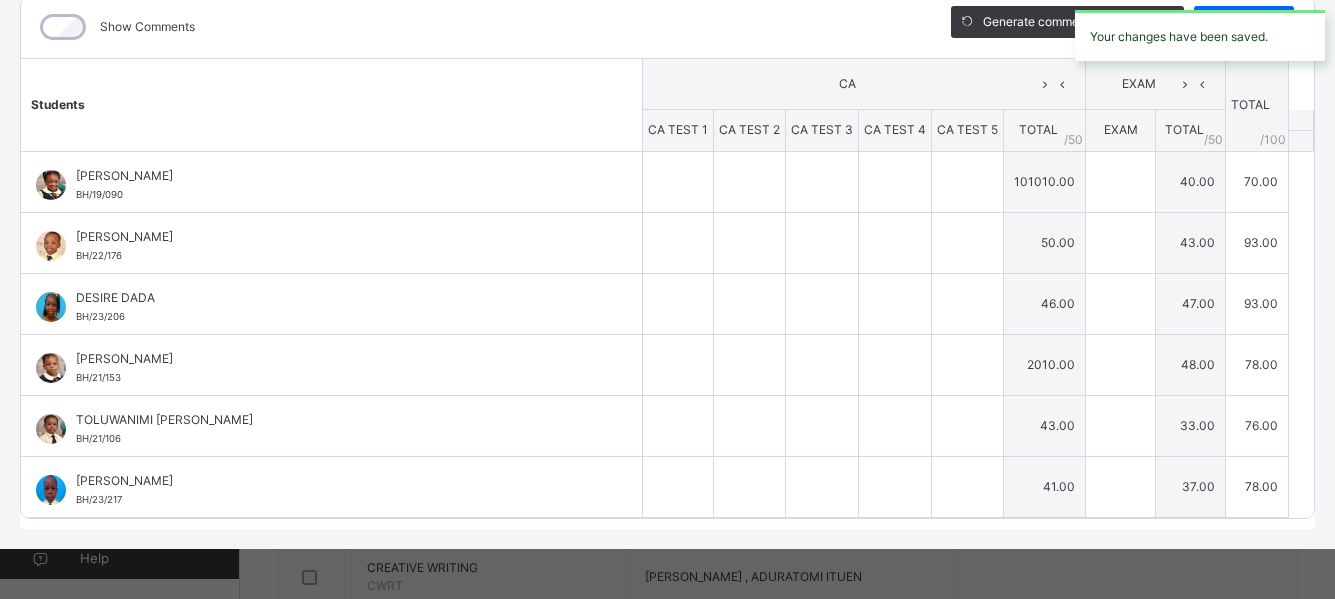 type on "**" 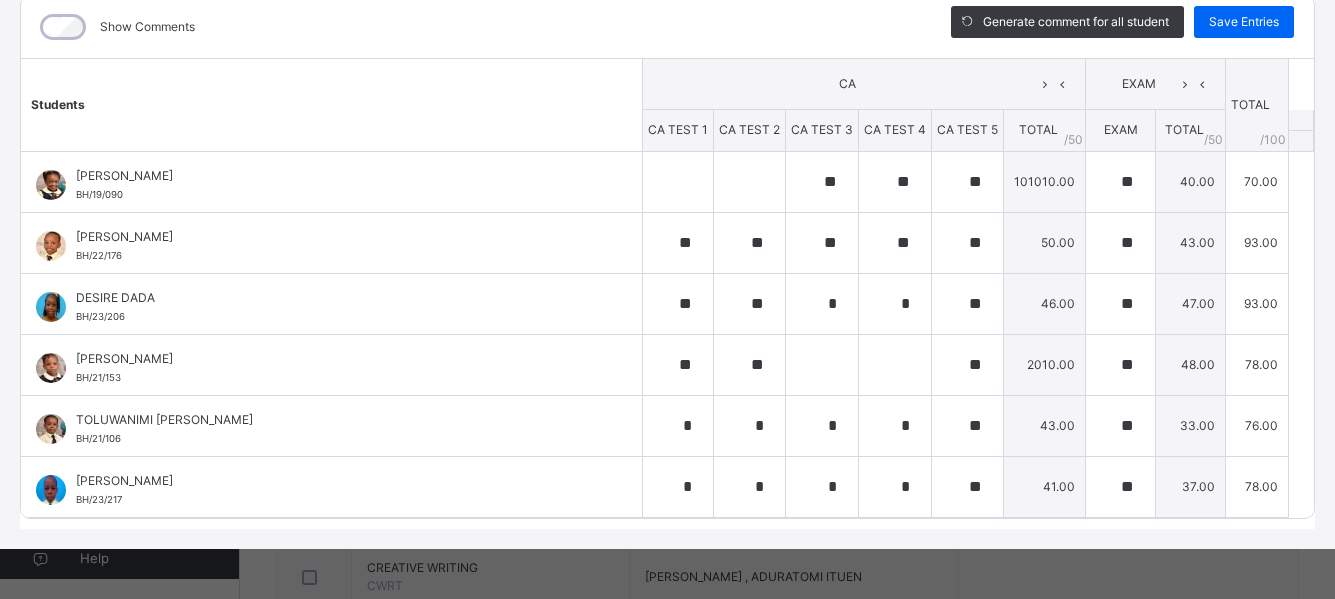 scroll, scrollTop: 0, scrollLeft: 0, axis: both 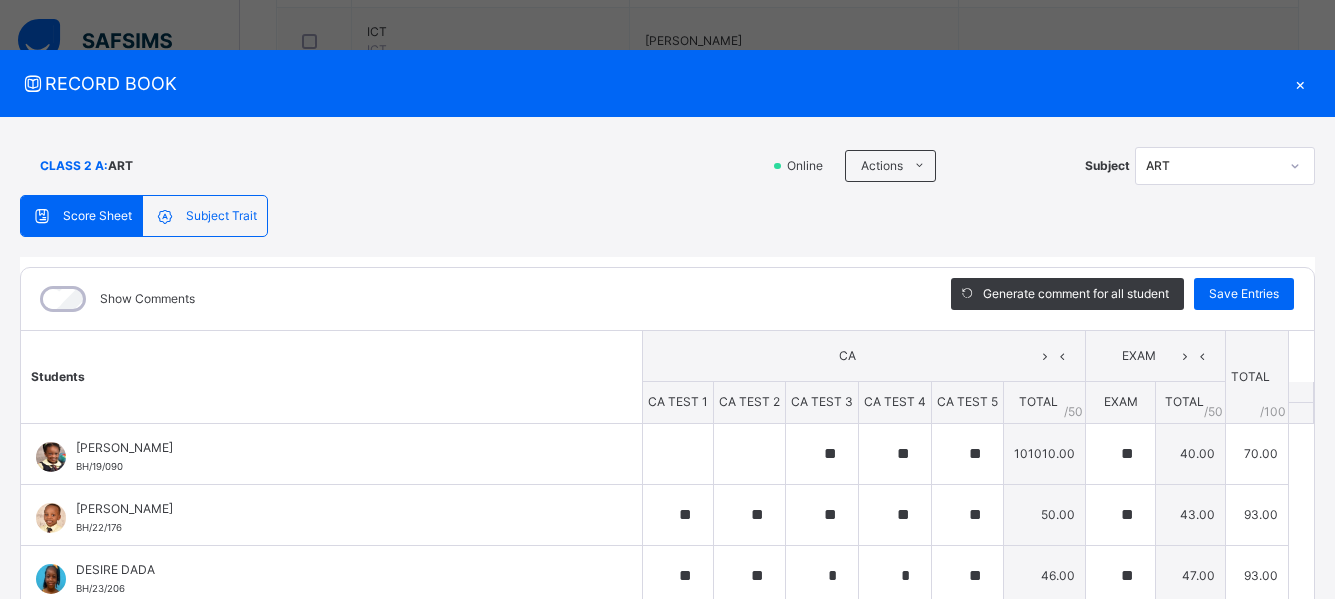 click on "×" at bounding box center (1300, 83) 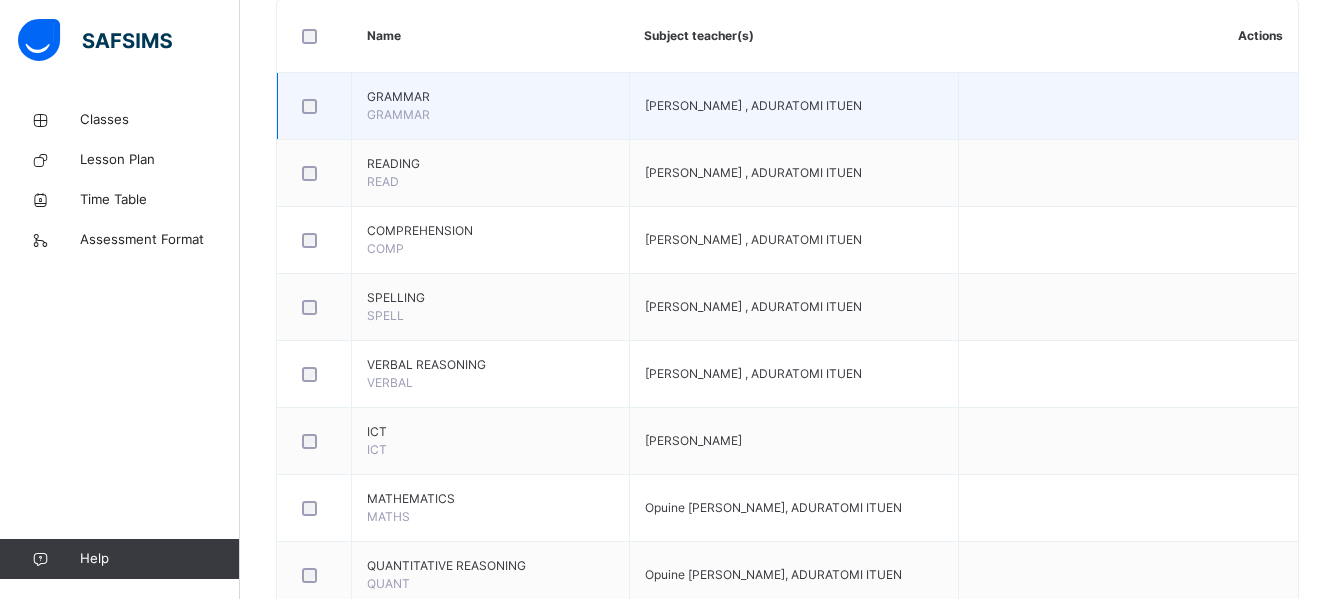 scroll, scrollTop: 0, scrollLeft: 0, axis: both 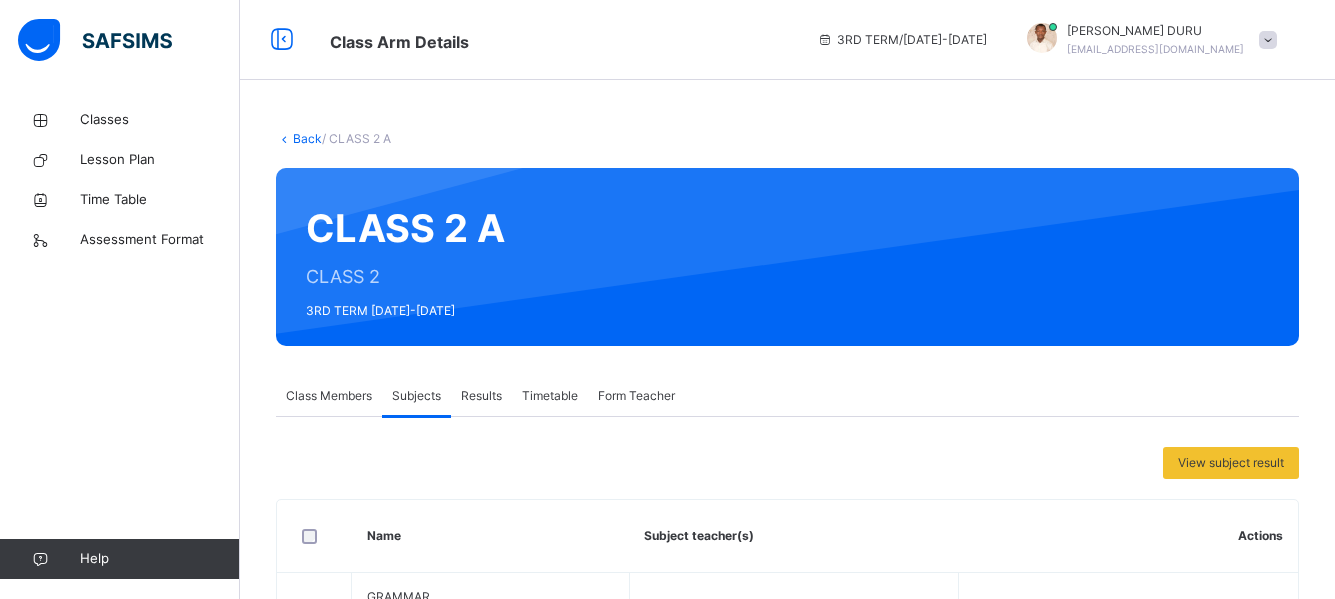 click on "Back" at bounding box center [307, 138] 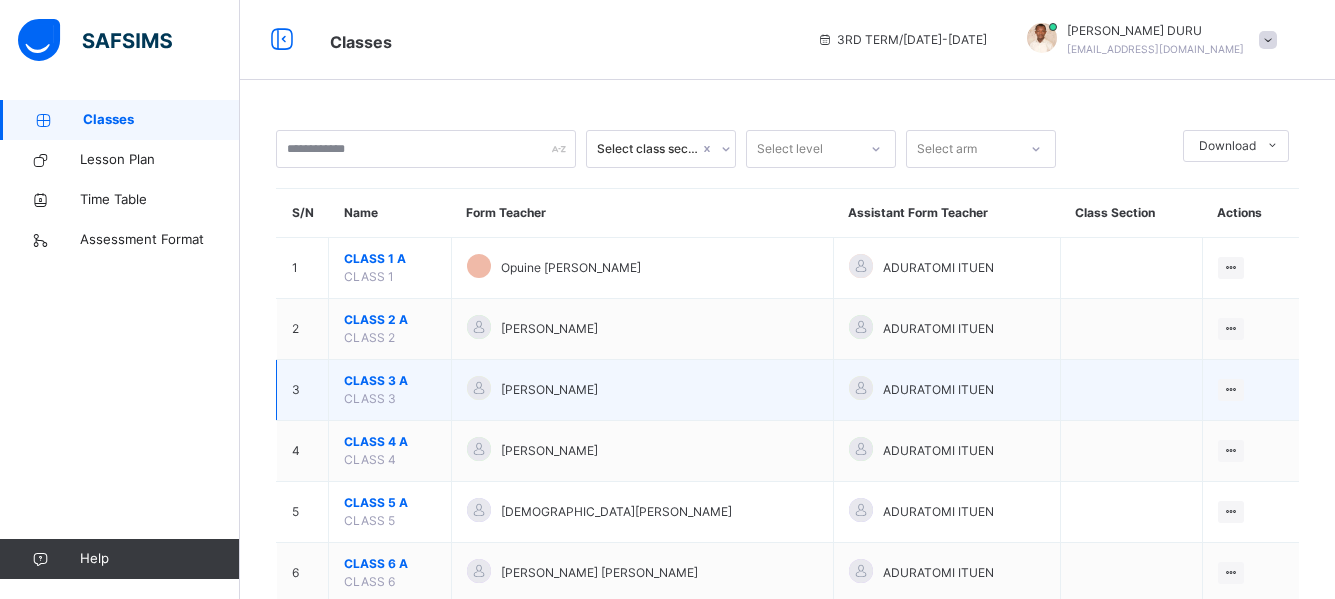 click on "CLASS 3   A" at bounding box center [390, 381] 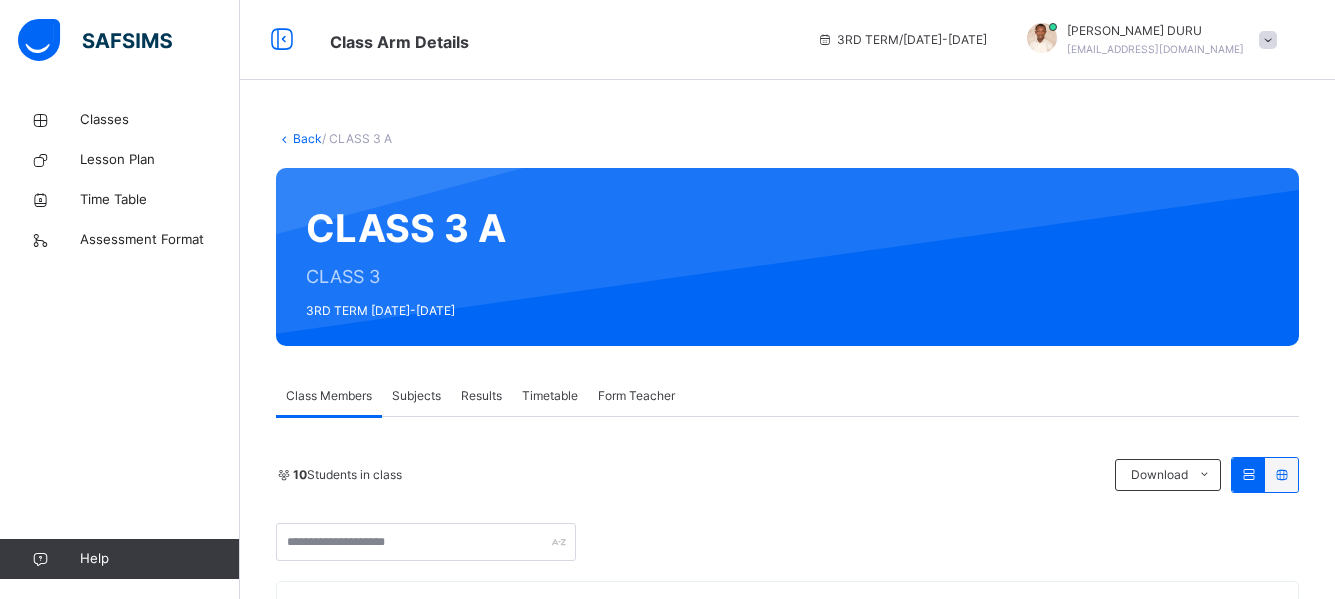 click on "Subjects" at bounding box center (416, 396) 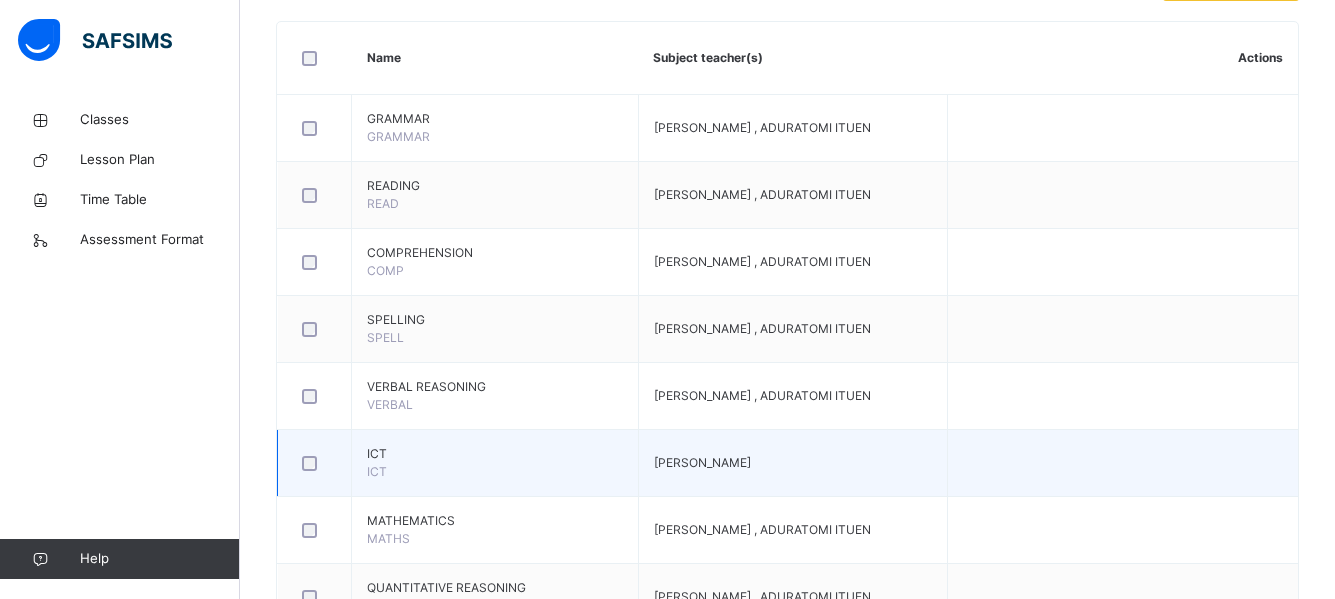 scroll, scrollTop: 500, scrollLeft: 0, axis: vertical 